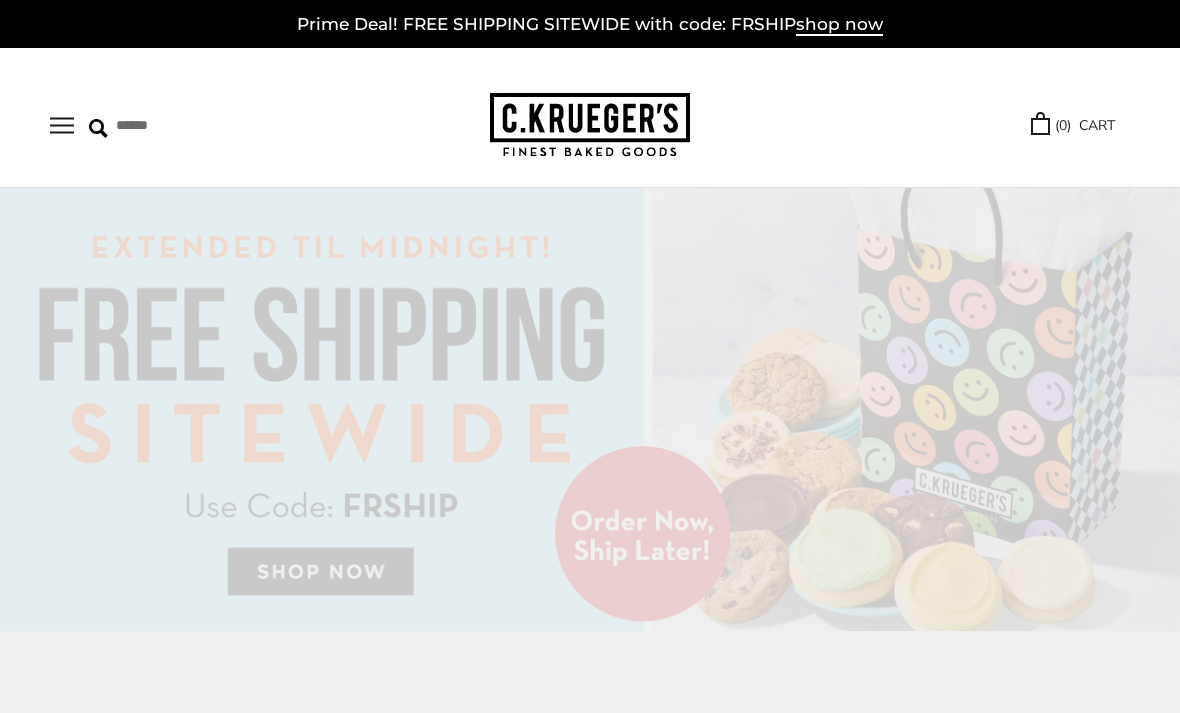 scroll, scrollTop: 107, scrollLeft: 0, axis: vertical 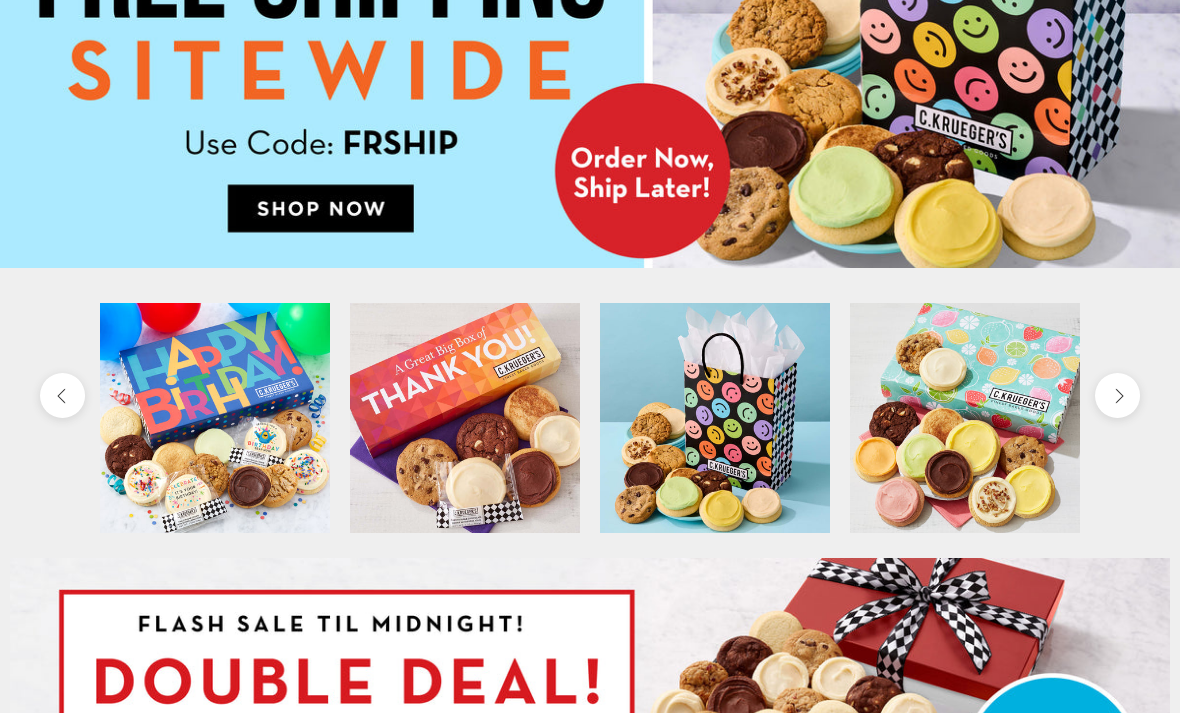 click at bounding box center [1117, 395] 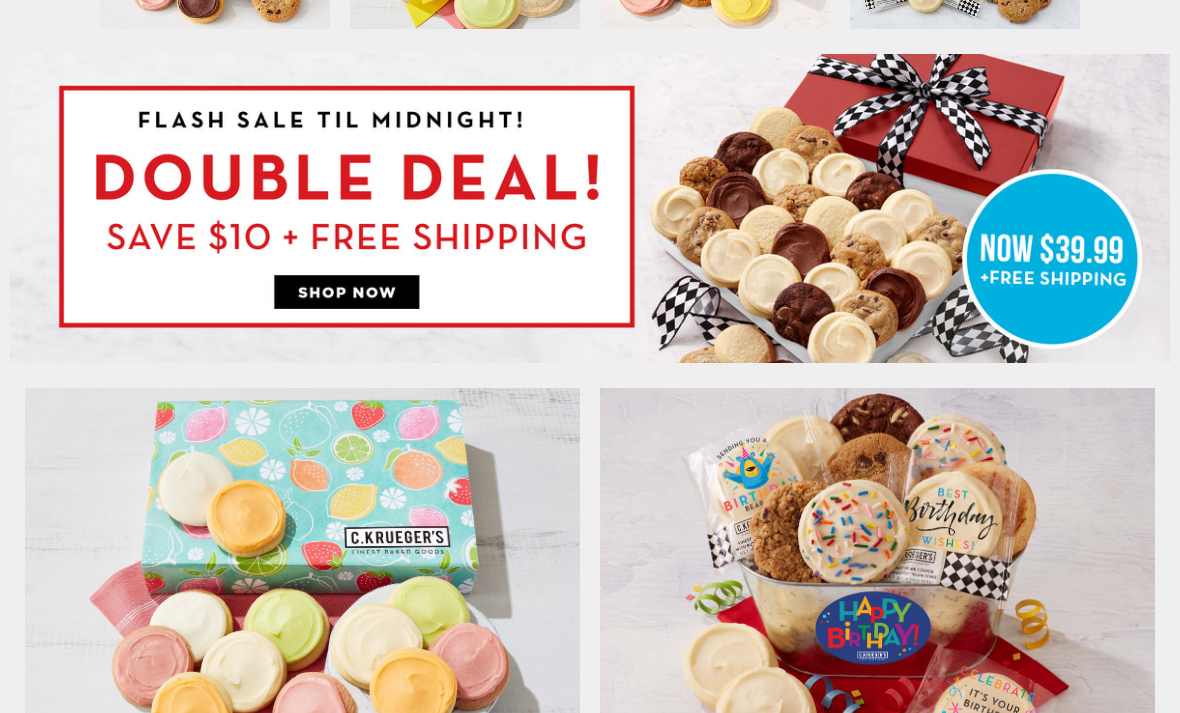 scroll, scrollTop: 866, scrollLeft: 0, axis: vertical 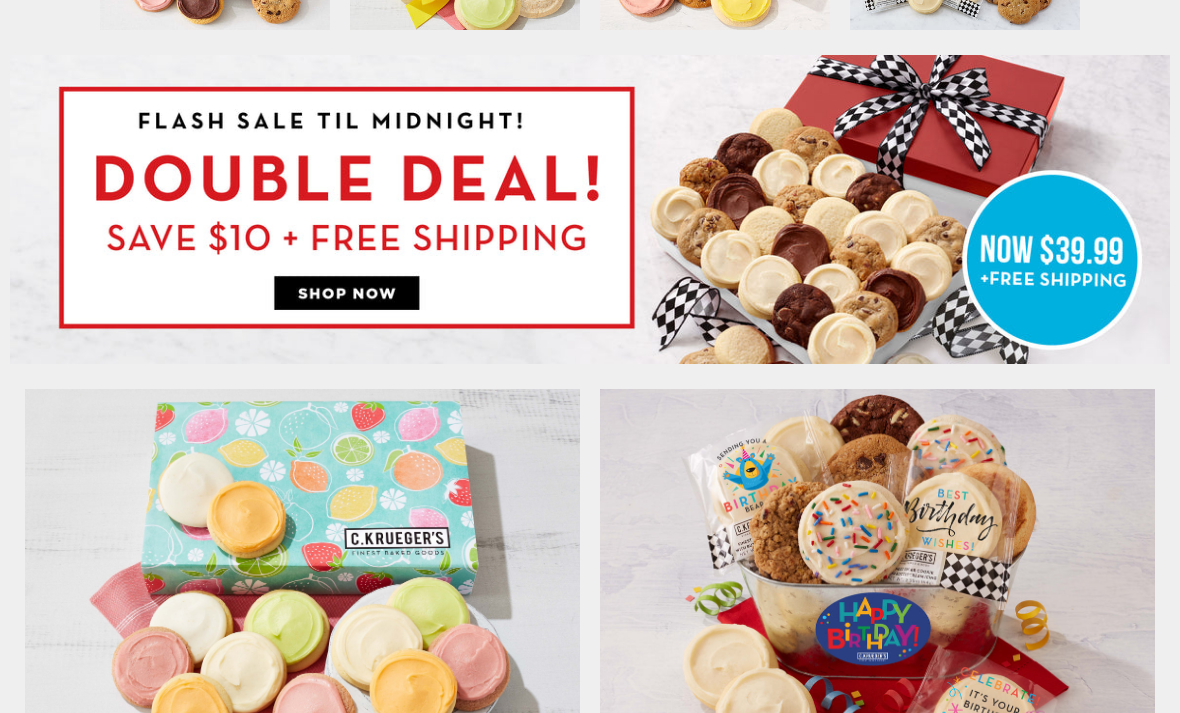 click at bounding box center [590, 209] 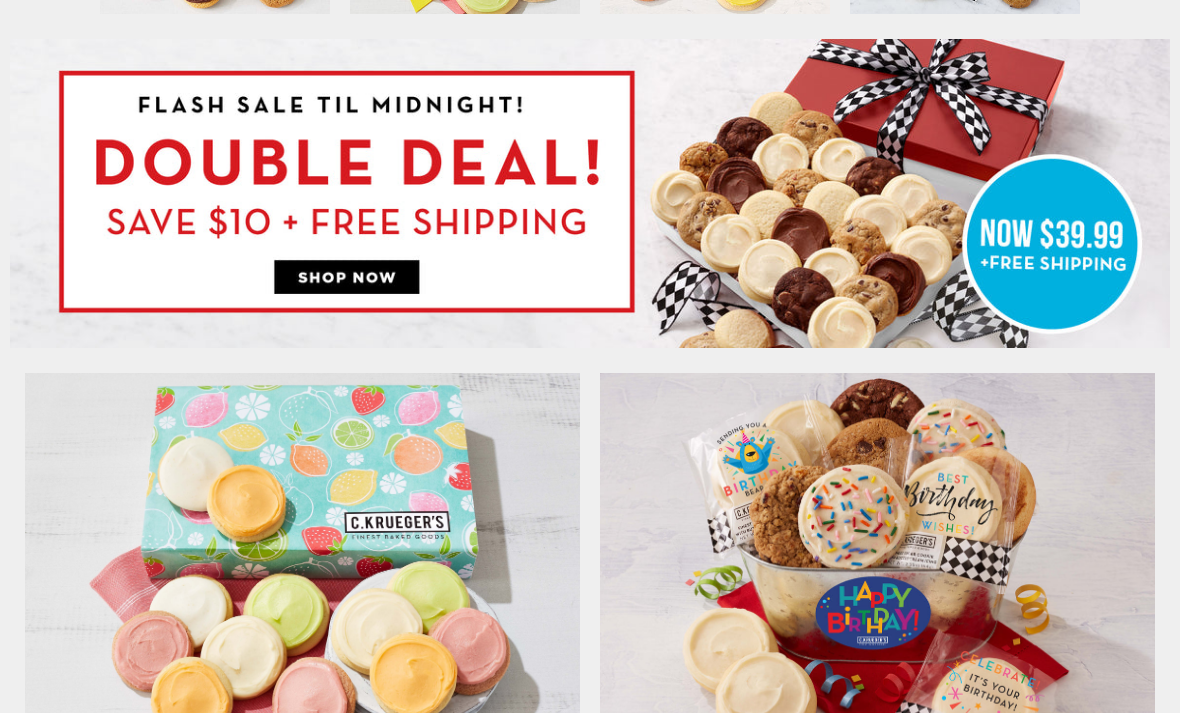 scroll, scrollTop: 882, scrollLeft: 0, axis: vertical 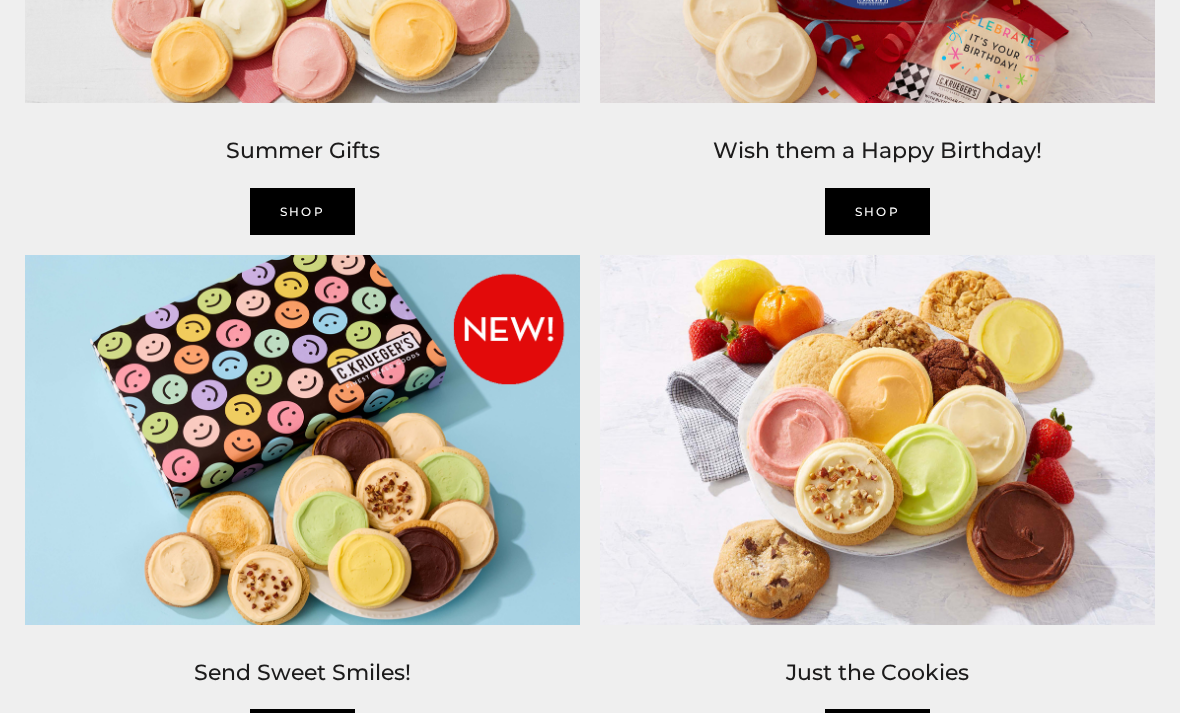 click on "Just the Cookies" at bounding box center [877, 673] 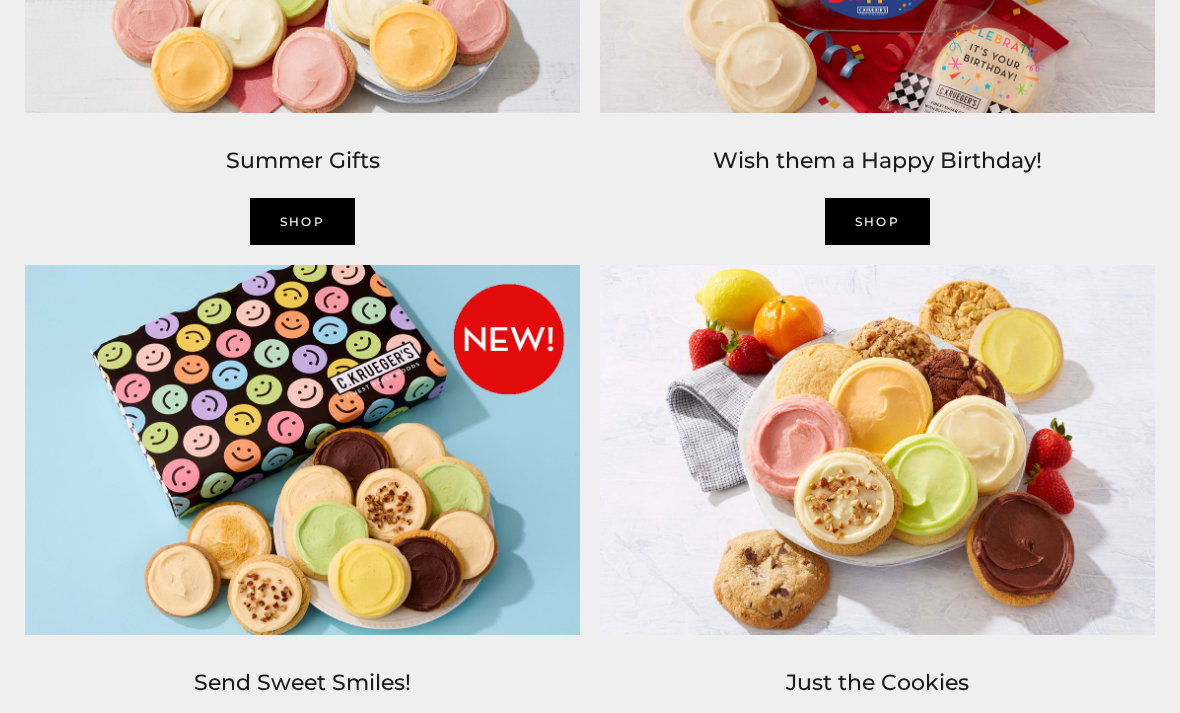 scroll, scrollTop: 1512, scrollLeft: 0, axis: vertical 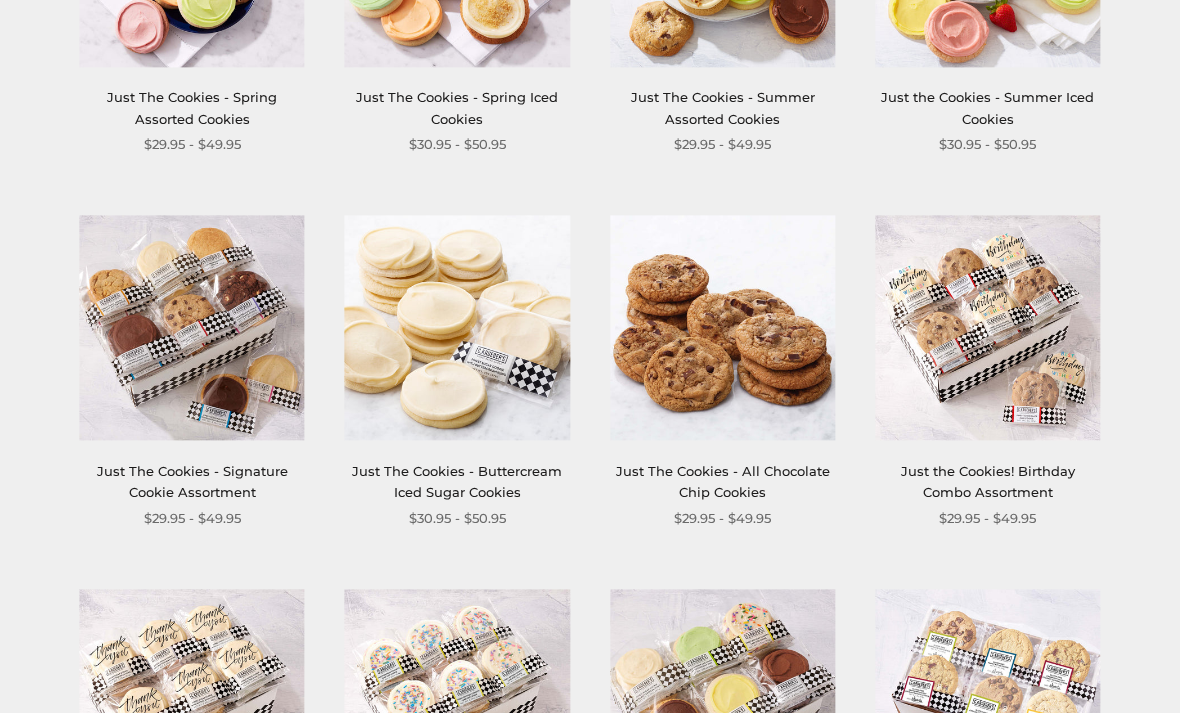 click at bounding box center (192, 327) 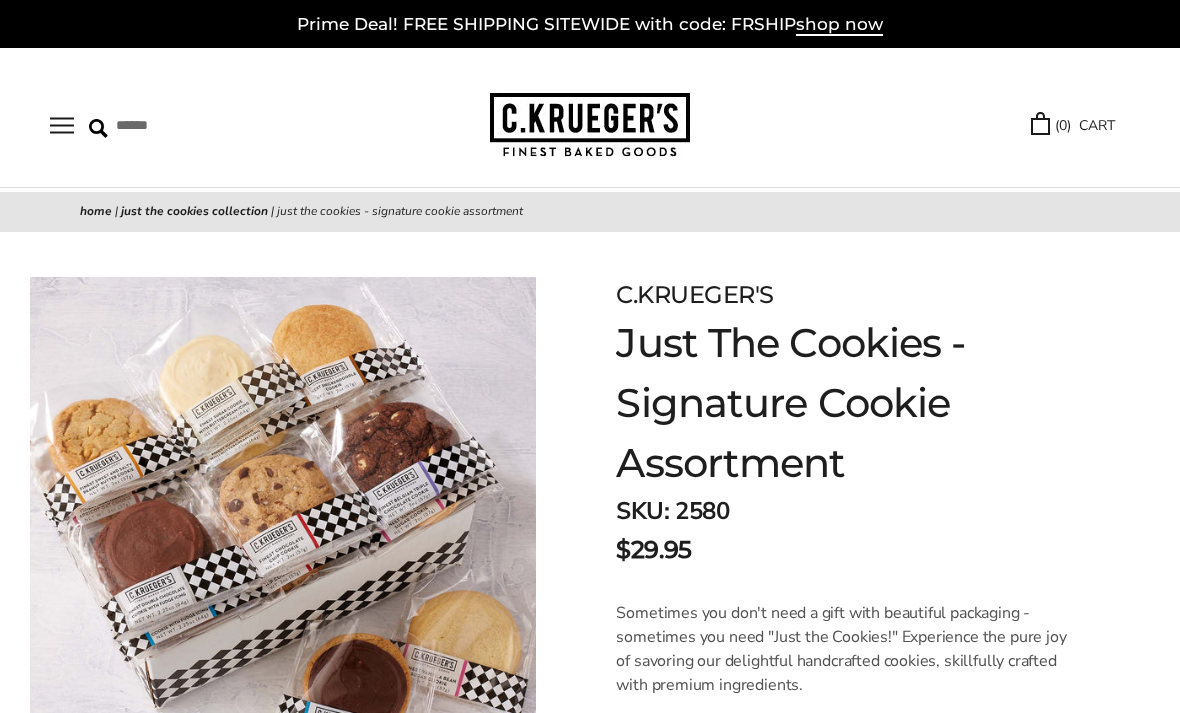 scroll, scrollTop: 0, scrollLeft: 0, axis: both 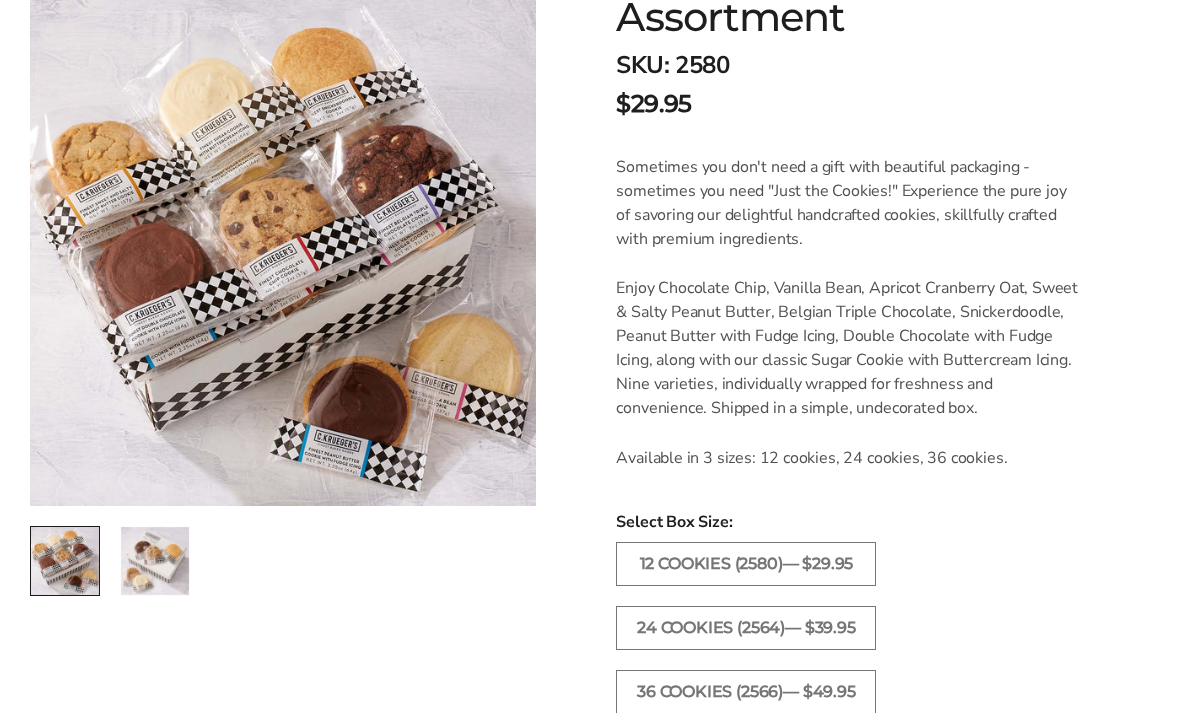 click on "12 COOKIES (2580)— $29.95" at bounding box center [746, 564] 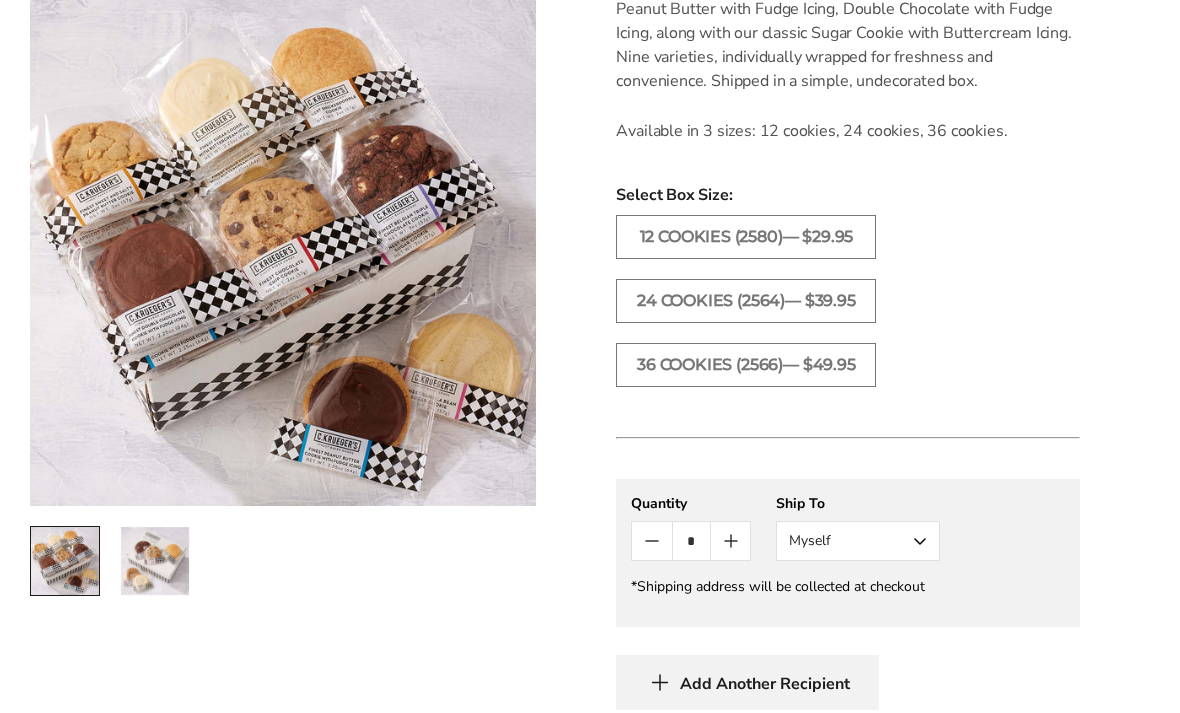 scroll, scrollTop: 799, scrollLeft: 0, axis: vertical 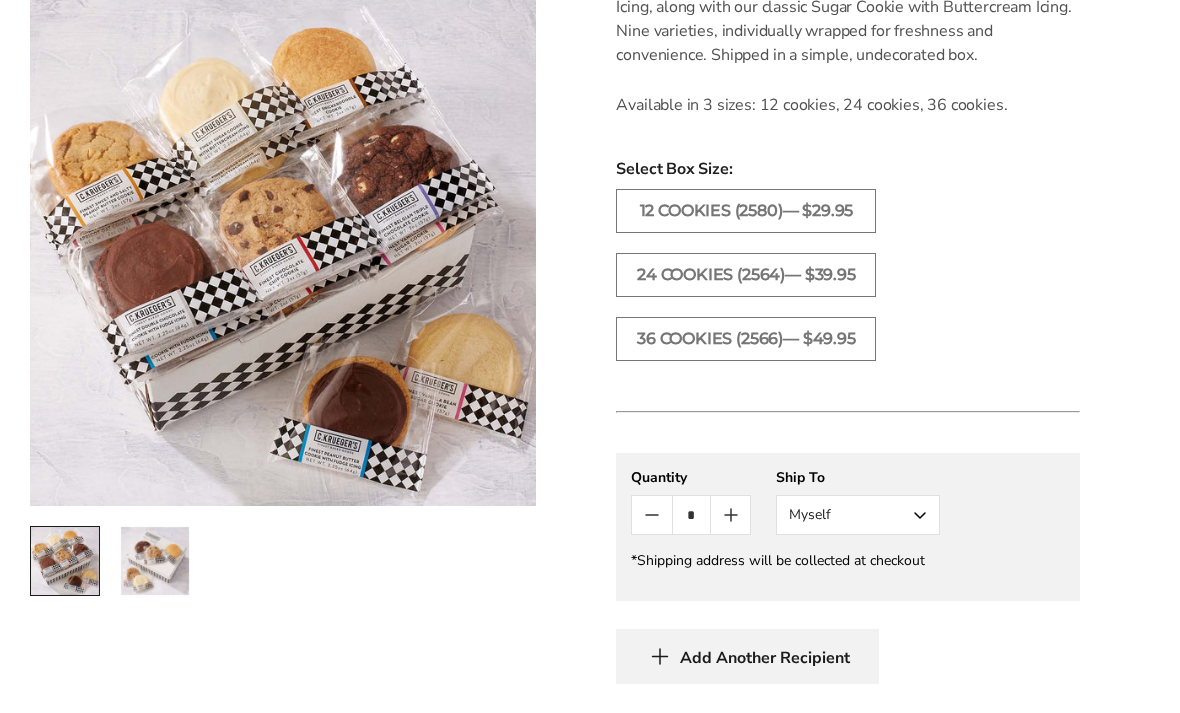 click on "Myself" at bounding box center [858, 515] 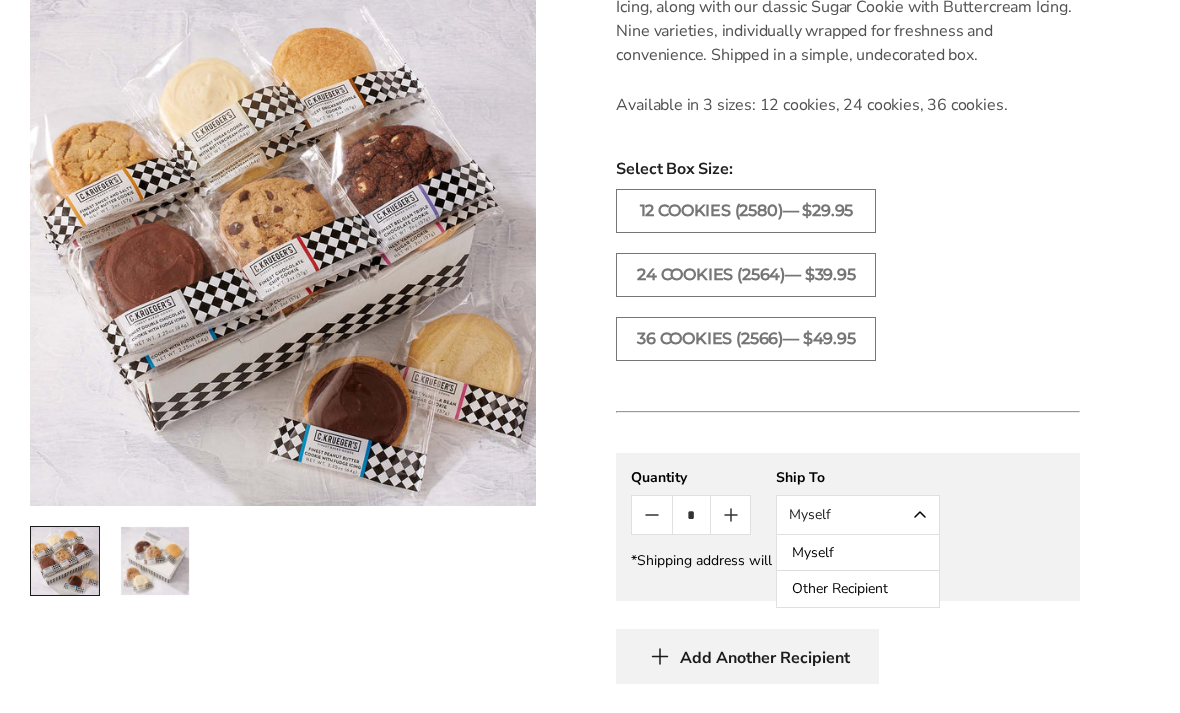 click on "Other Recipient" at bounding box center (858, 589) 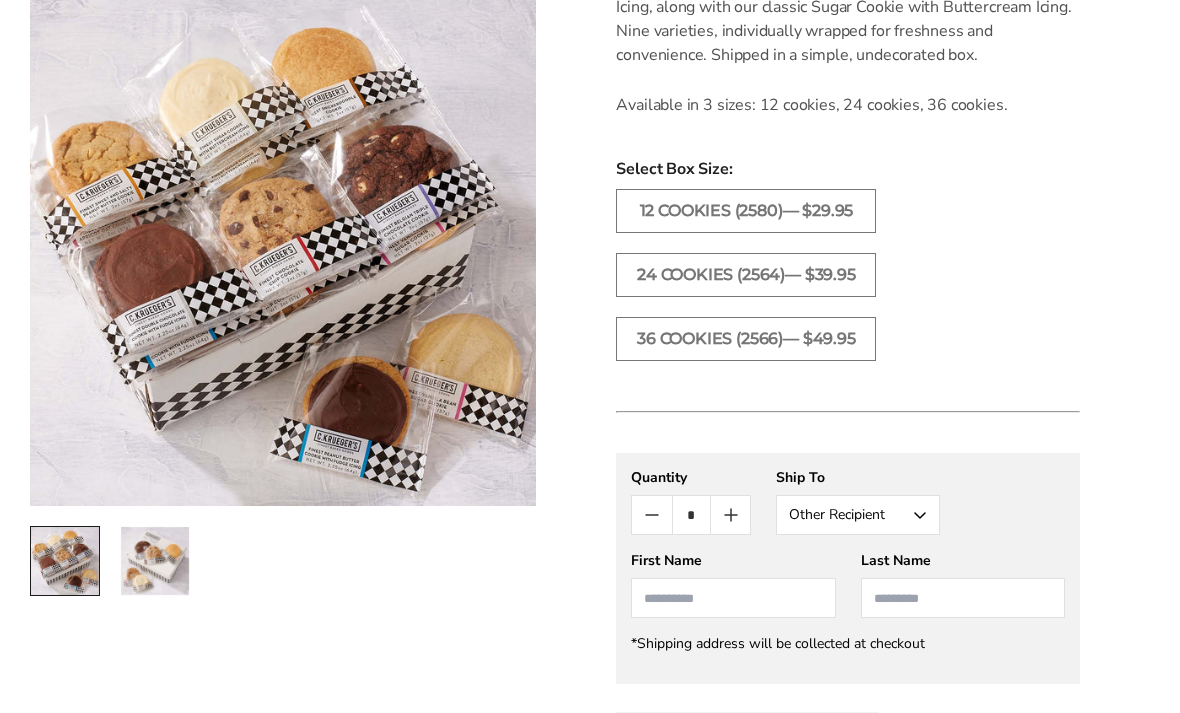 click on "Other Recipient" at bounding box center (858, 515) 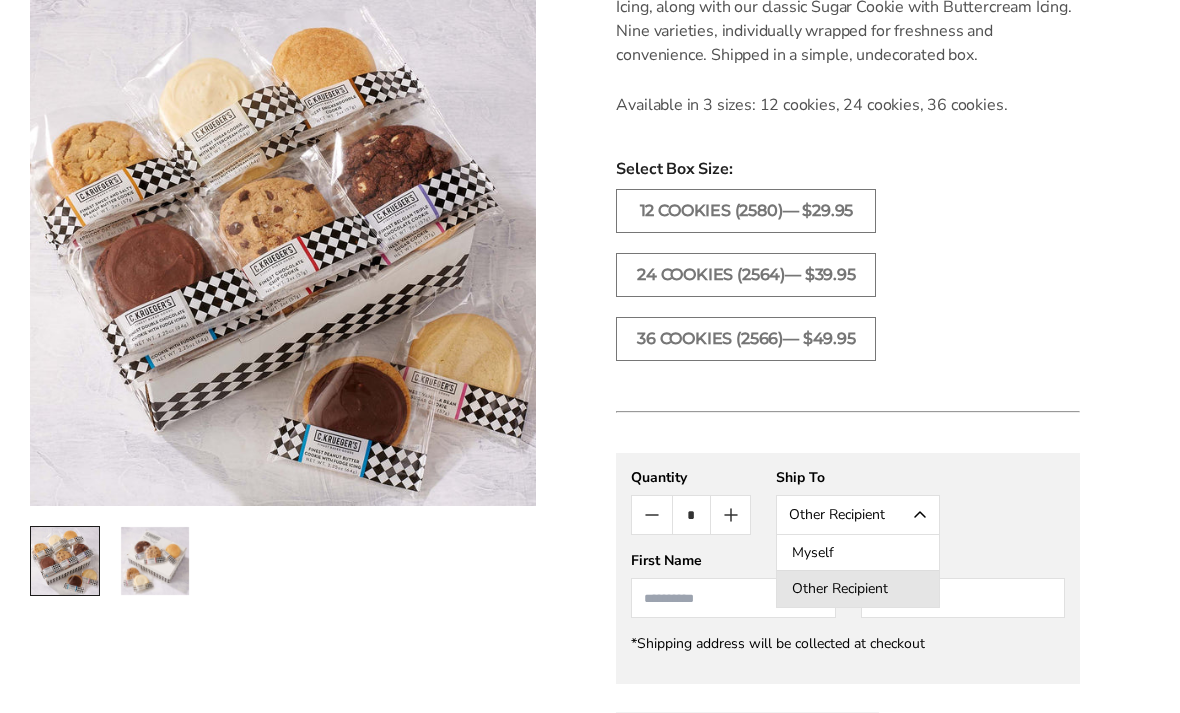 click on "Other Recipient" at bounding box center [858, 515] 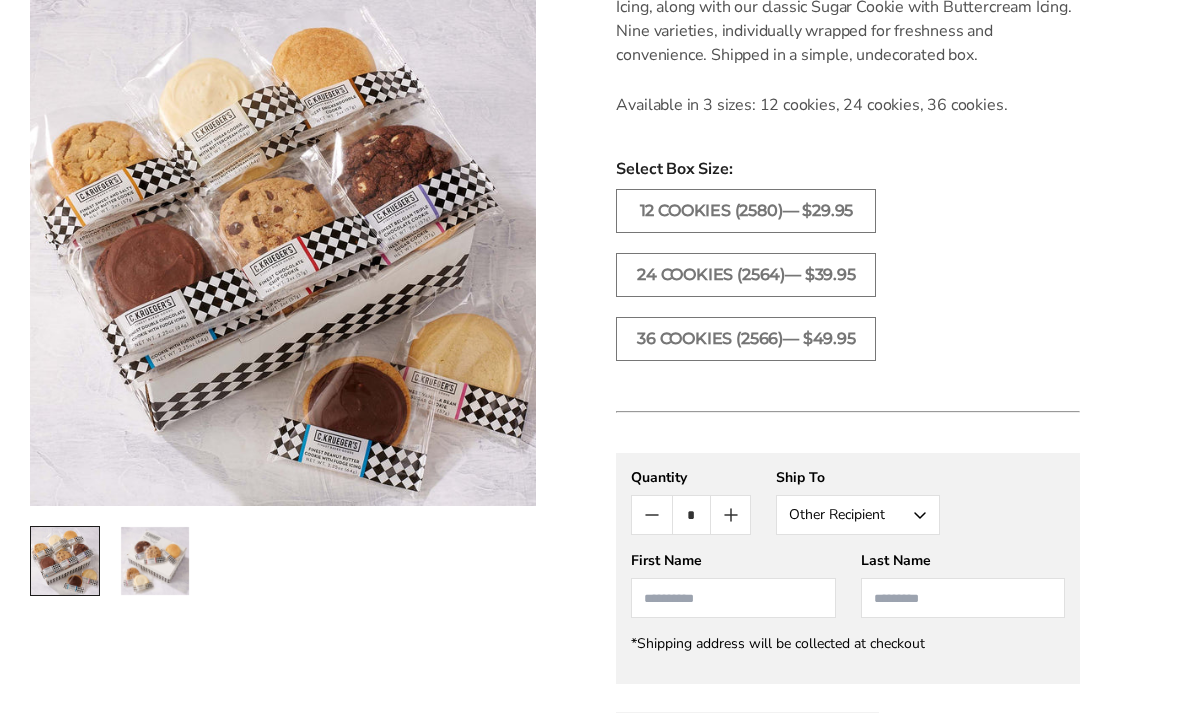 click at bounding box center (733, 598) 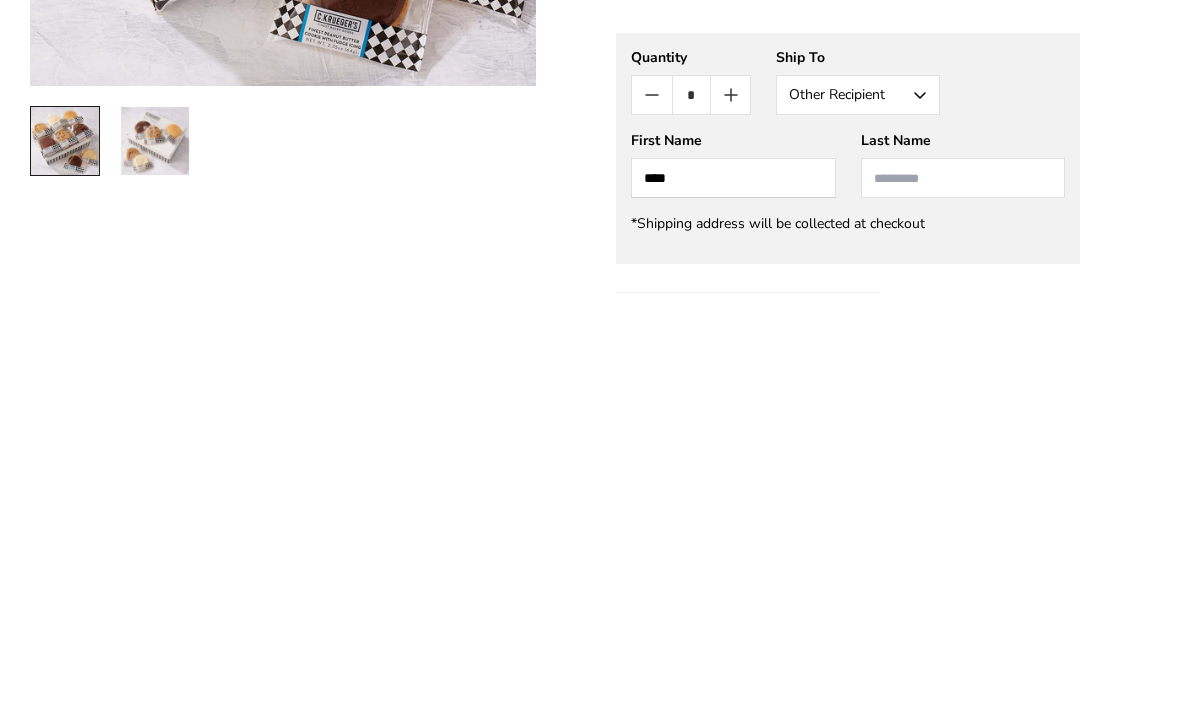 type on "****" 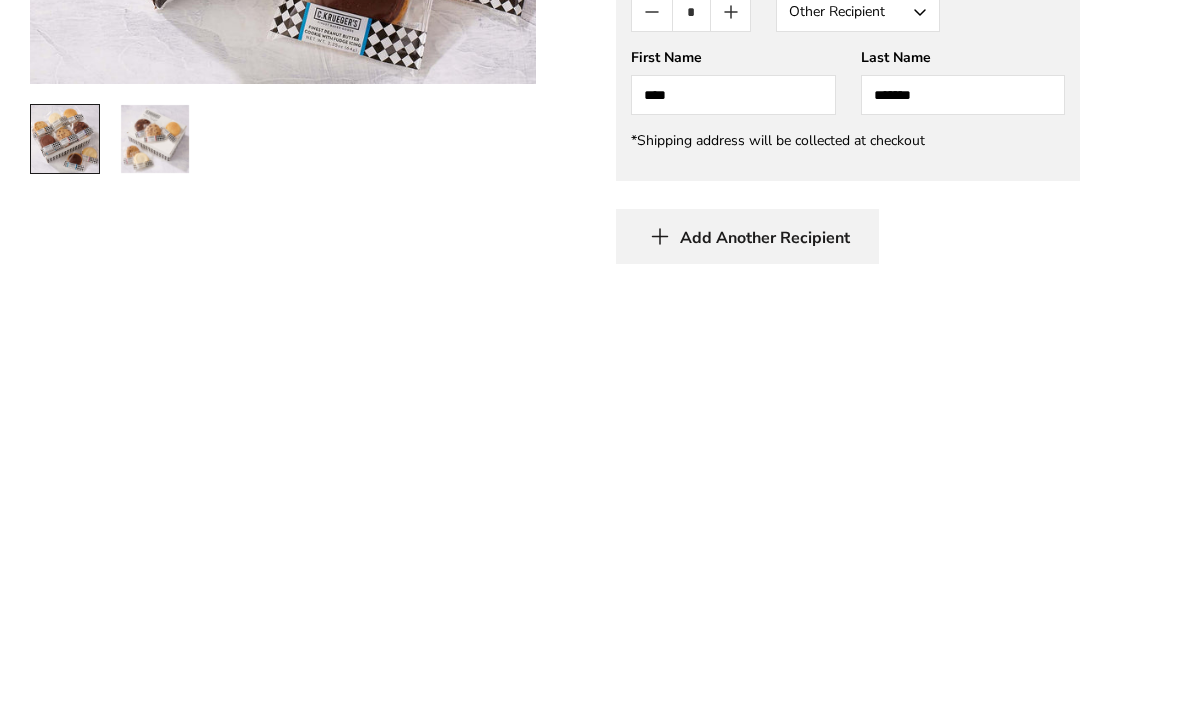 scroll, scrollTop: 915, scrollLeft: 0, axis: vertical 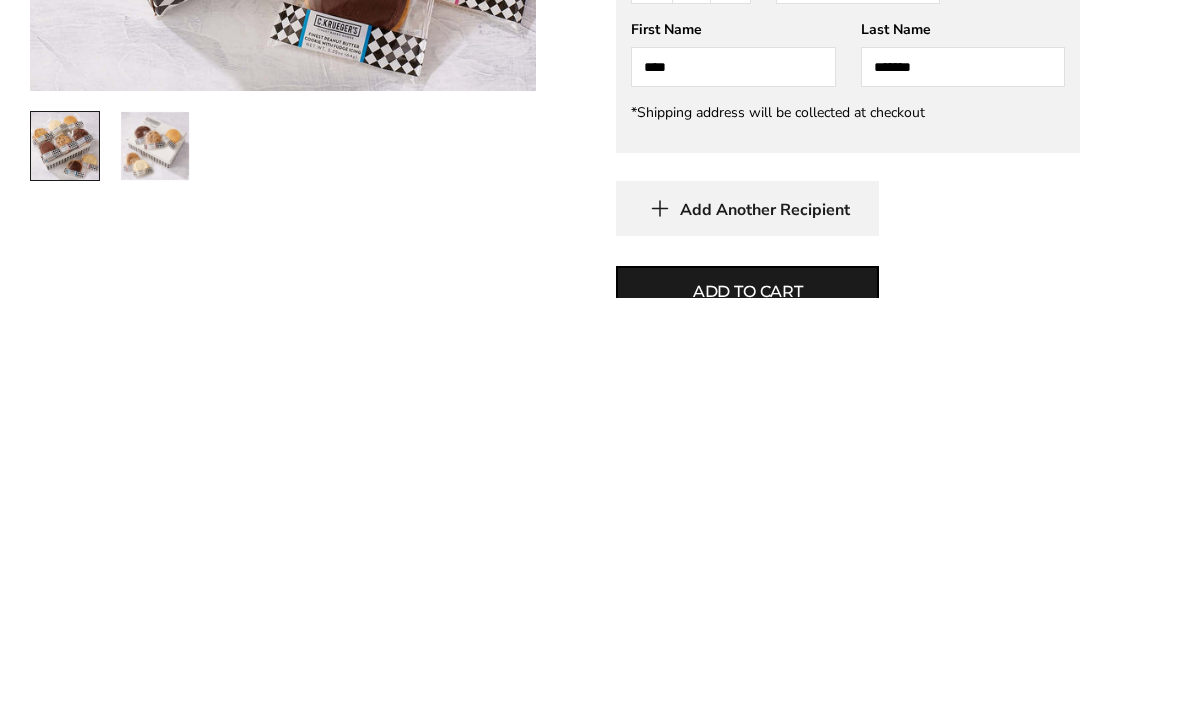 type on "*******" 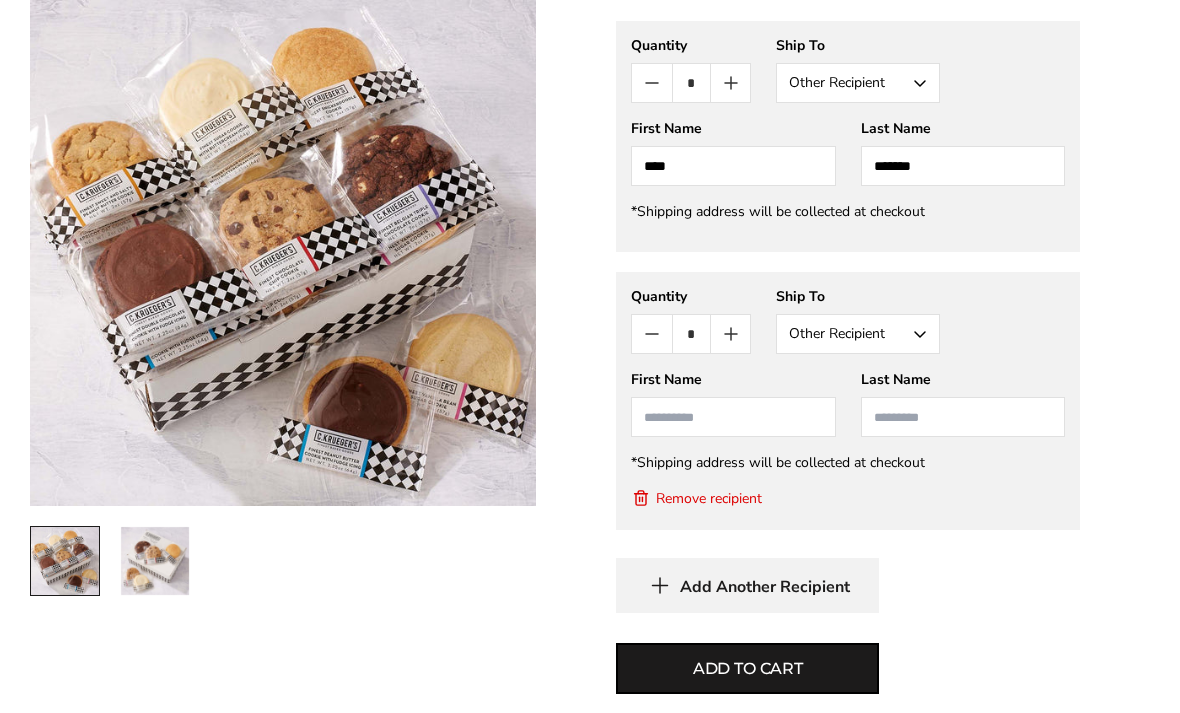 scroll, scrollTop: 1234, scrollLeft: 0, axis: vertical 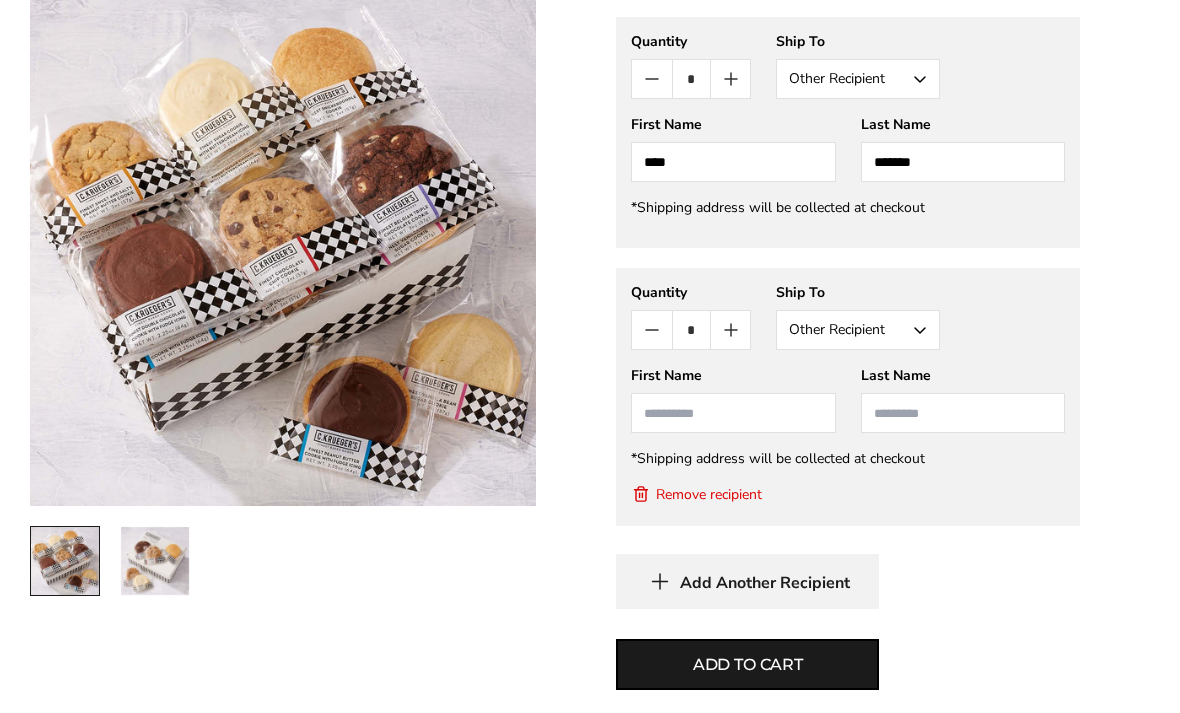click on "Other Recipient" at bounding box center [858, 331] 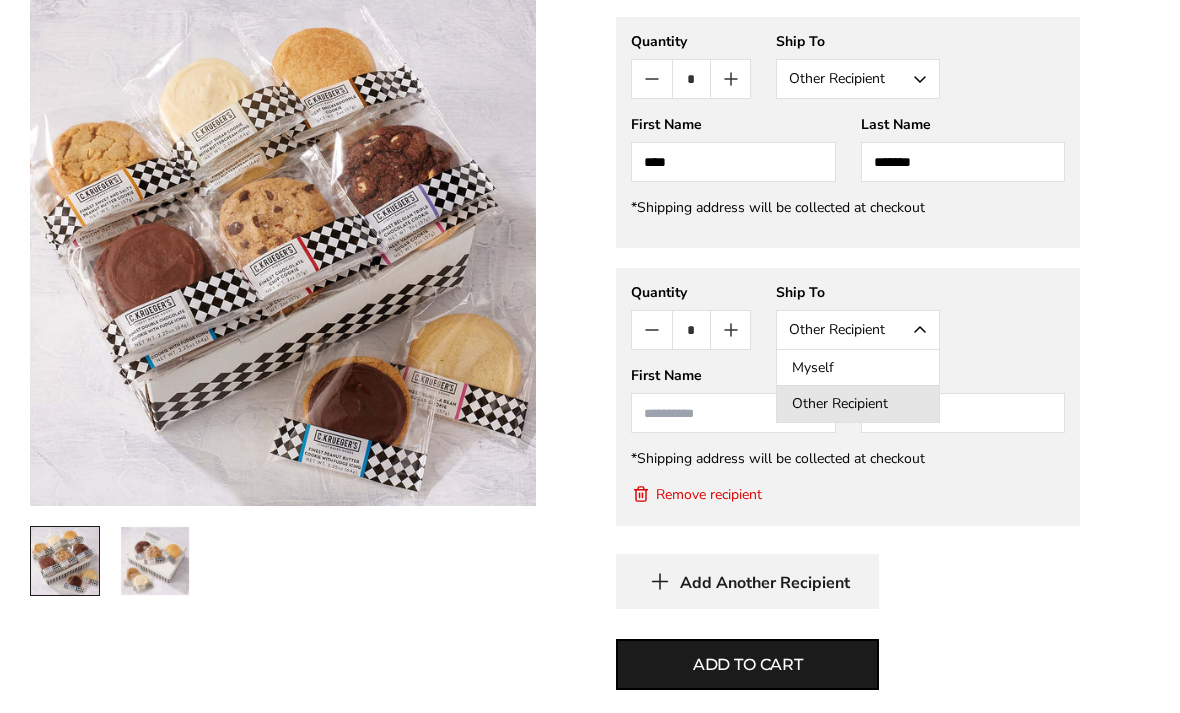 click on "Myself" at bounding box center (858, 368) 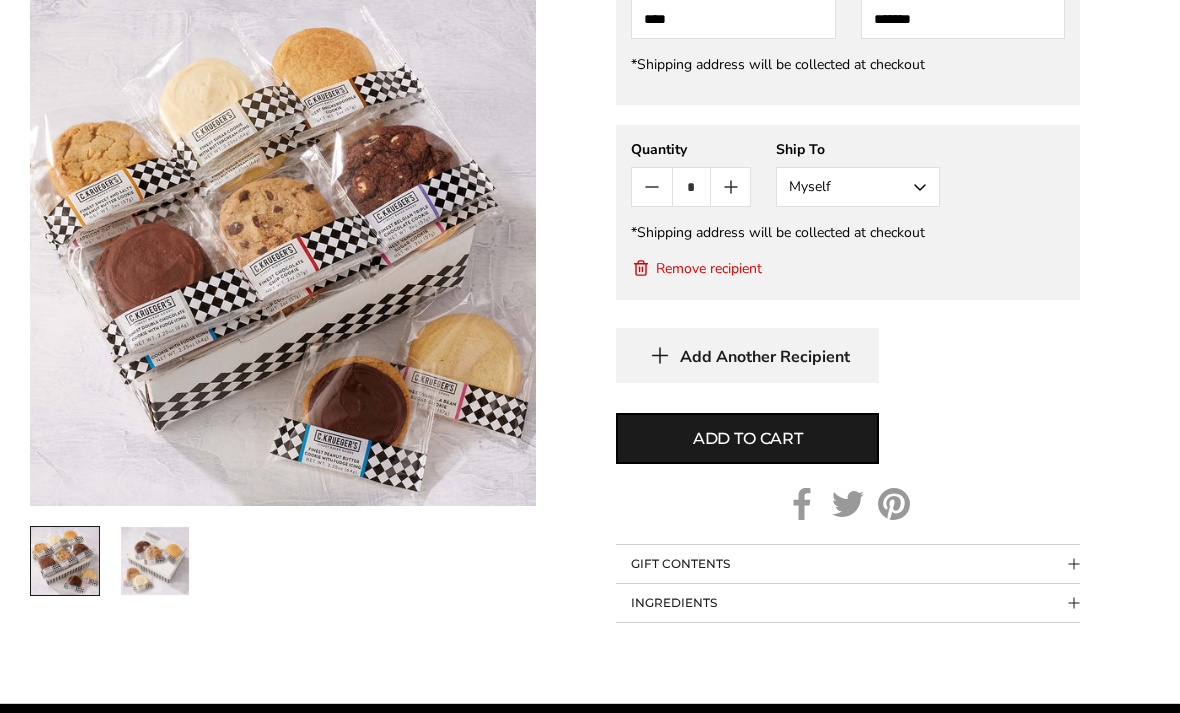 scroll, scrollTop: 1375, scrollLeft: 0, axis: vertical 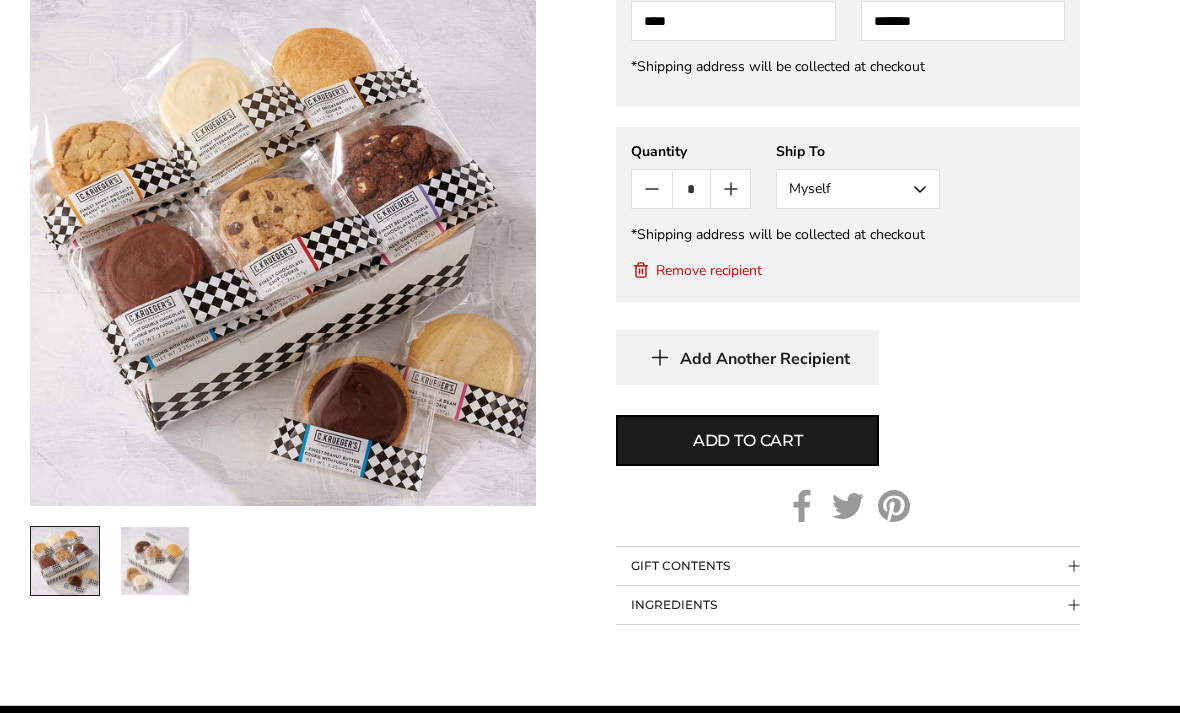 click on "GIFT CONTENTS" at bounding box center [848, 567] 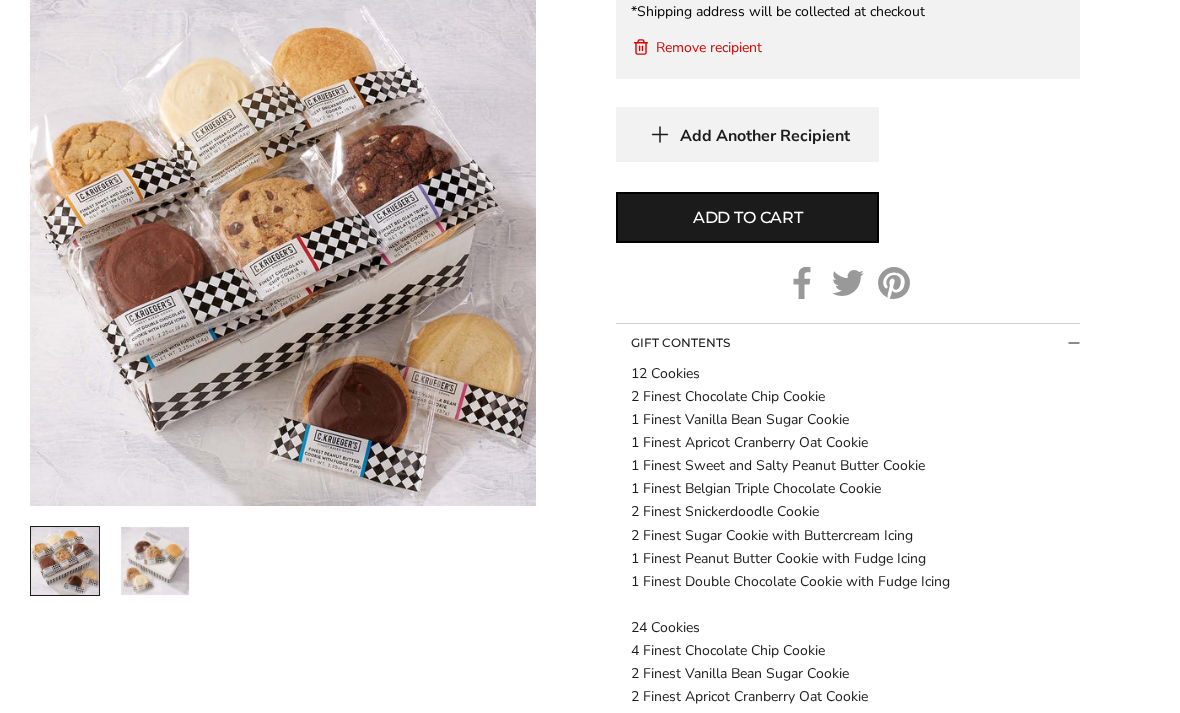 scroll, scrollTop: 1599, scrollLeft: 0, axis: vertical 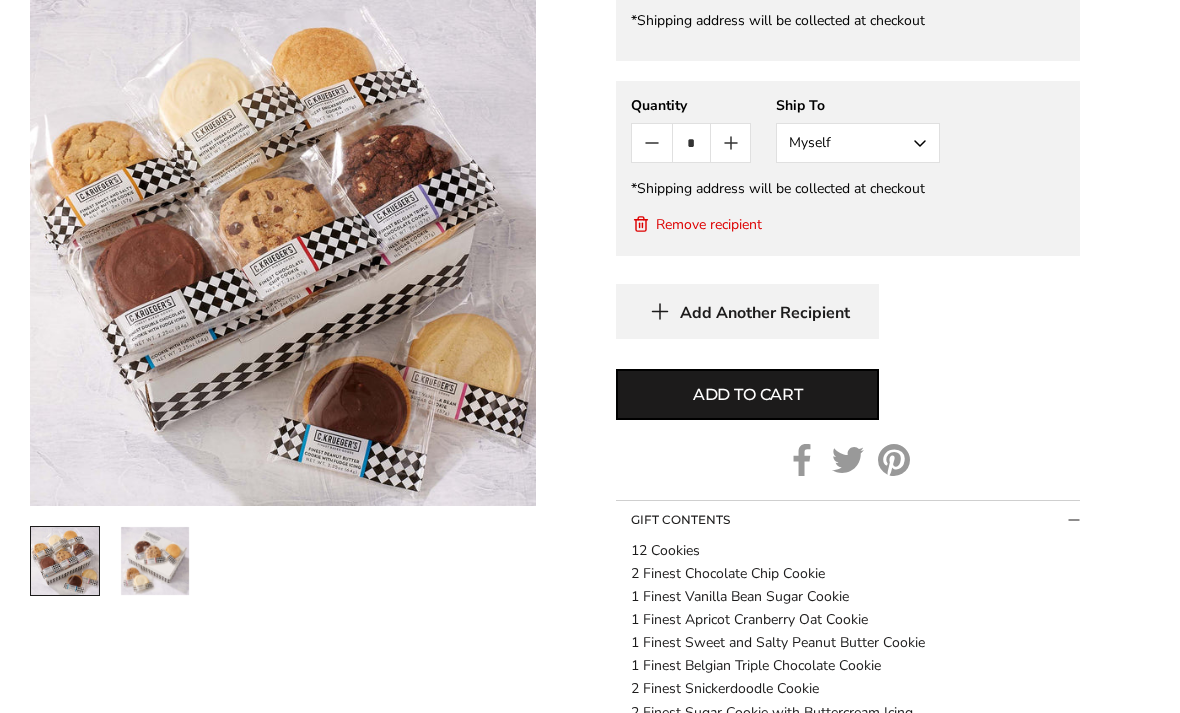 click on "Add to cart" at bounding box center (747, 395) 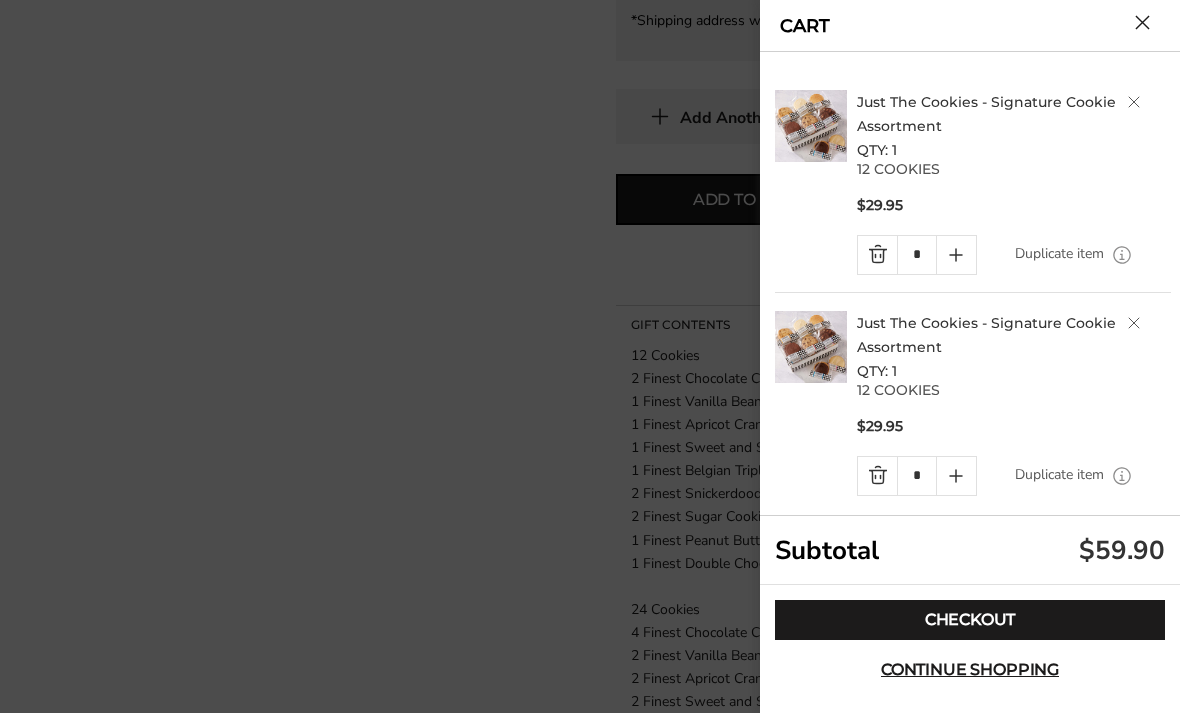 click on "Checkout" at bounding box center [970, 620] 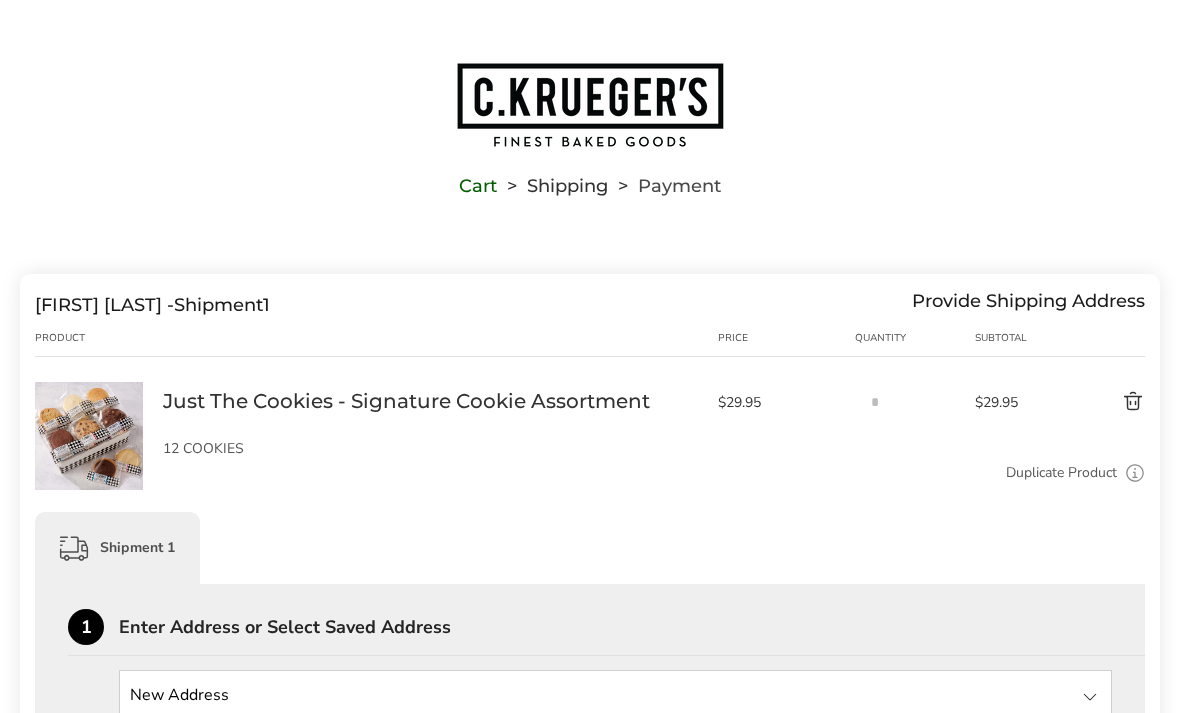 scroll, scrollTop: 0, scrollLeft: 0, axis: both 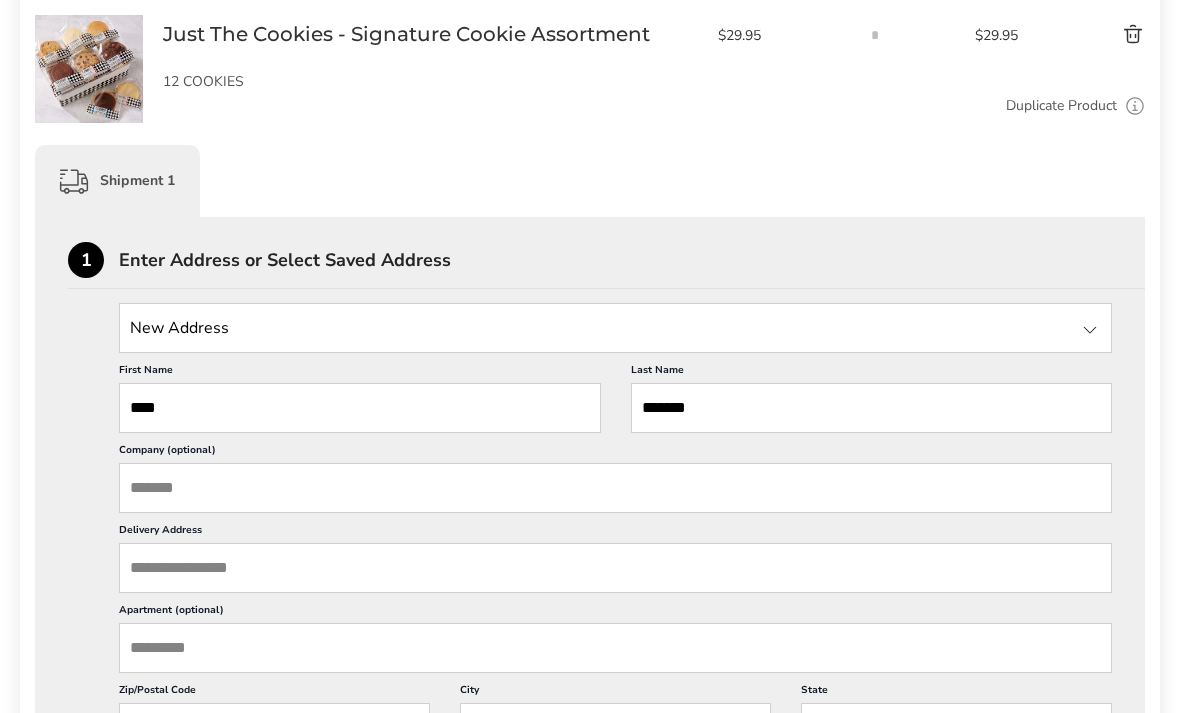 click at bounding box center (1090, 330) 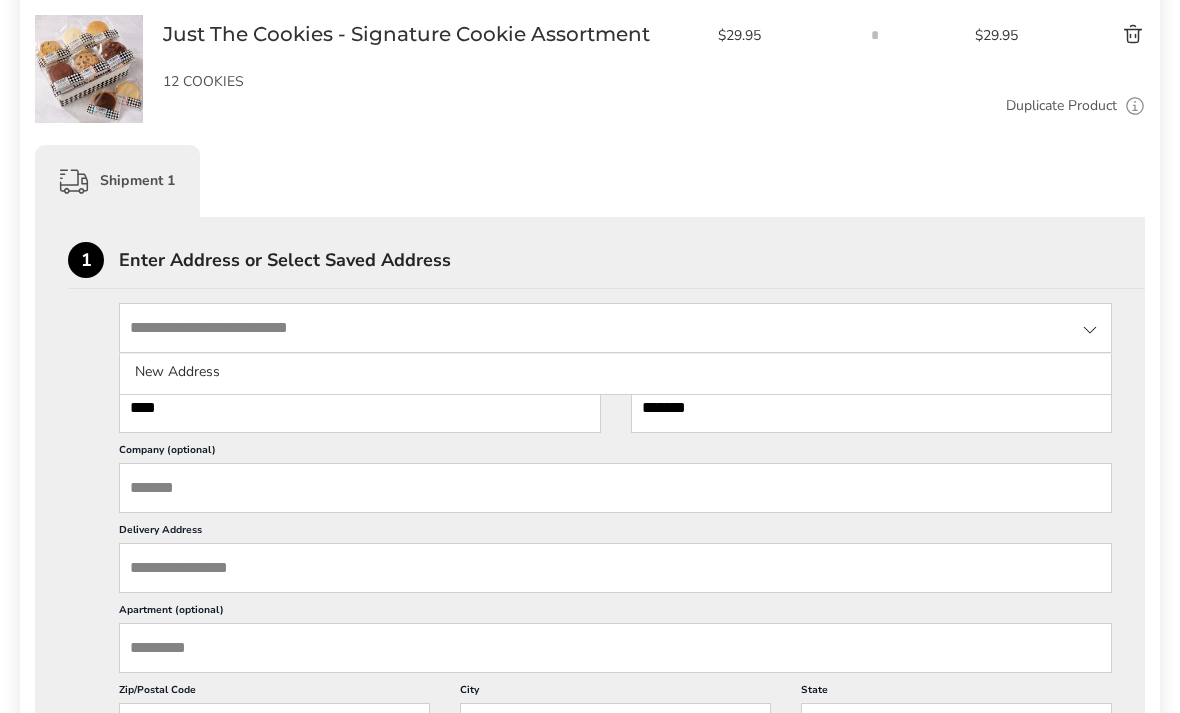 click at bounding box center (615, 328) 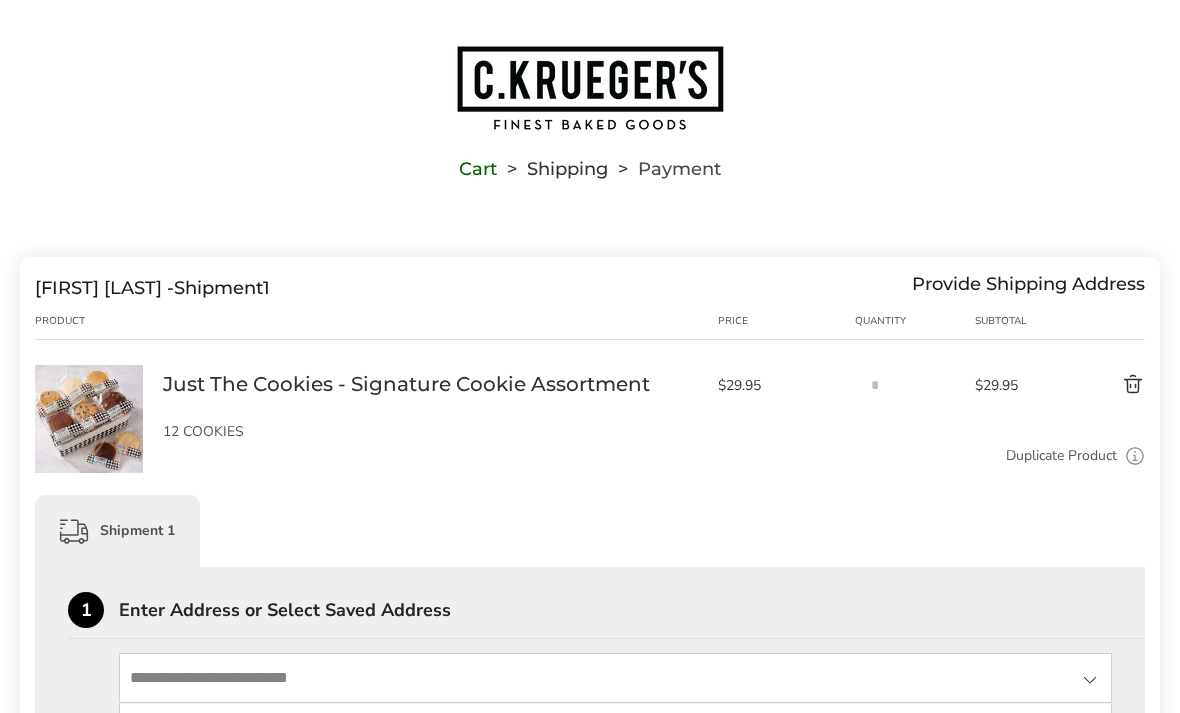 scroll, scrollTop: 0, scrollLeft: 0, axis: both 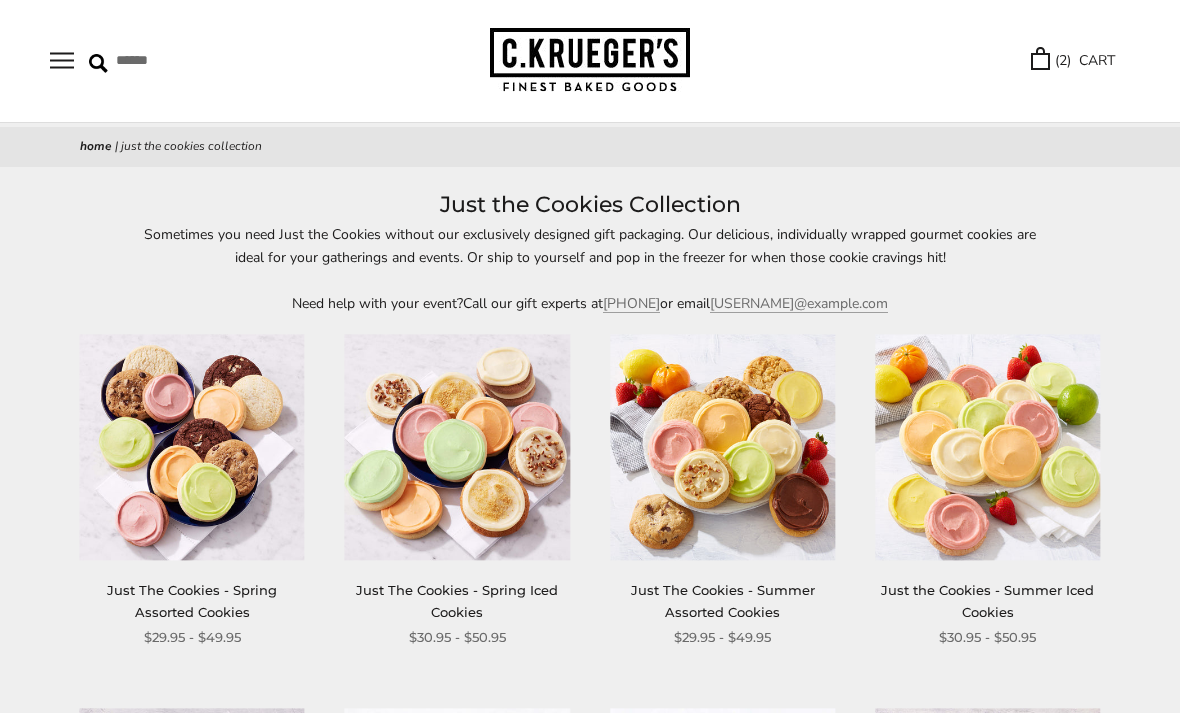 click at bounding box center (62, 60) 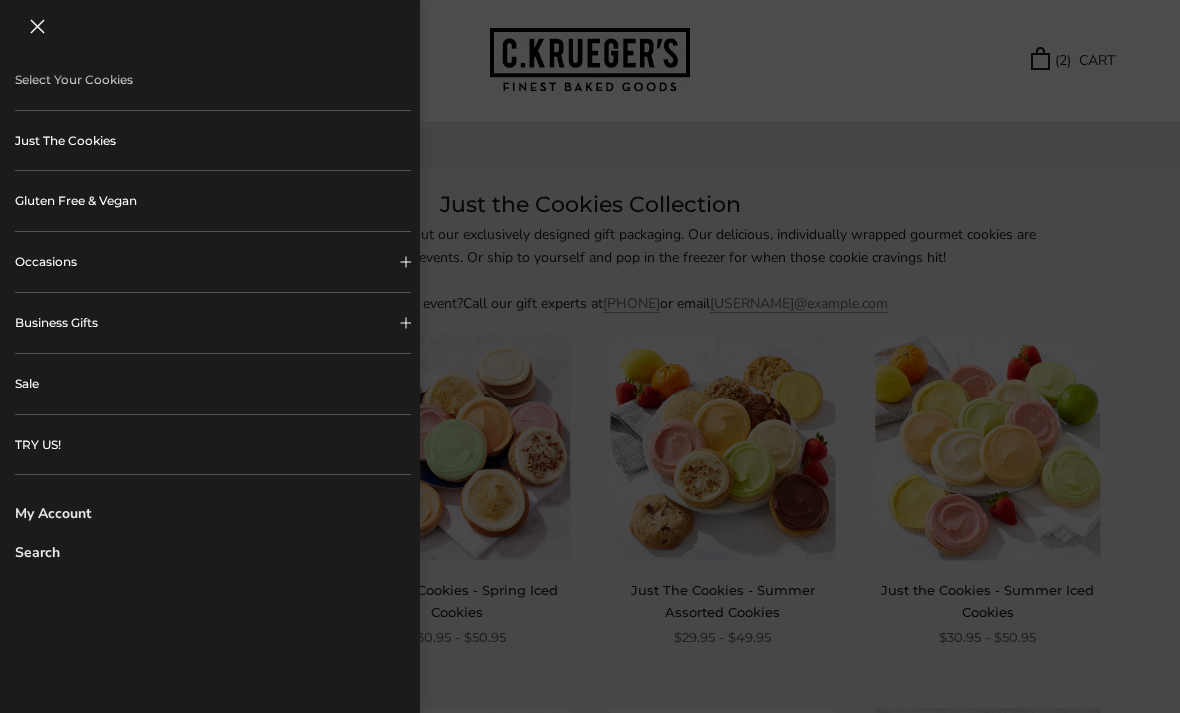 scroll, scrollTop: 490, scrollLeft: 0, axis: vertical 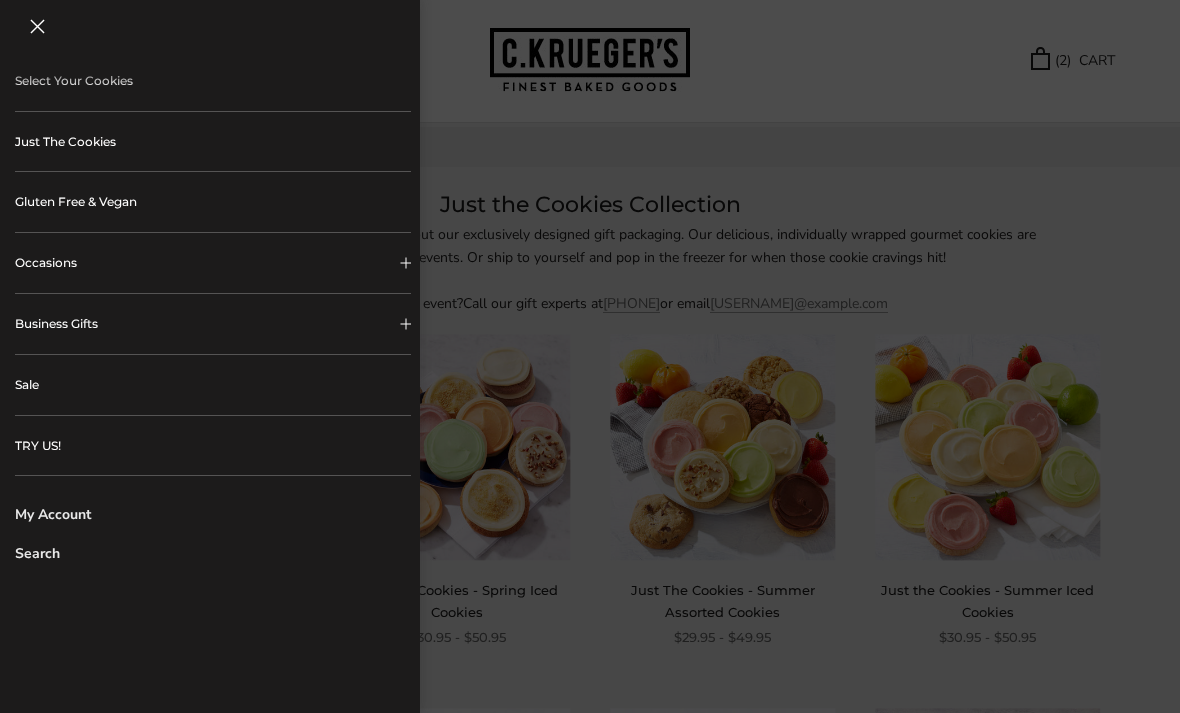 click on "My Account" at bounding box center (213, 514) 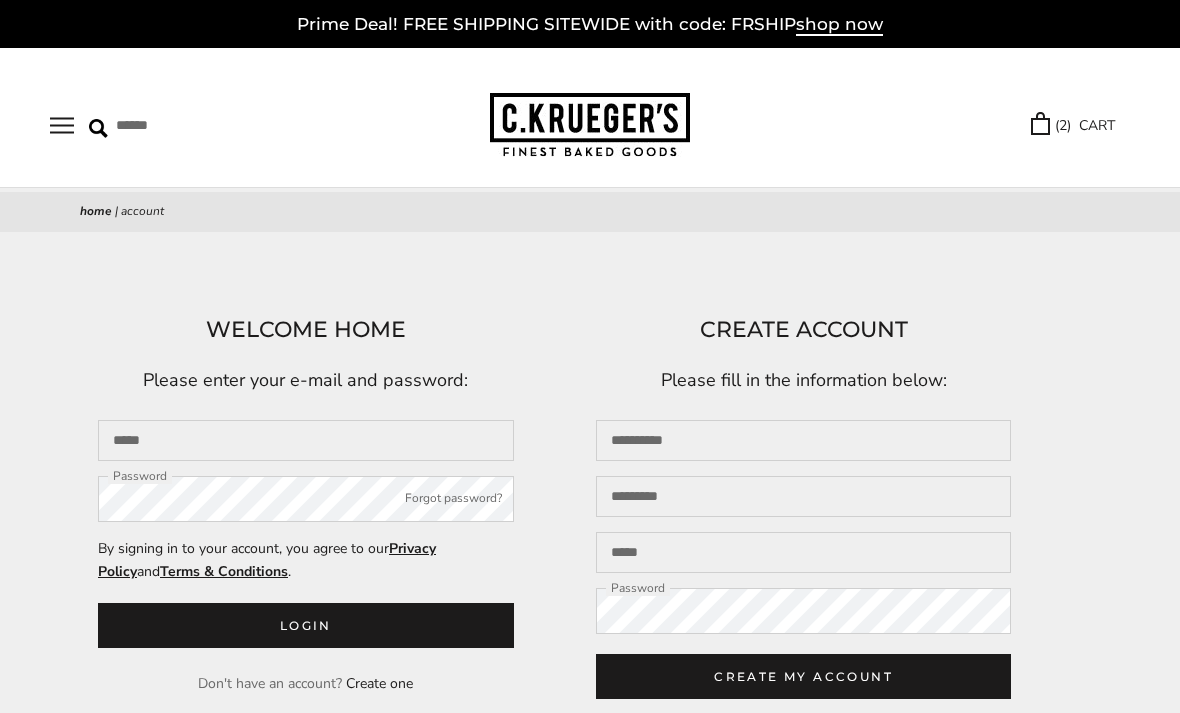 scroll, scrollTop: 265, scrollLeft: 0, axis: vertical 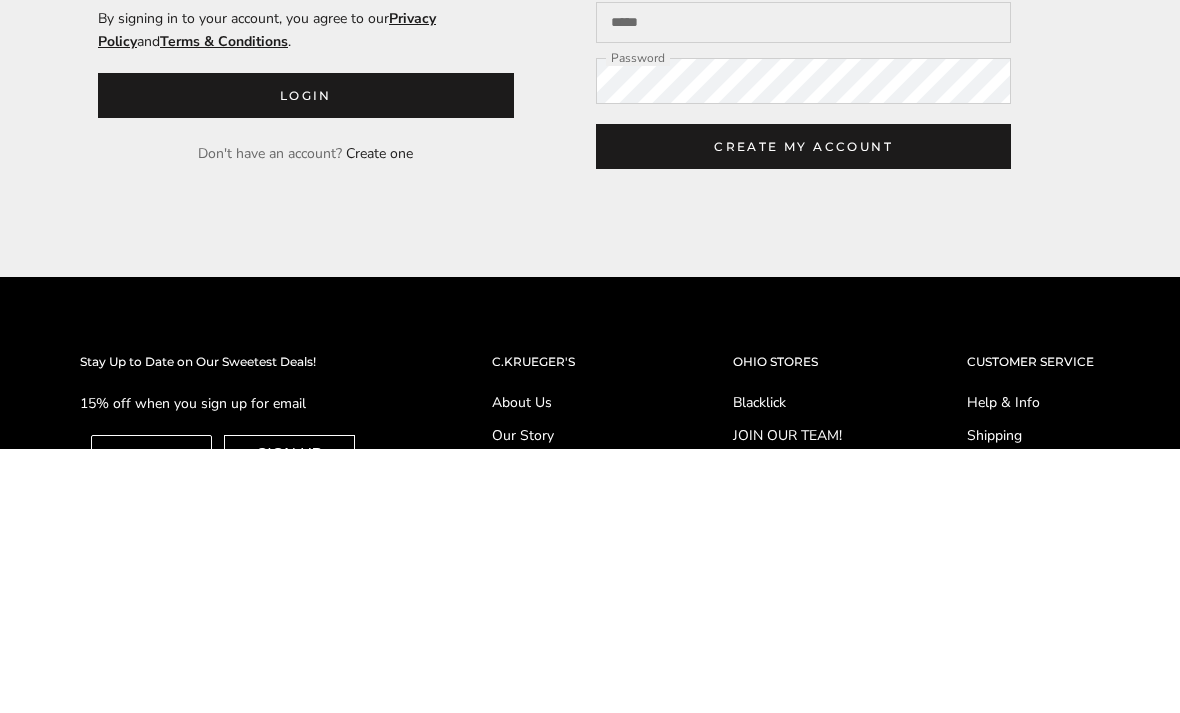 type on "**********" 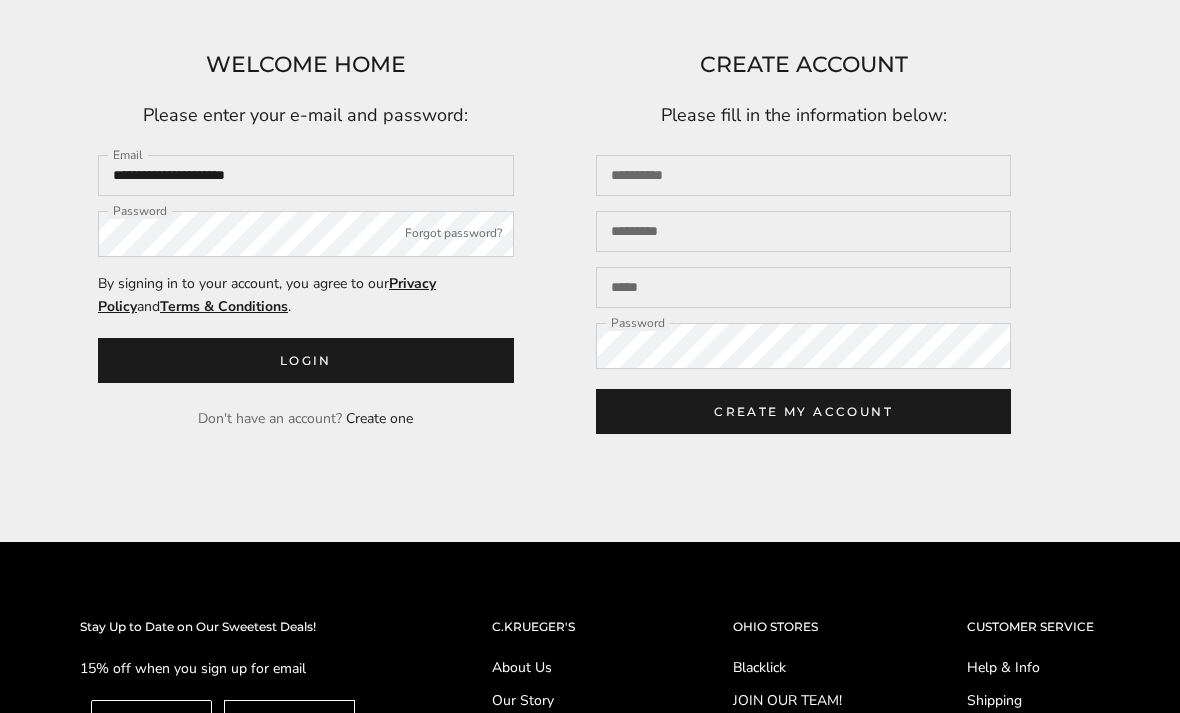 click on "Login" at bounding box center [306, 360] 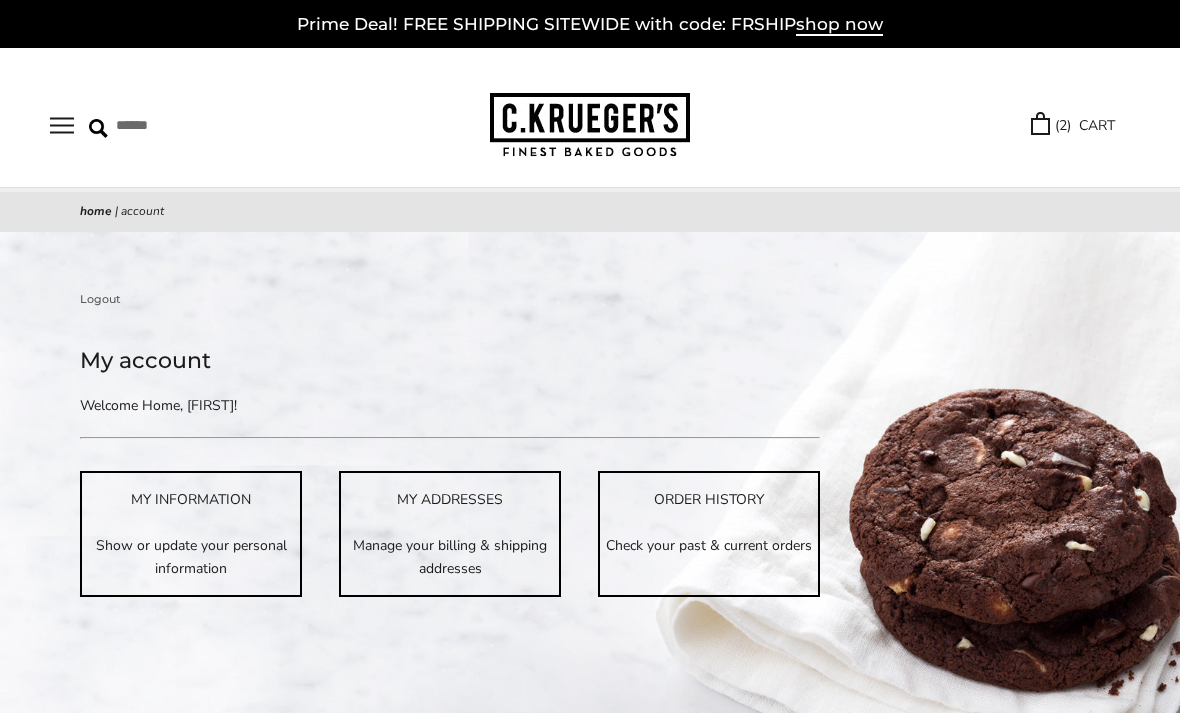 scroll, scrollTop: 0, scrollLeft: 0, axis: both 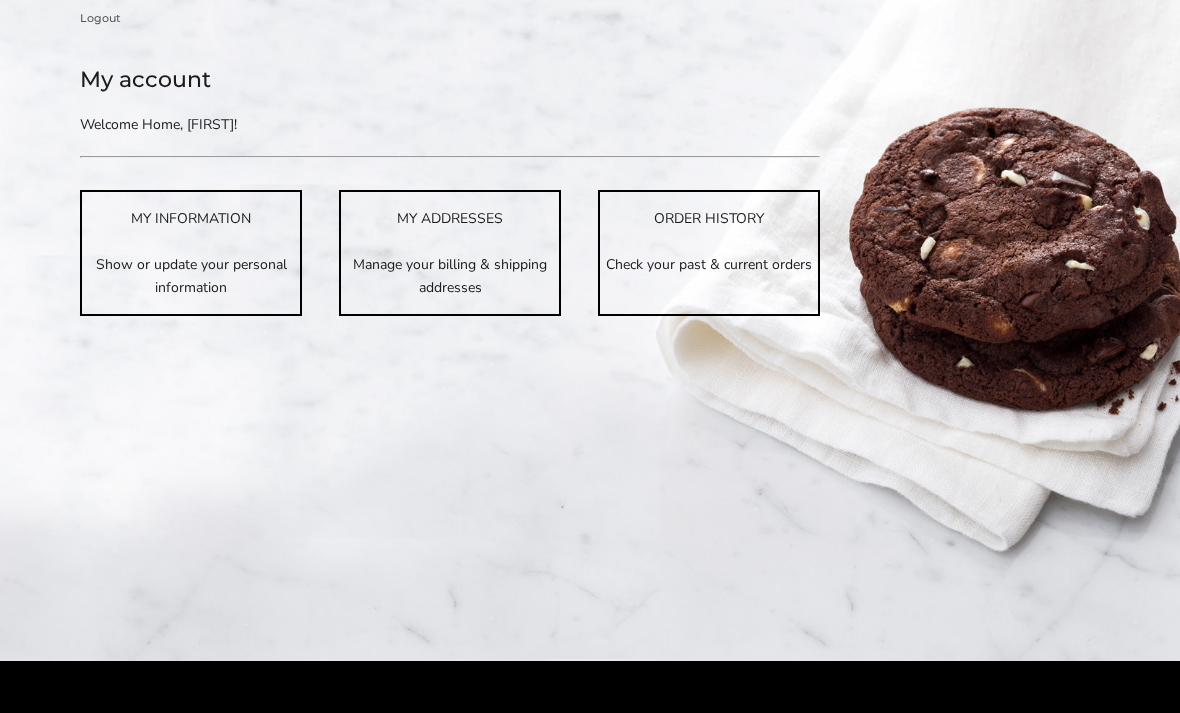 click on "Manage your billing & shipping addresses" at bounding box center [450, 277] 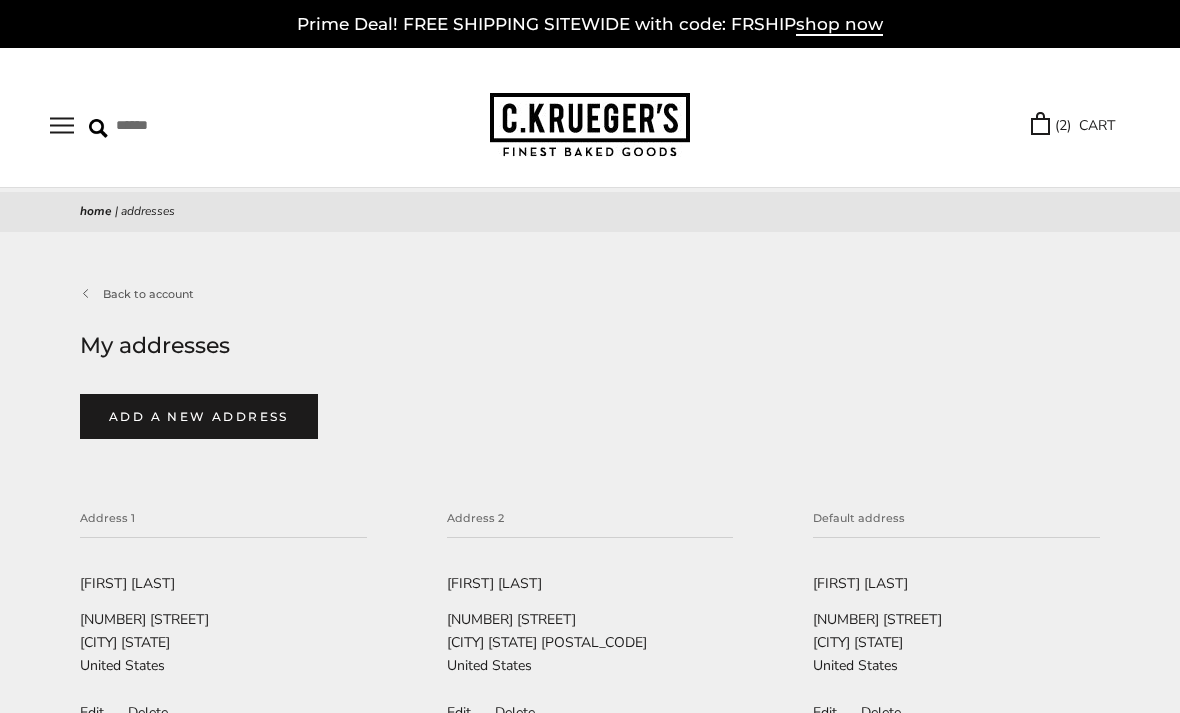 select on "****" 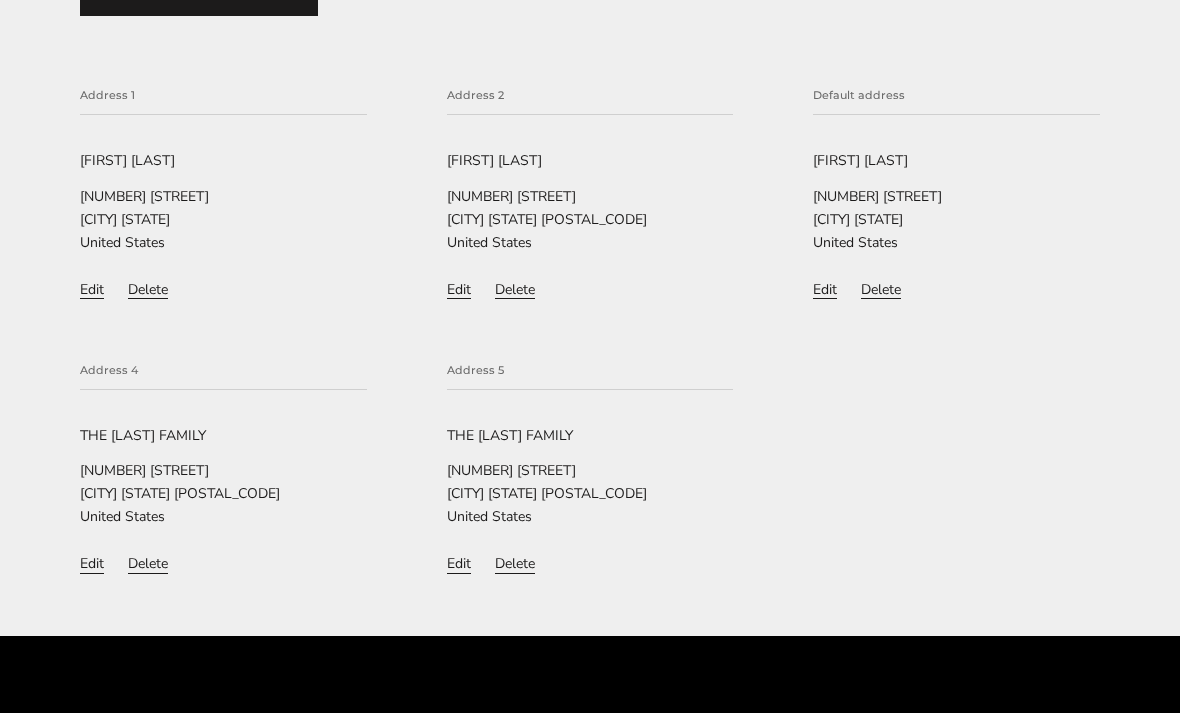 scroll, scrollTop: 423, scrollLeft: 0, axis: vertical 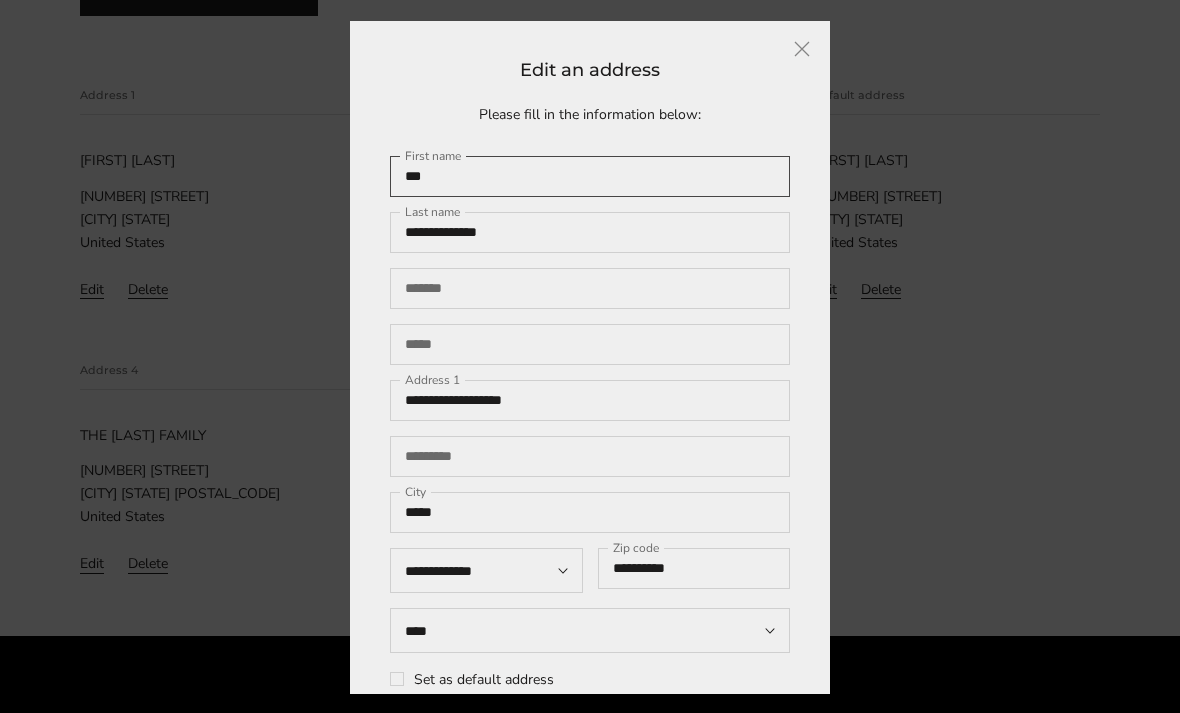 click on "***" at bounding box center [590, 176] 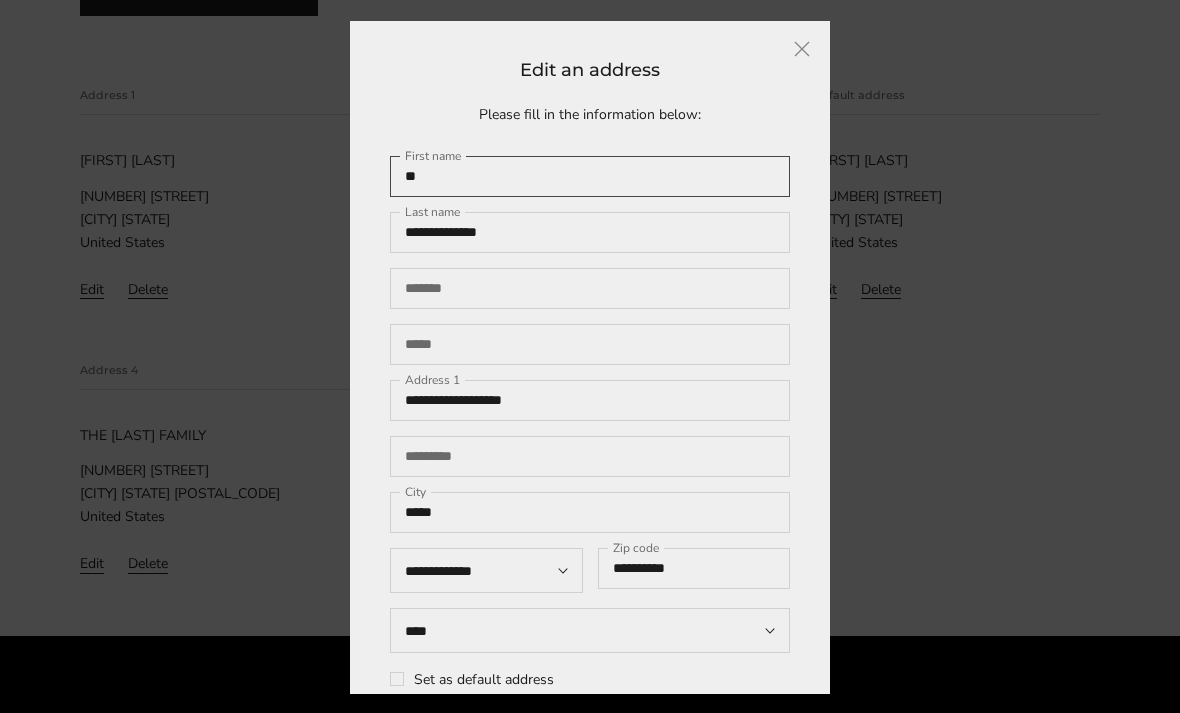 type on "*" 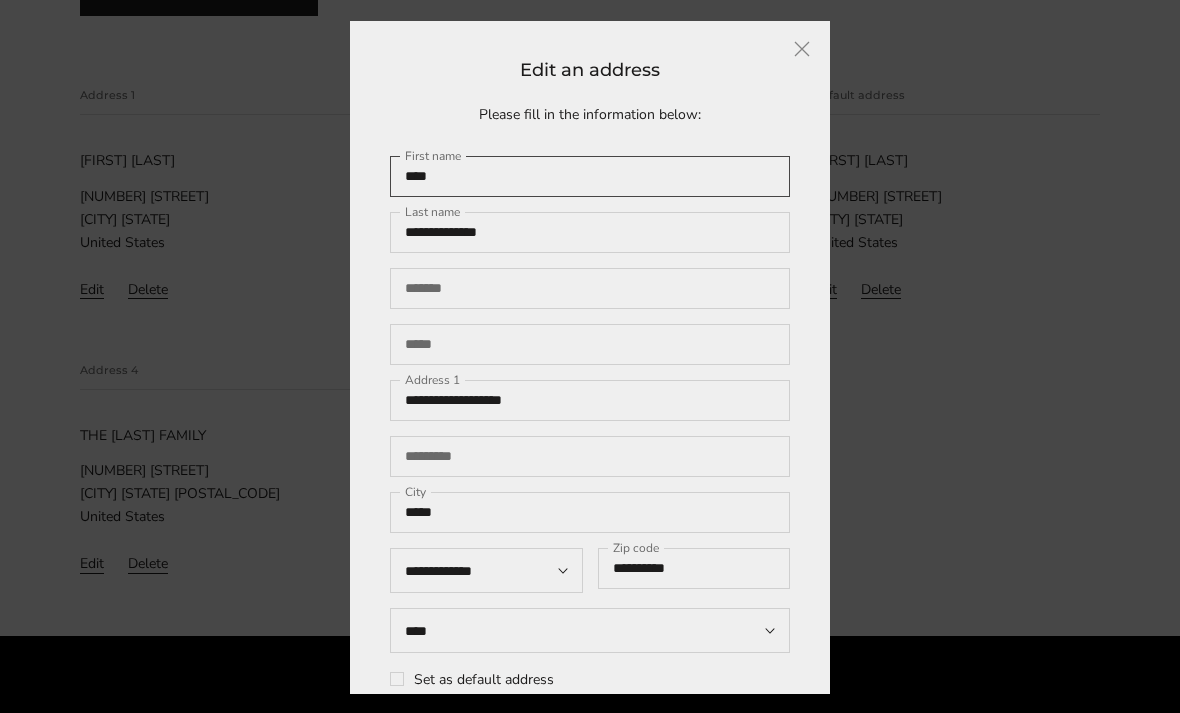 type on "****" 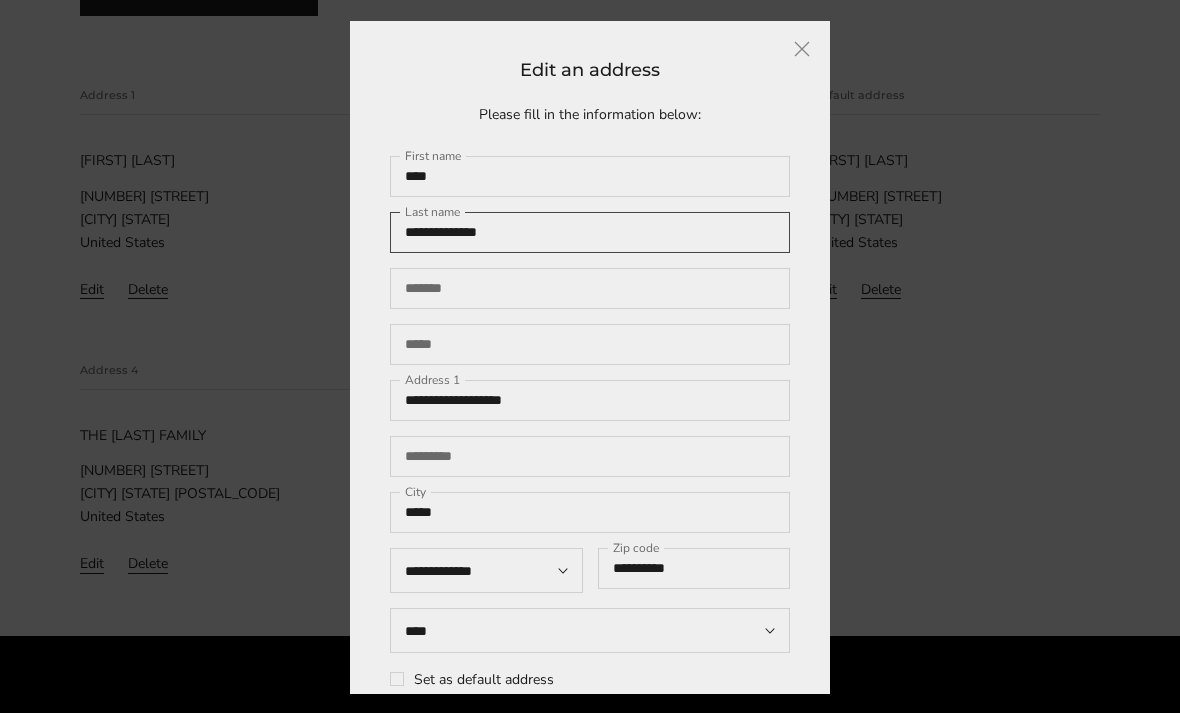 click on "**********" at bounding box center [590, 232] 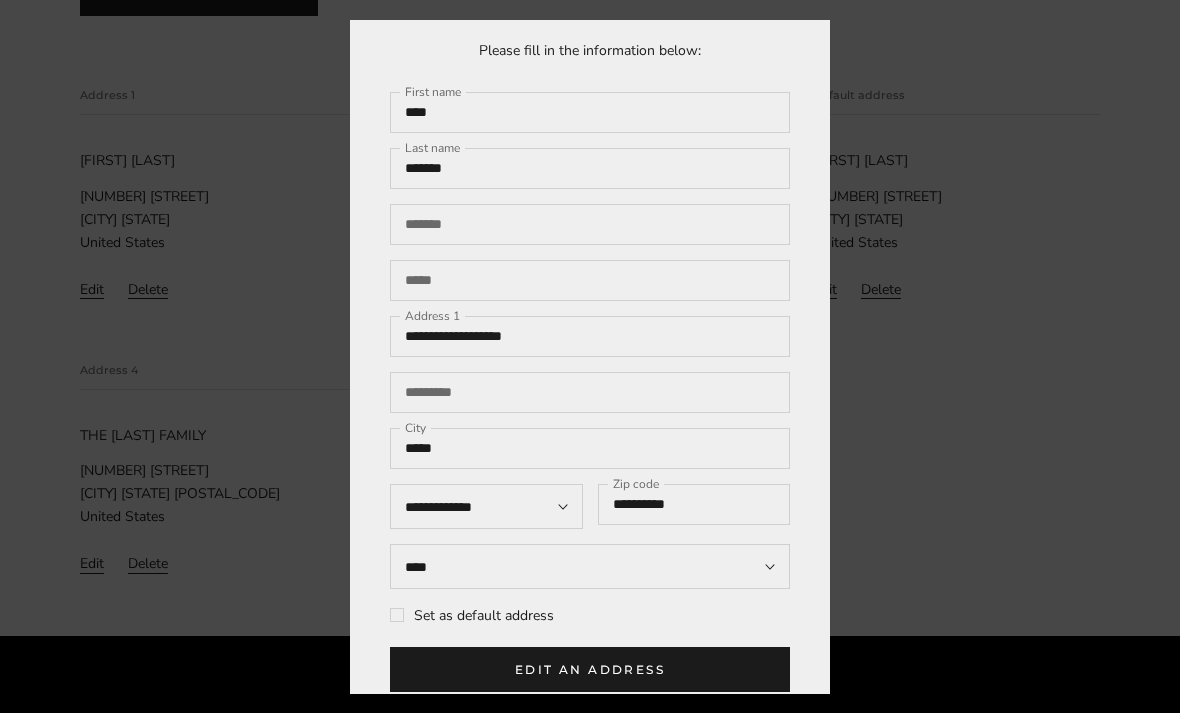 scroll, scrollTop: 79, scrollLeft: 0, axis: vertical 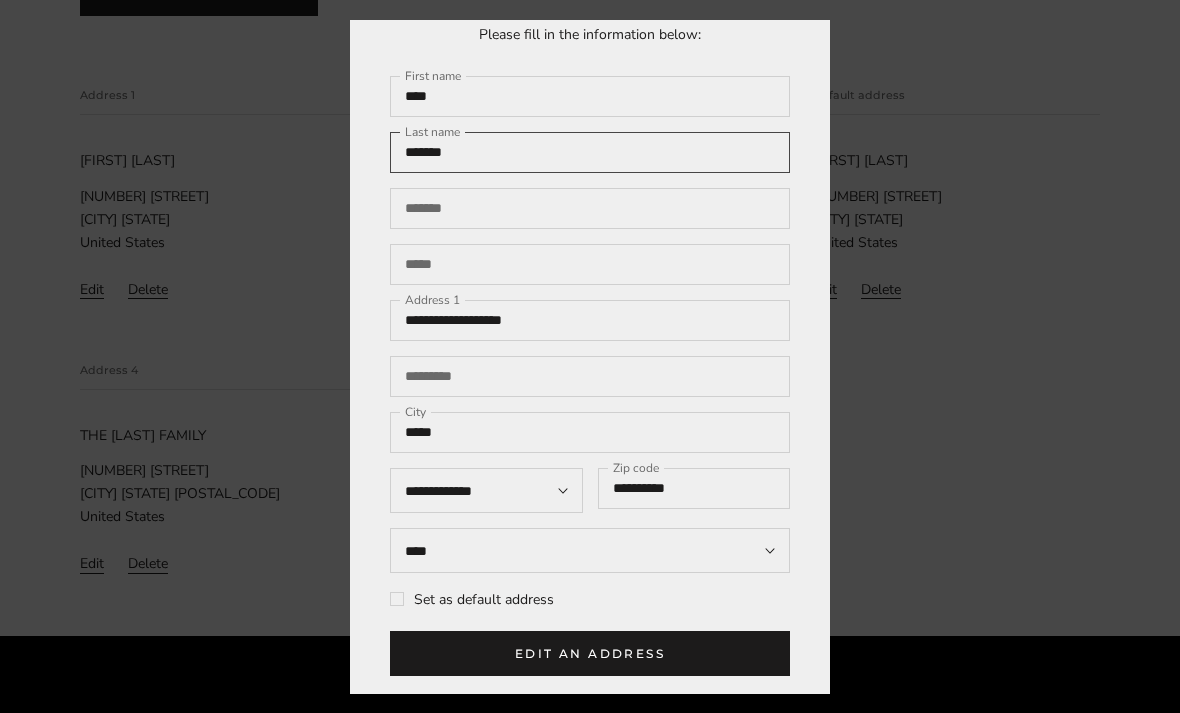 type on "*******" 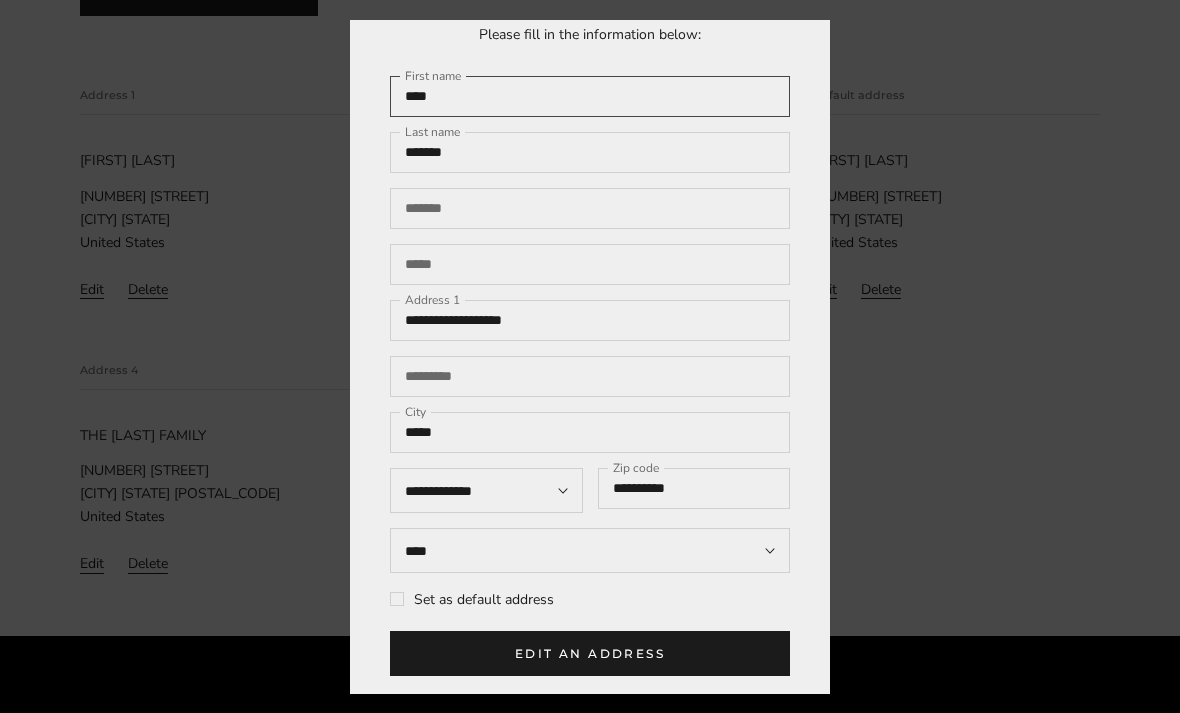 click on "****" at bounding box center (590, 97) 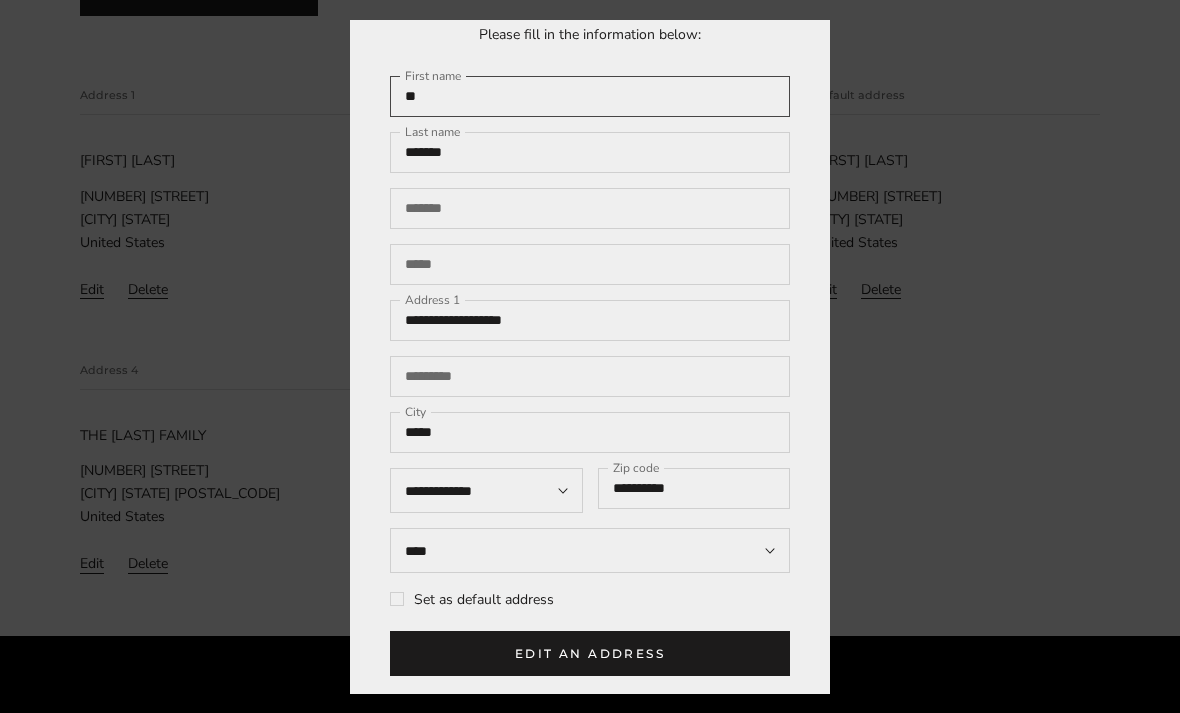 type on "*" 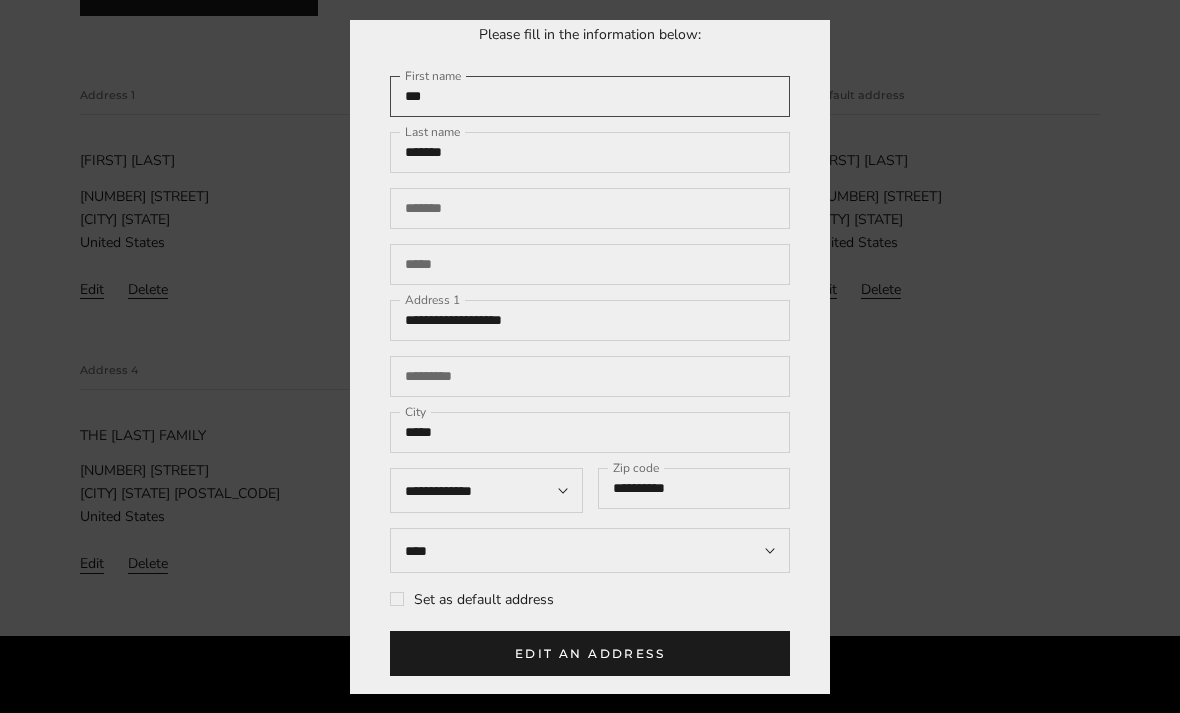 type on "***" 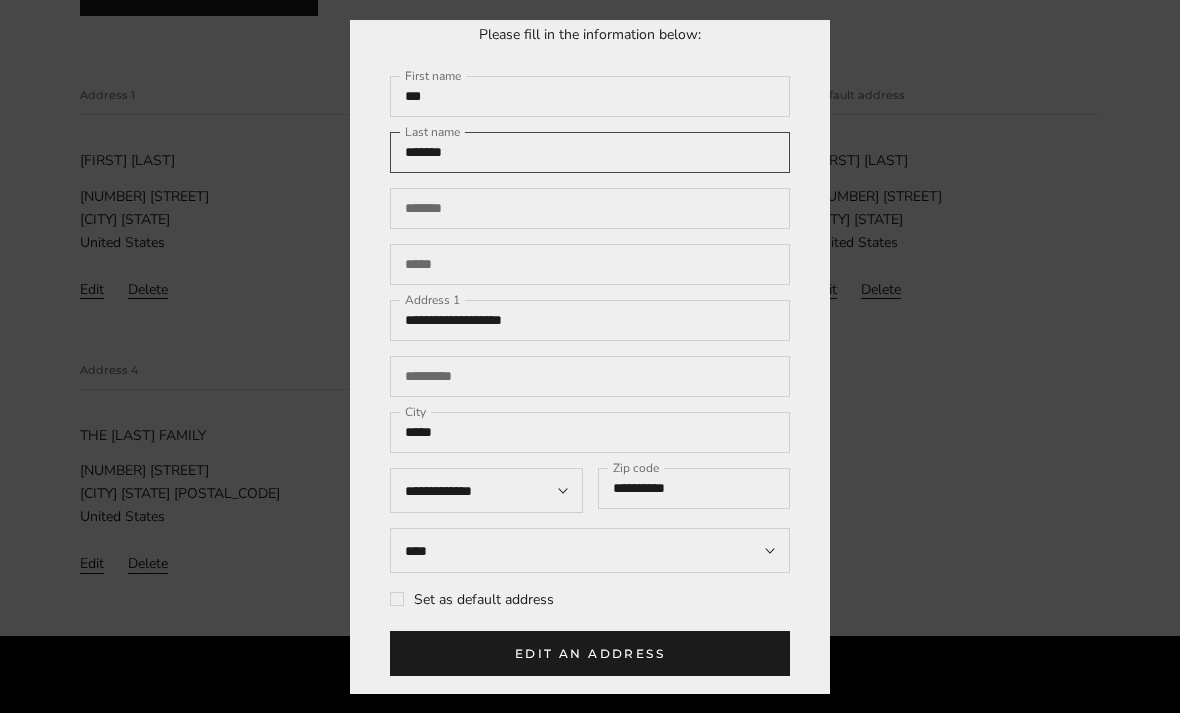 click on "*******" at bounding box center (590, 153) 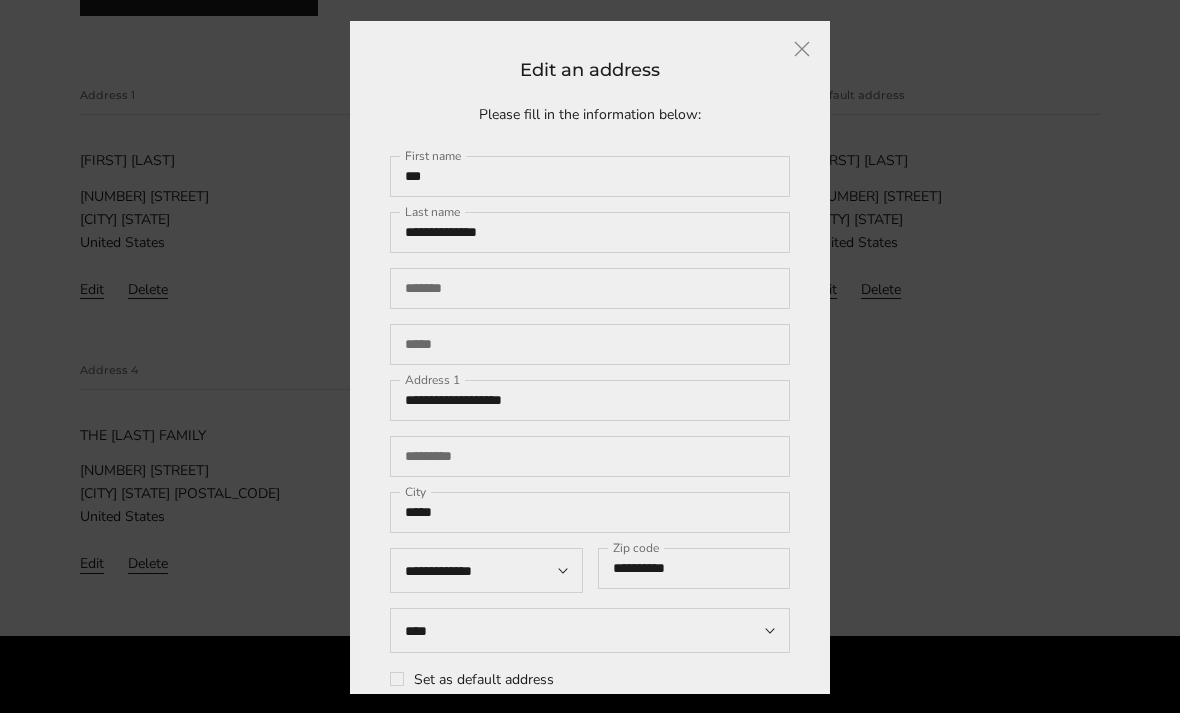 scroll, scrollTop: 0, scrollLeft: 0, axis: both 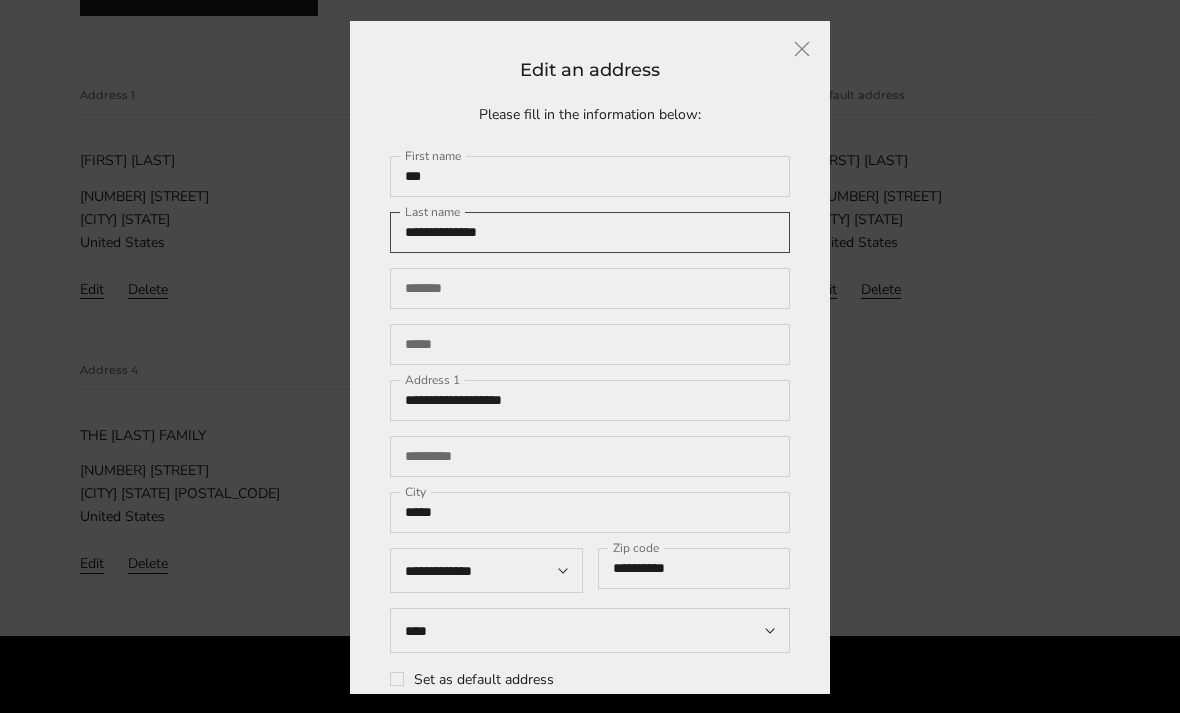 type on "**********" 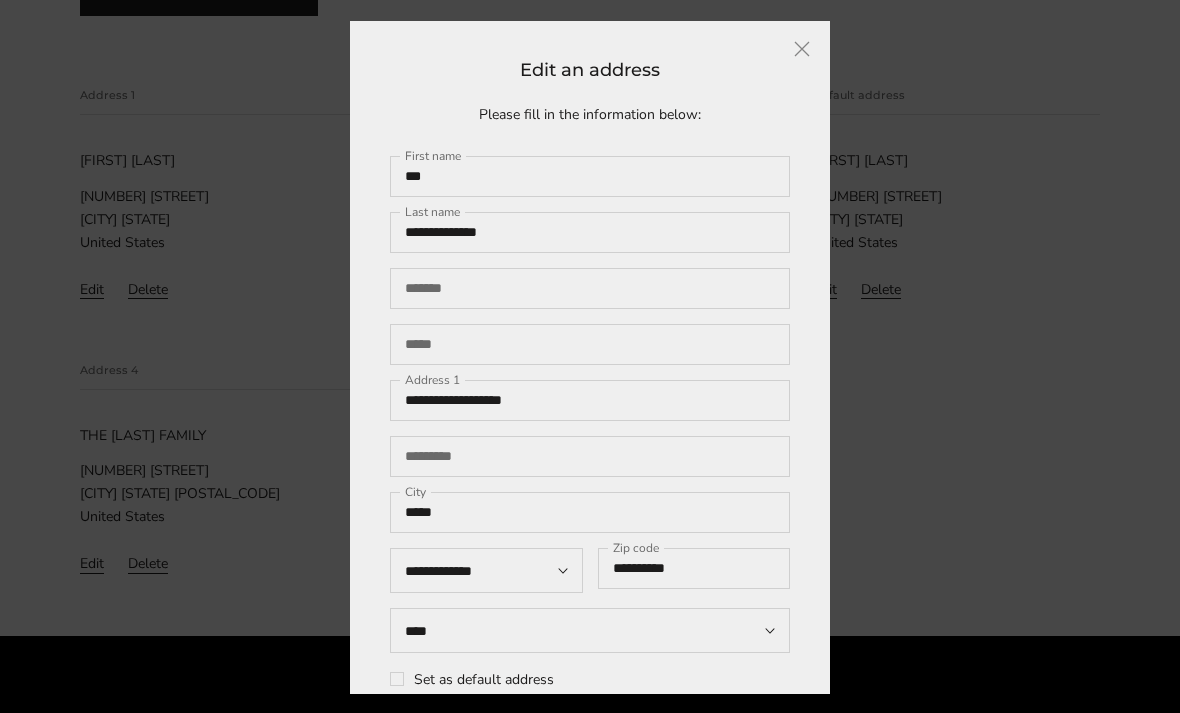 click at bounding box center (802, 48) 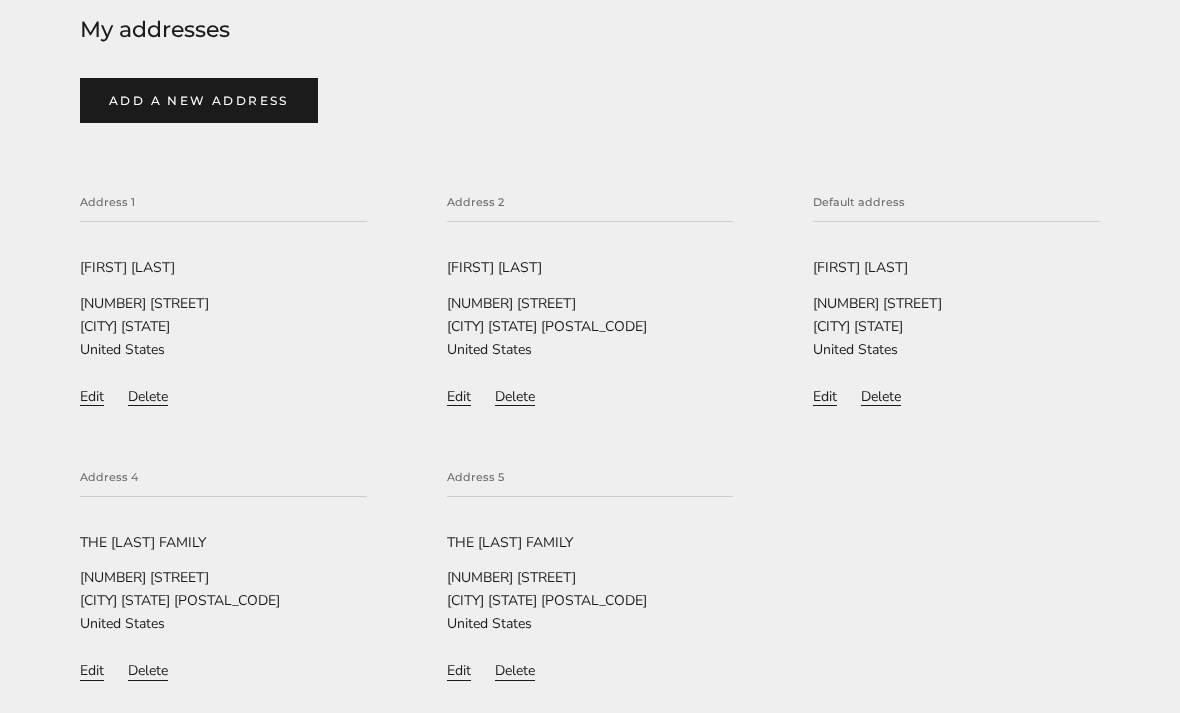 scroll, scrollTop: 300, scrollLeft: 0, axis: vertical 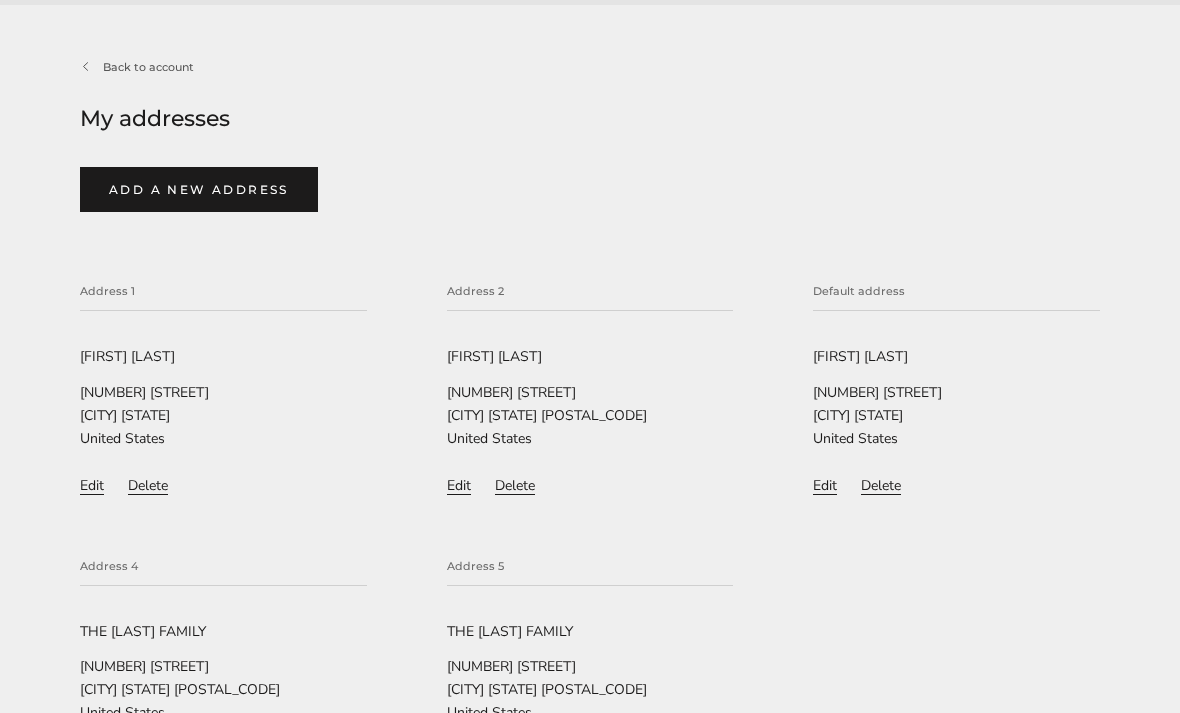 click on "Add a new address" at bounding box center (199, 190) 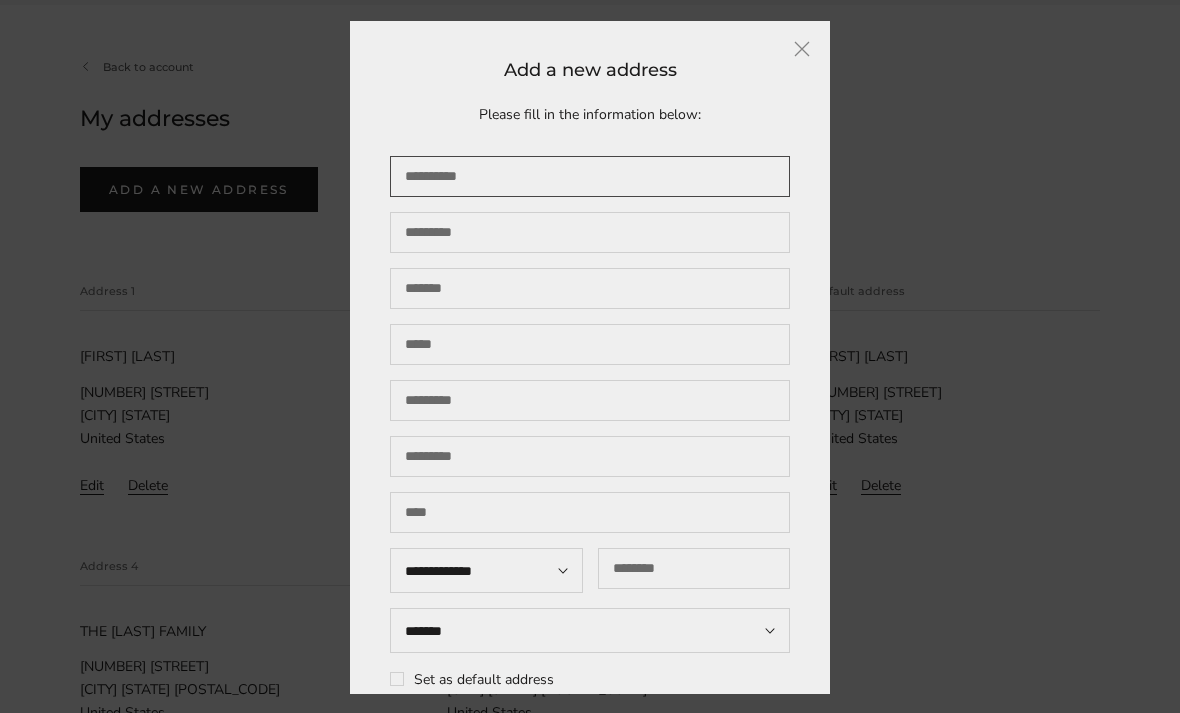 click at bounding box center (590, 176) 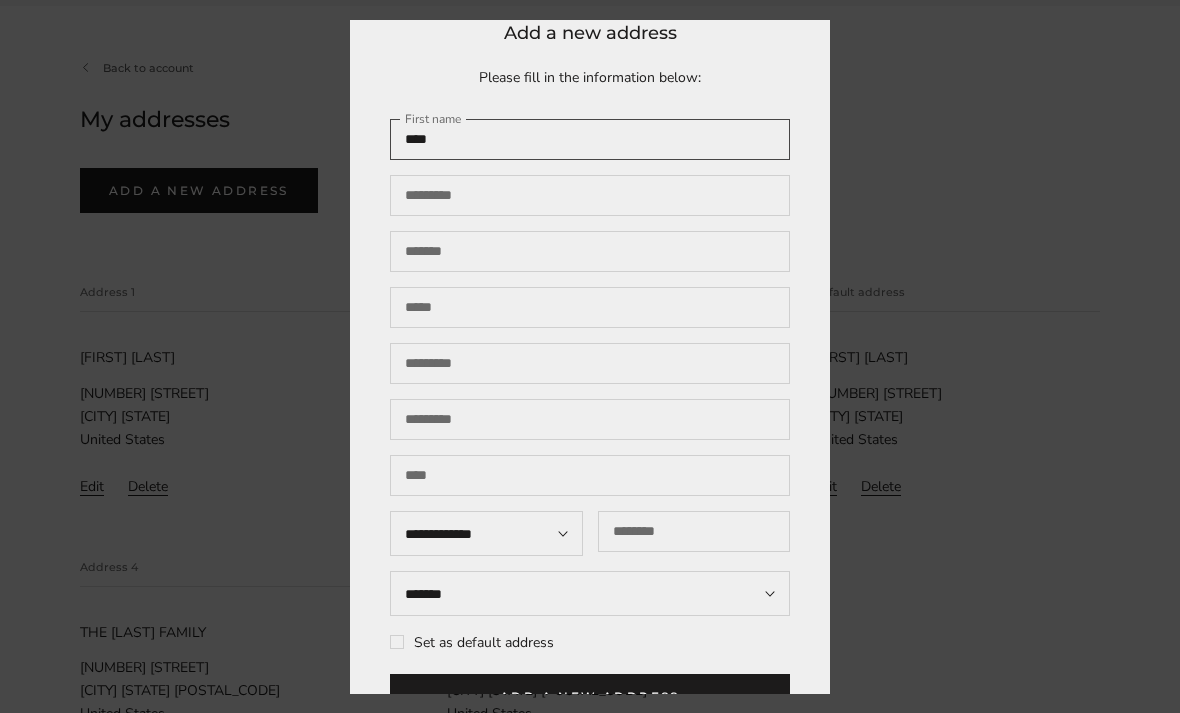 scroll, scrollTop: 37, scrollLeft: 0, axis: vertical 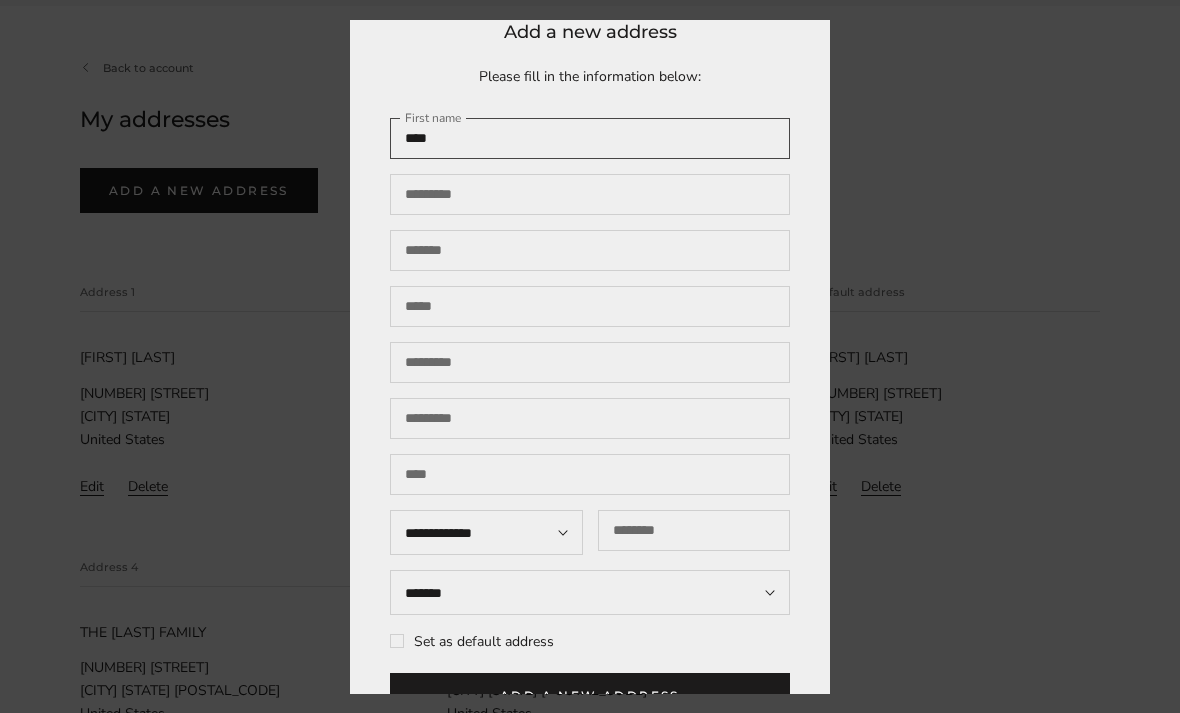 type on "****" 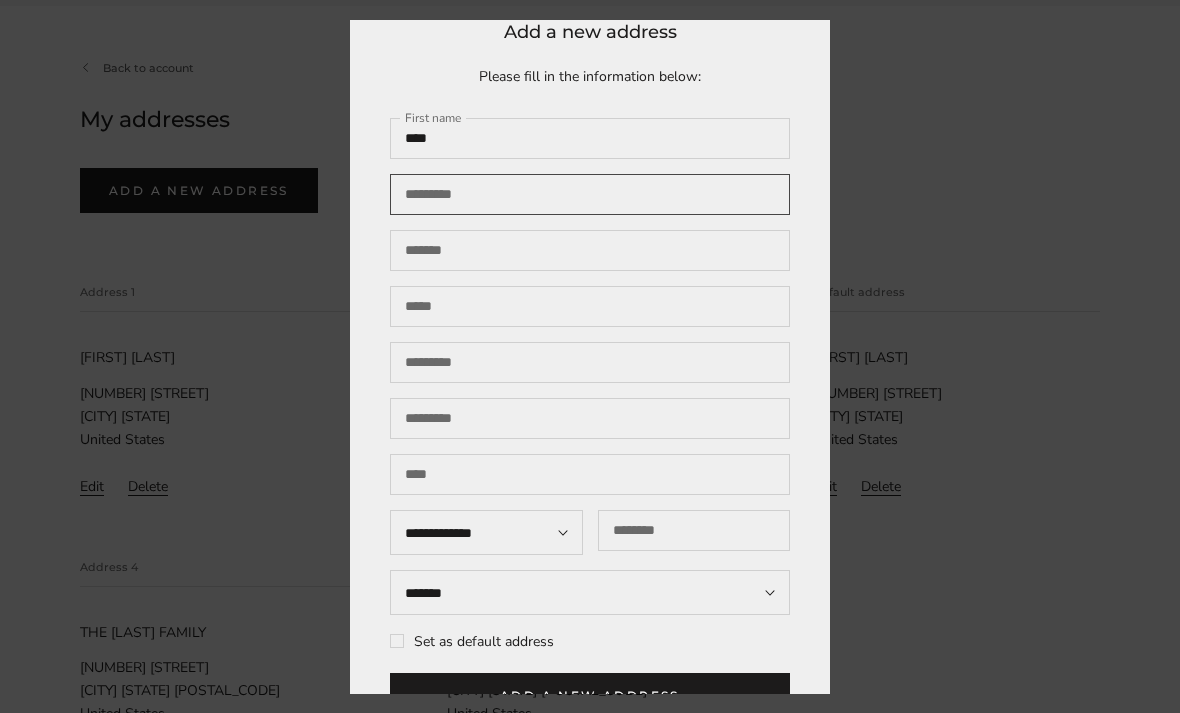 click at bounding box center (590, 195) 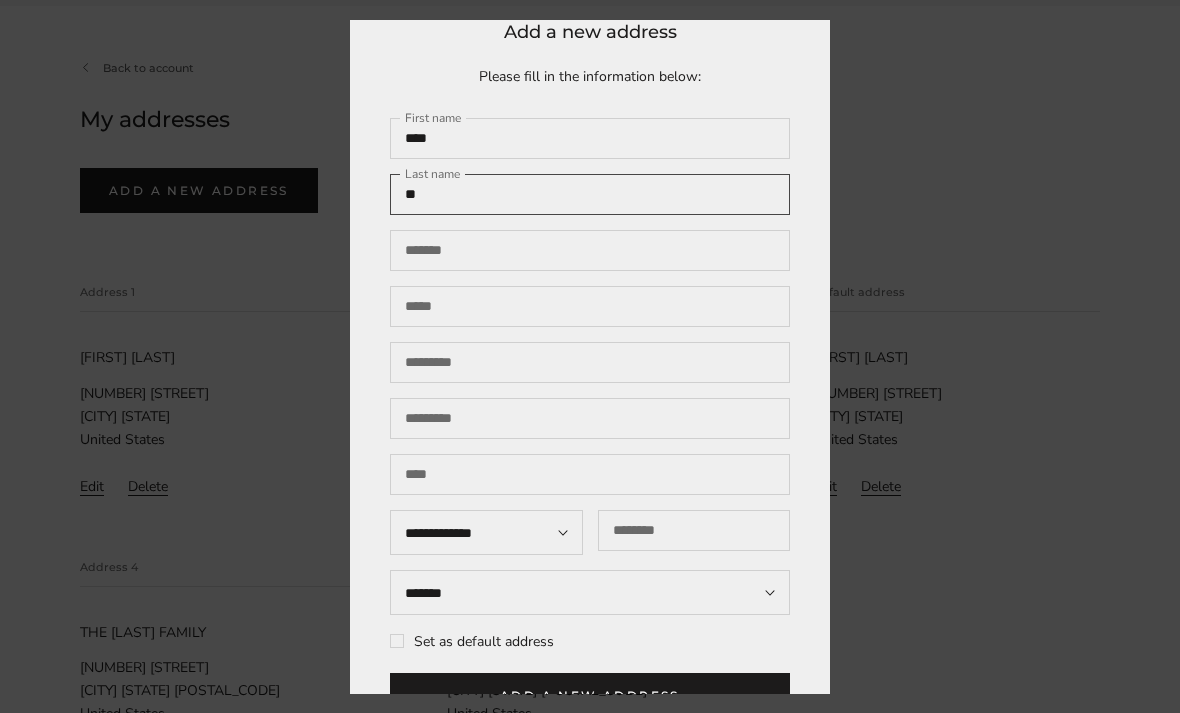type on "*" 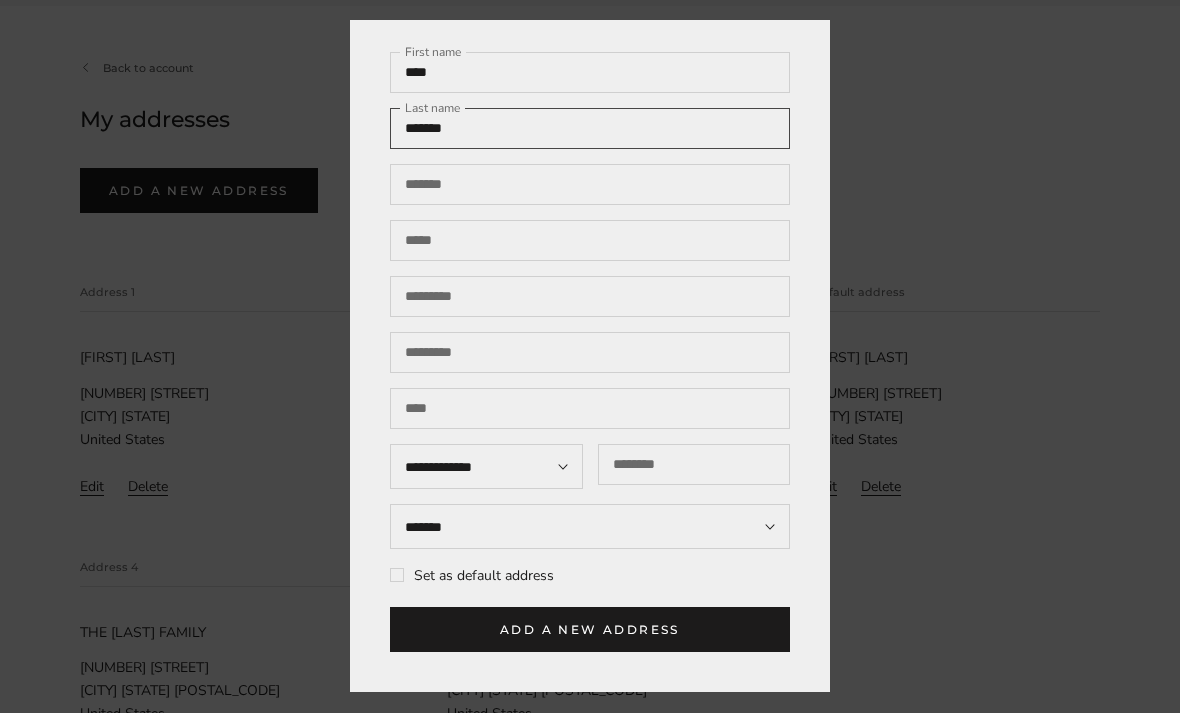 scroll, scrollTop: 139, scrollLeft: 0, axis: vertical 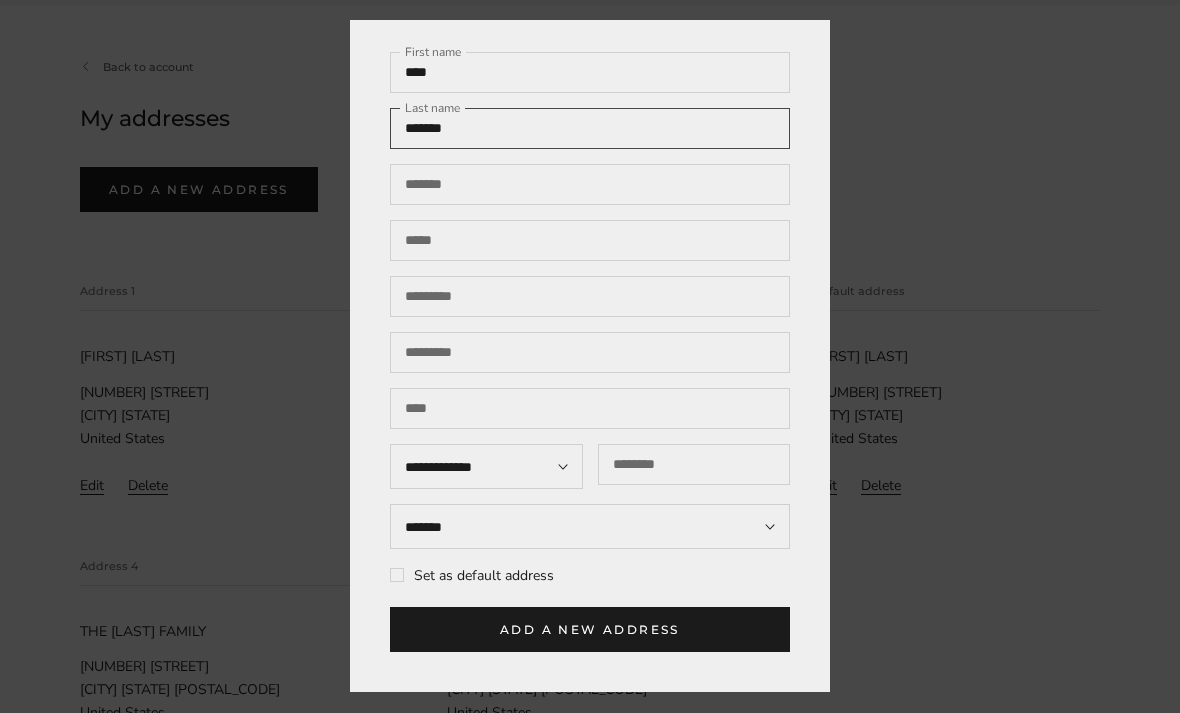 type on "*******" 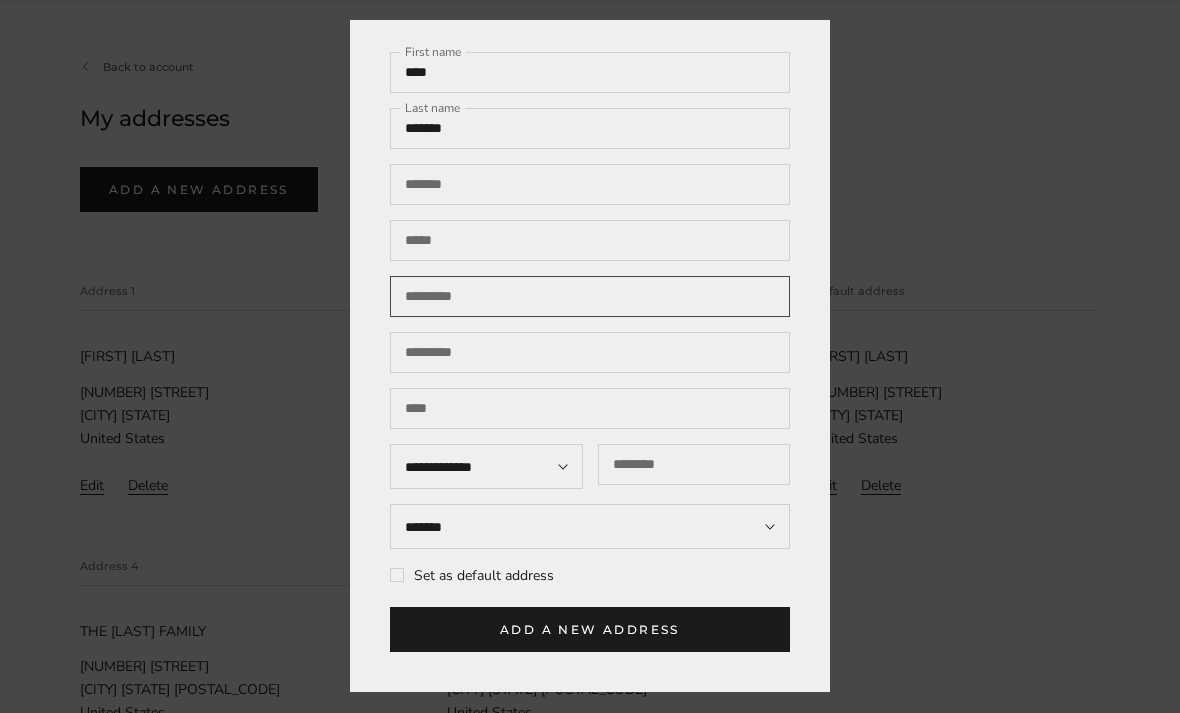 click at bounding box center [590, 297] 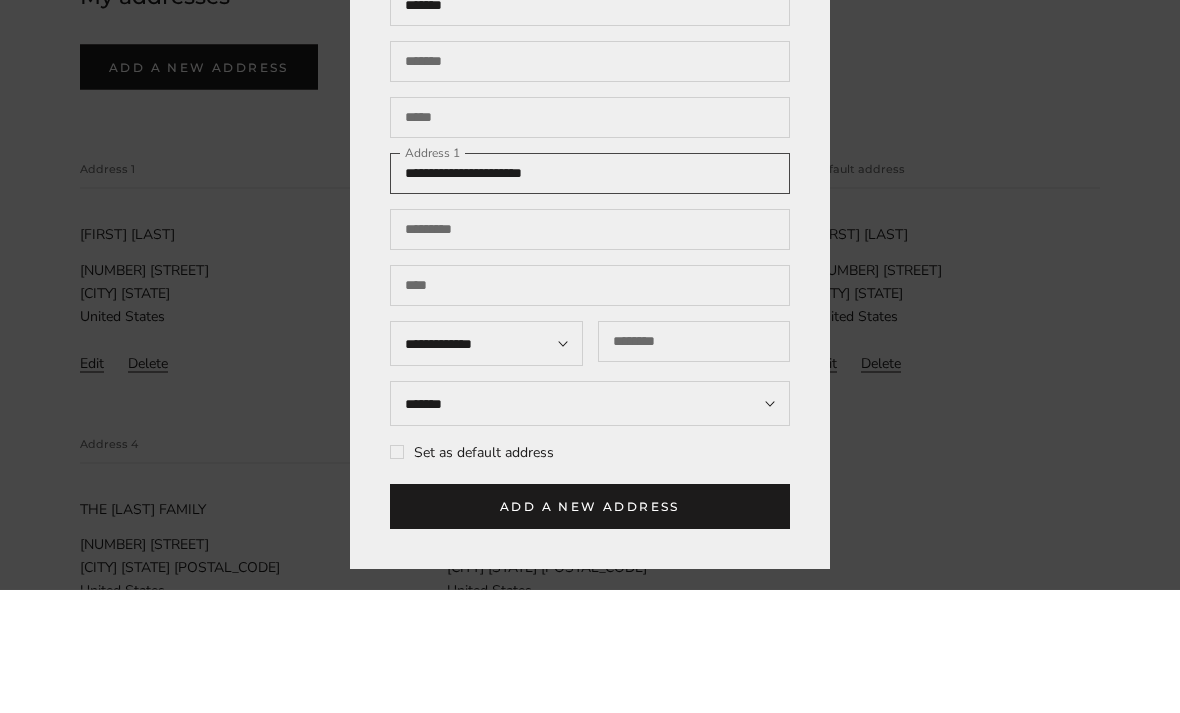 type on "**********" 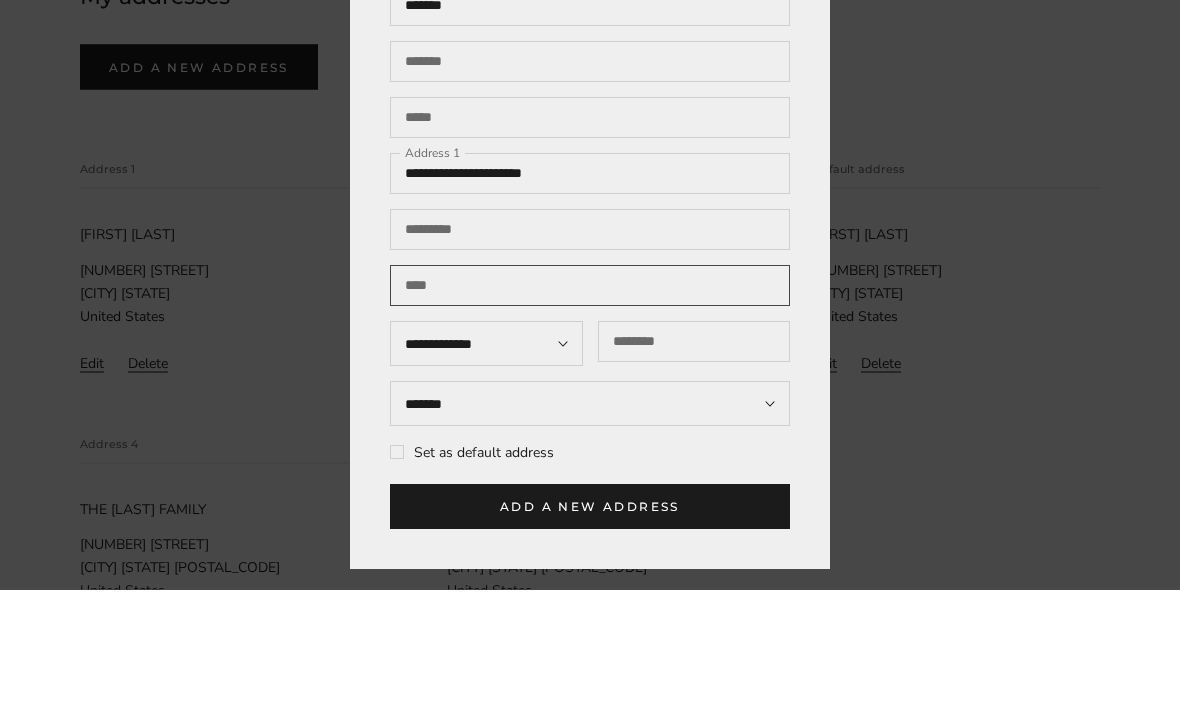 click at bounding box center (590, 409) 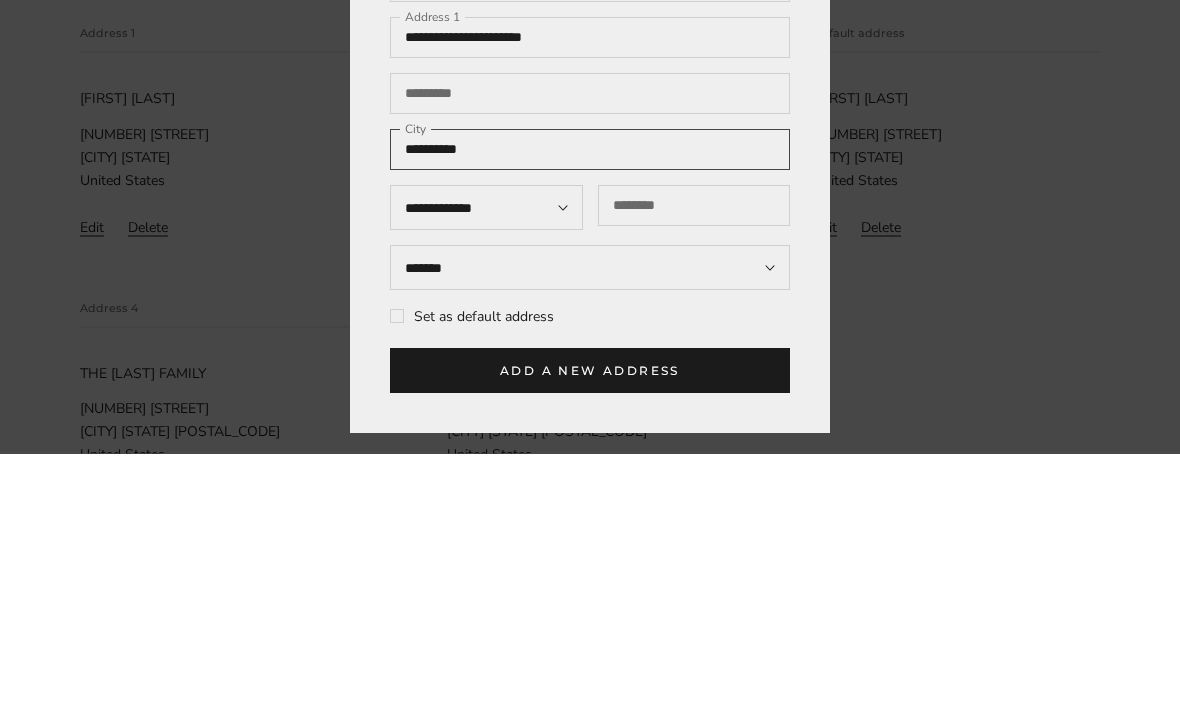 type on "**********" 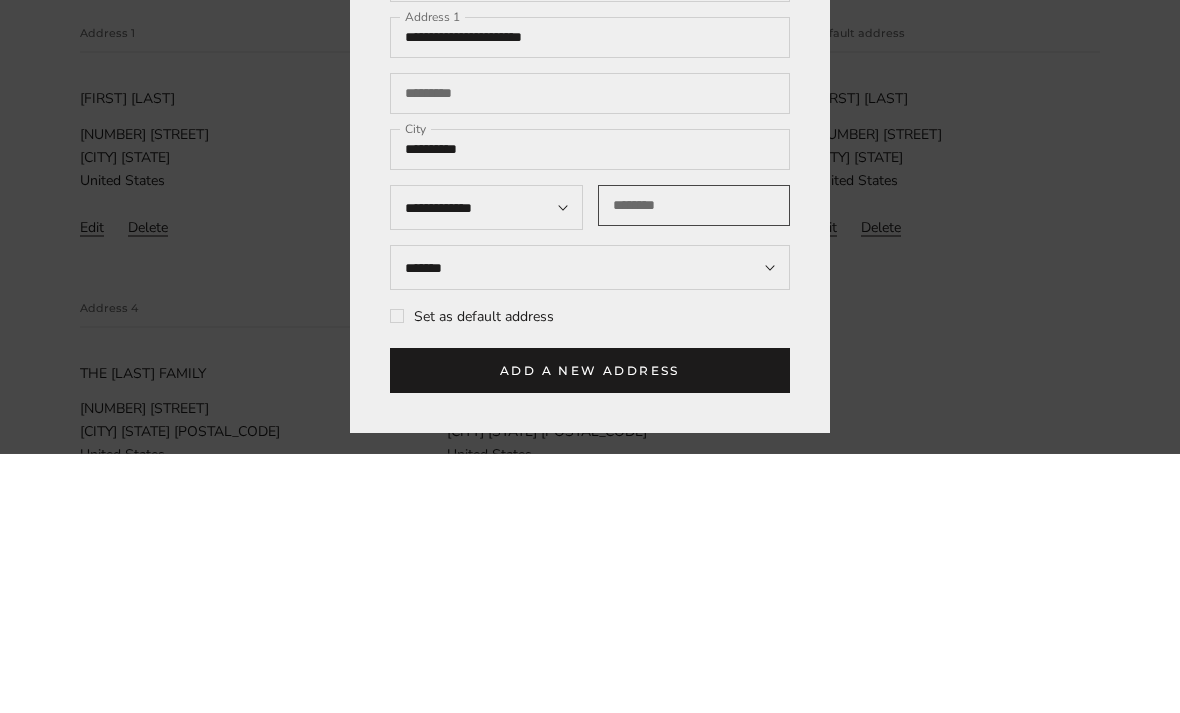 click at bounding box center [694, 465] 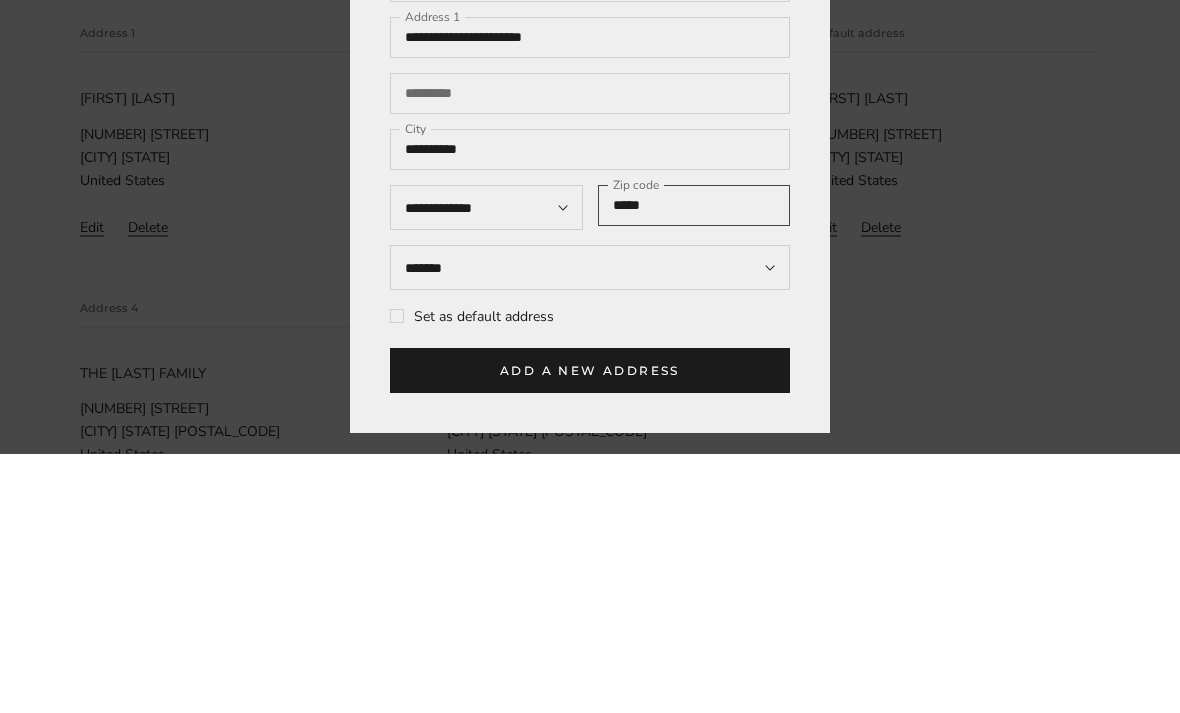 type on "*****" 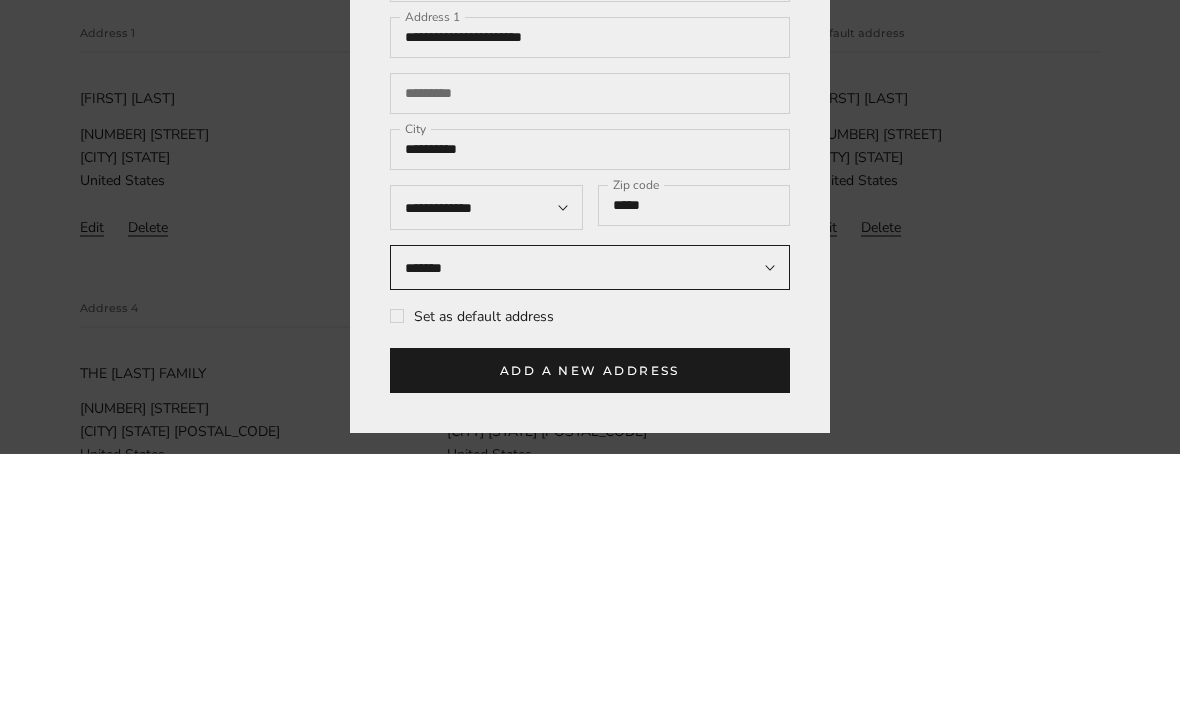 click on "**********" at bounding box center [590, 527] 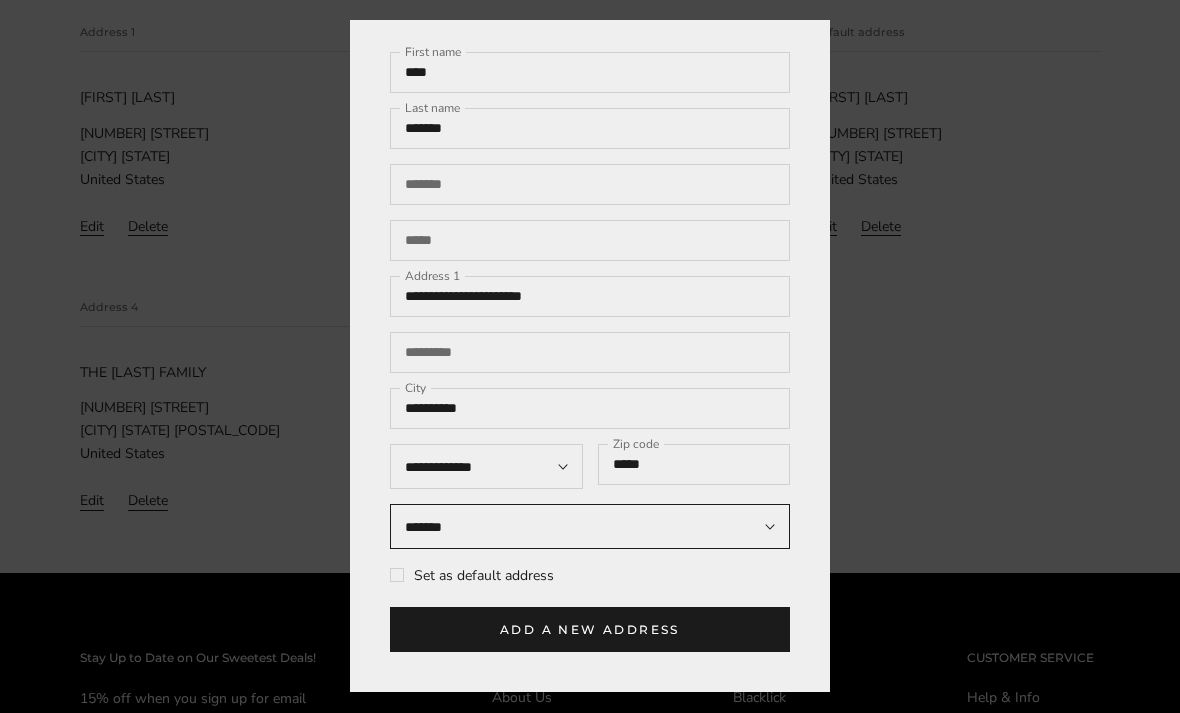 select on "****" 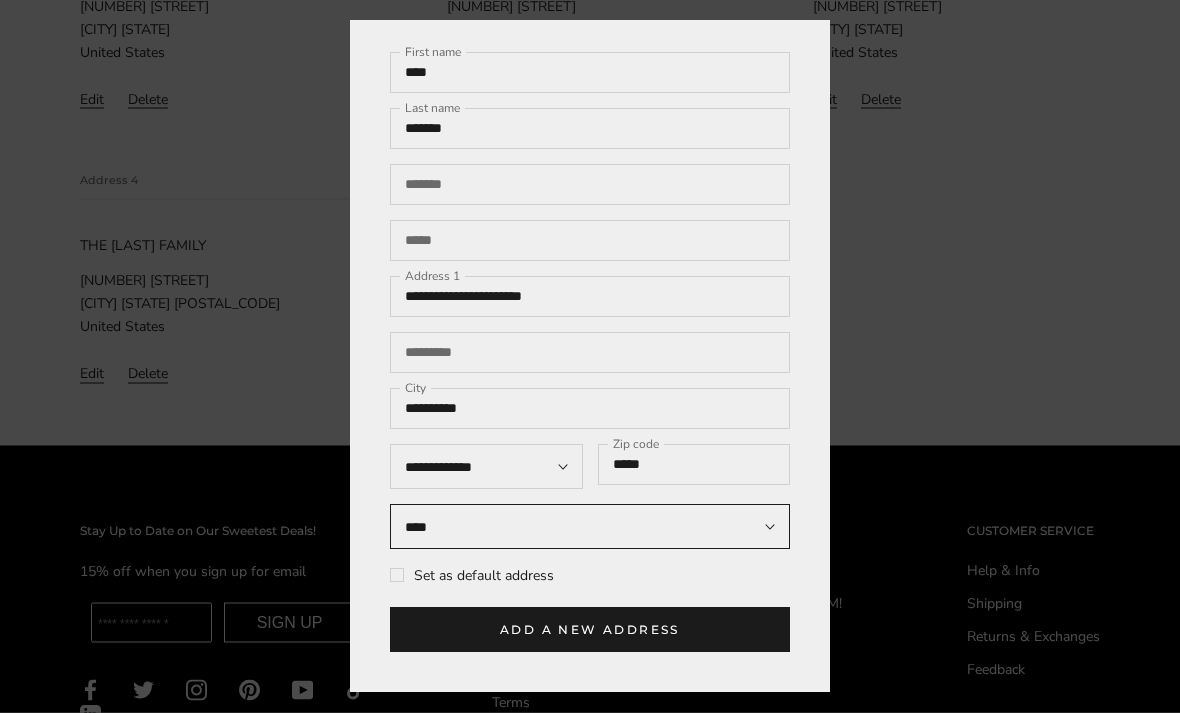 scroll, scrollTop: 614, scrollLeft: 0, axis: vertical 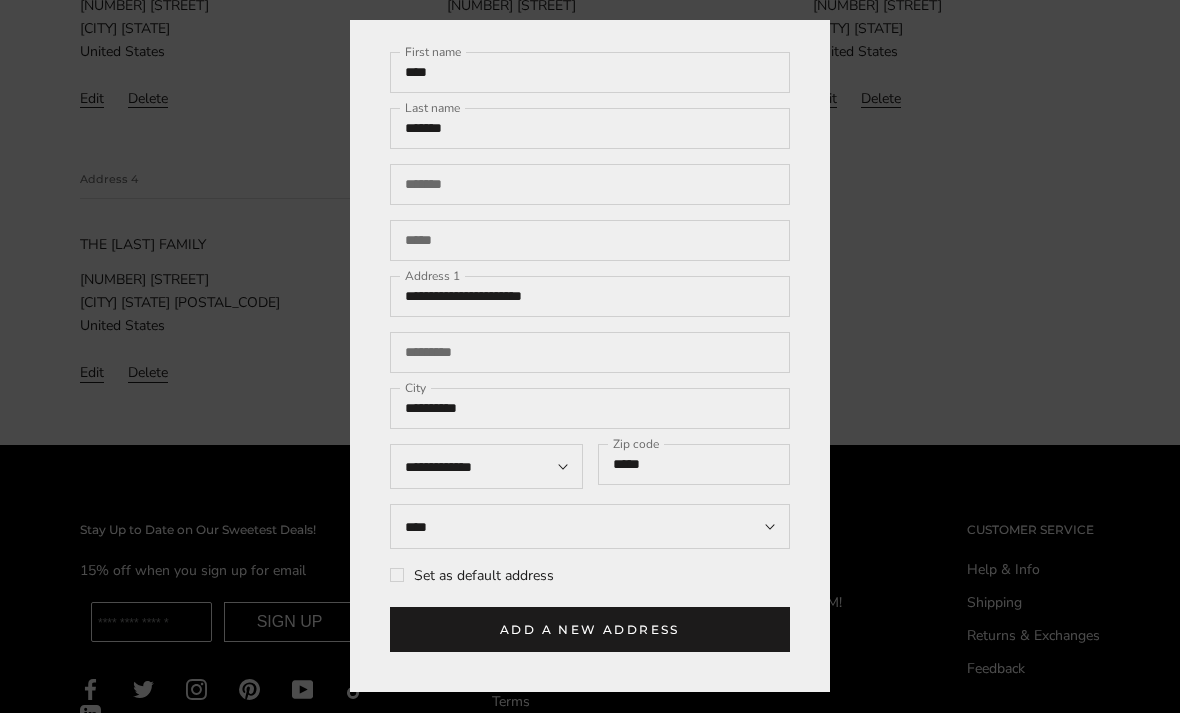 click on "Add a new address" at bounding box center (590, 630) 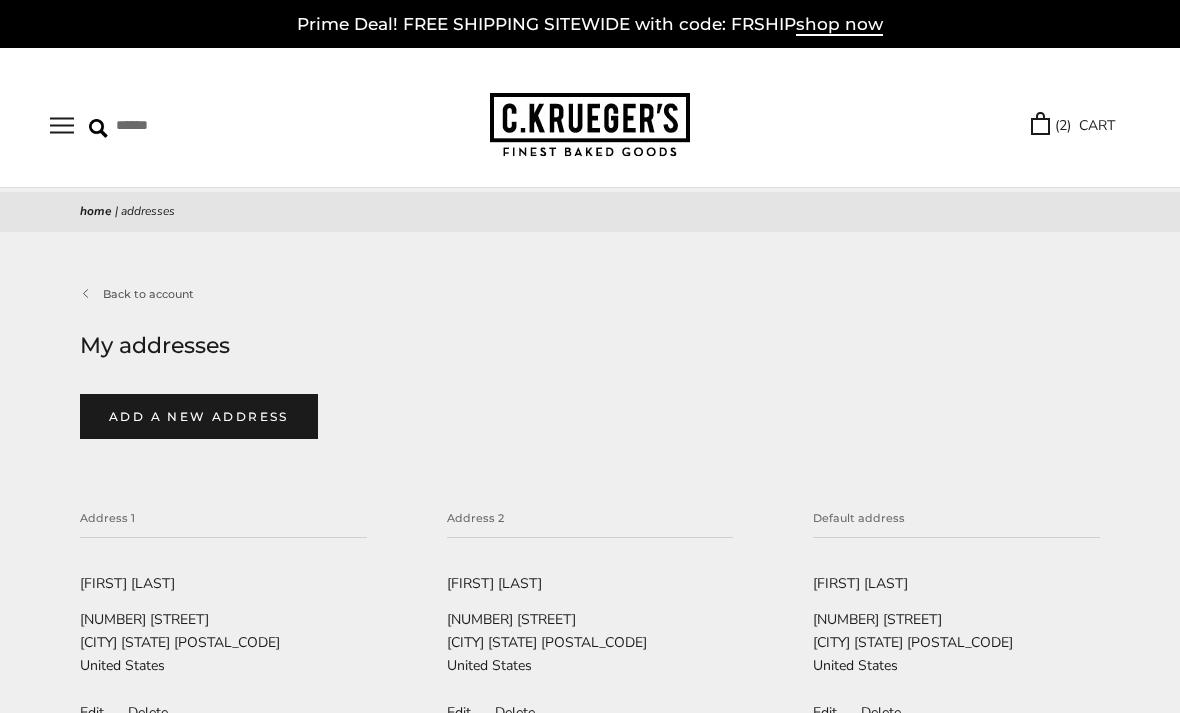 select on "****" 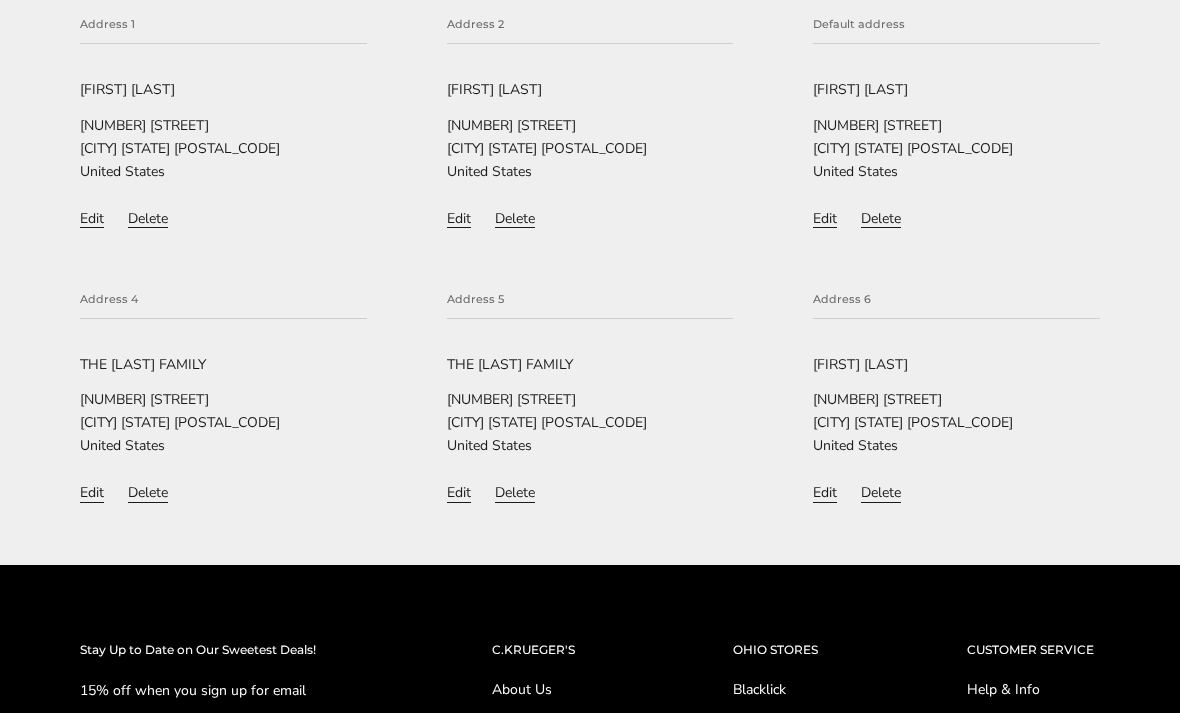 scroll, scrollTop: 493, scrollLeft: 0, axis: vertical 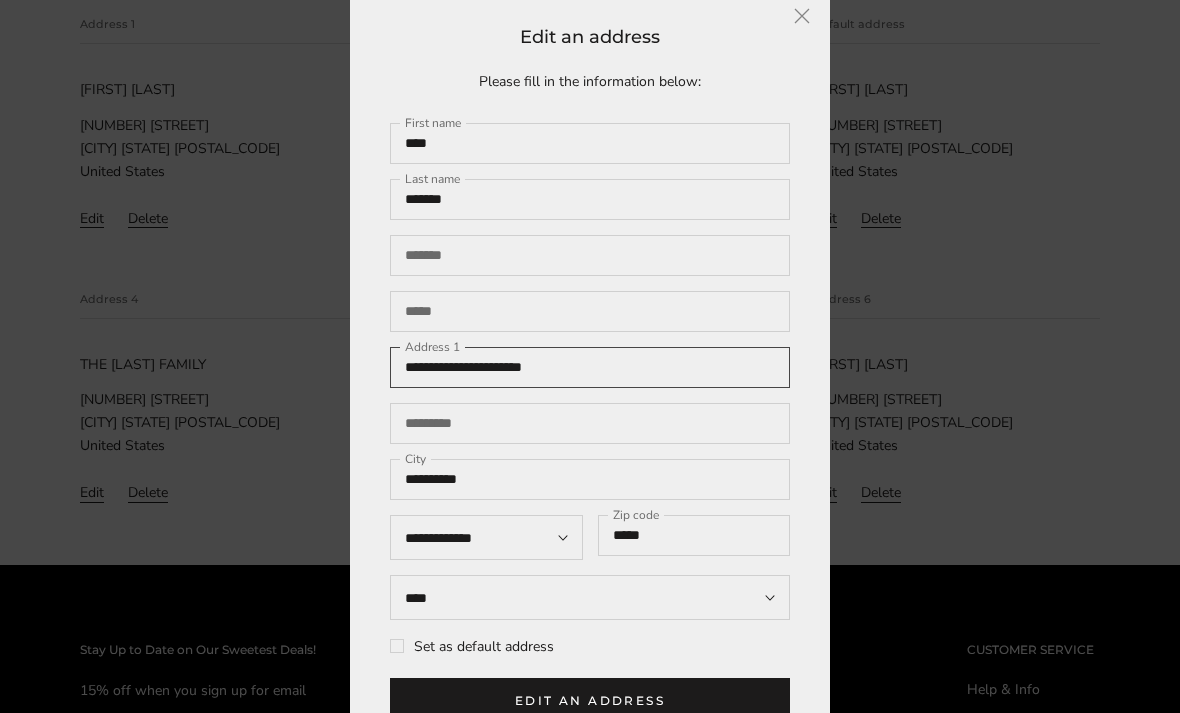 click on "**********" at bounding box center [590, 368] 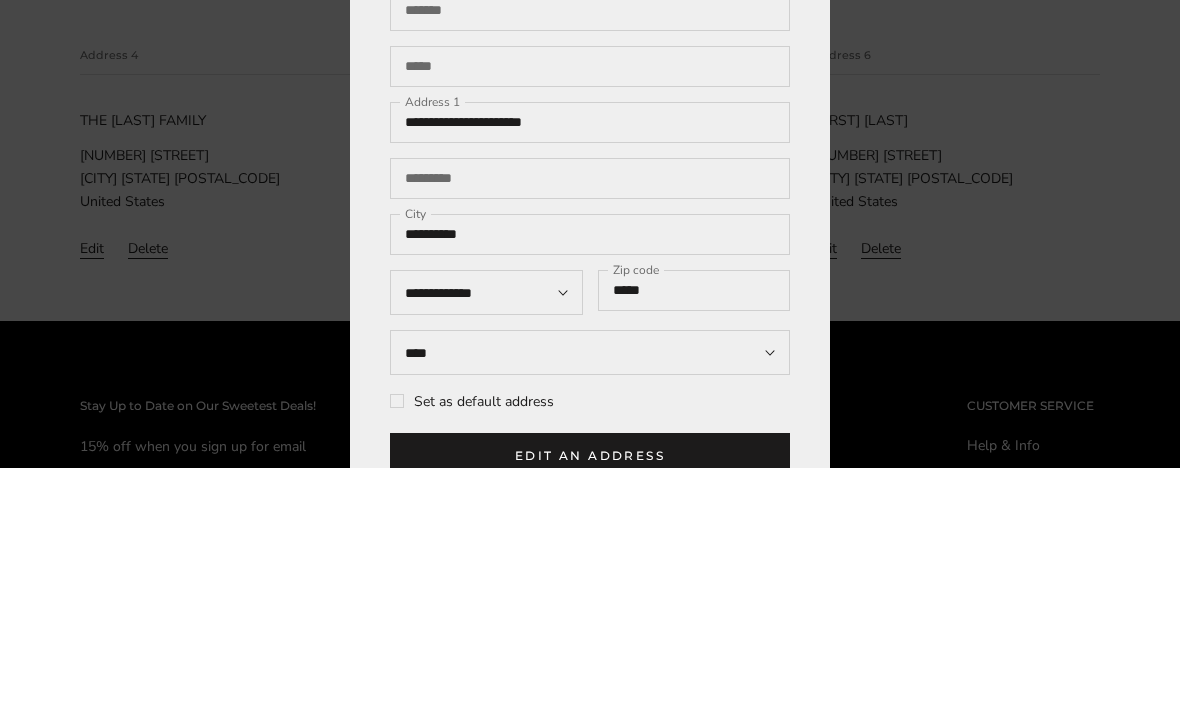 scroll, scrollTop: 739, scrollLeft: 0, axis: vertical 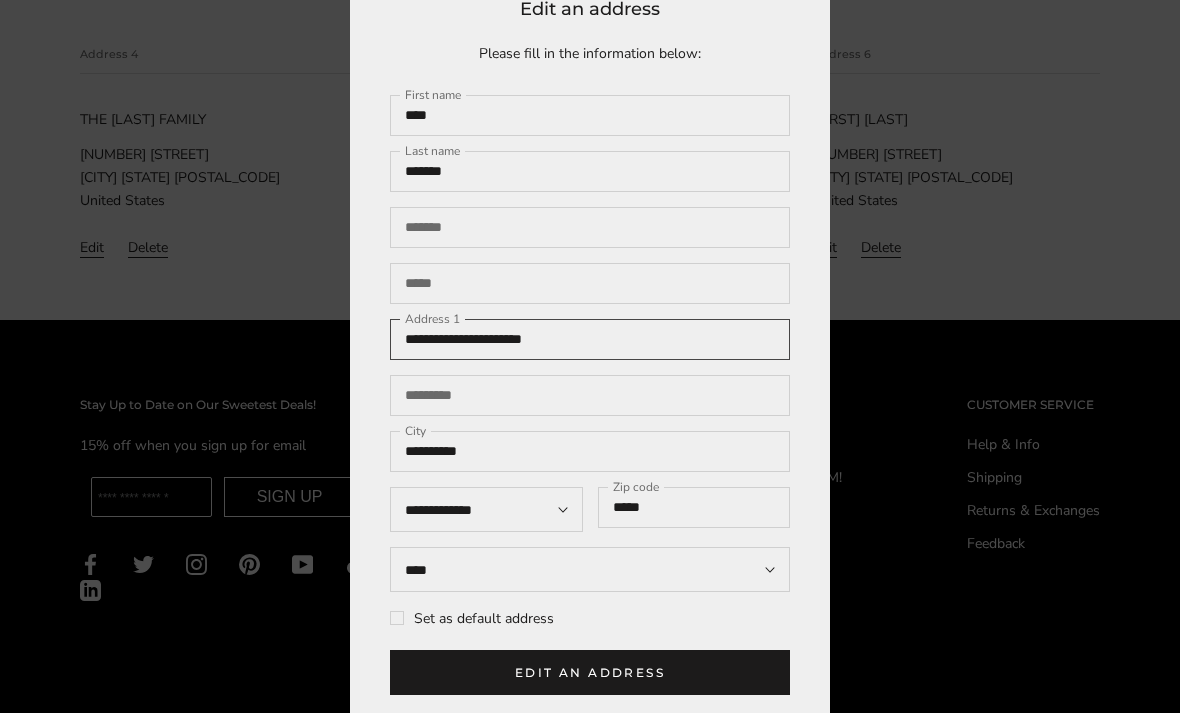 click on "**********" at bounding box center [590, 340] 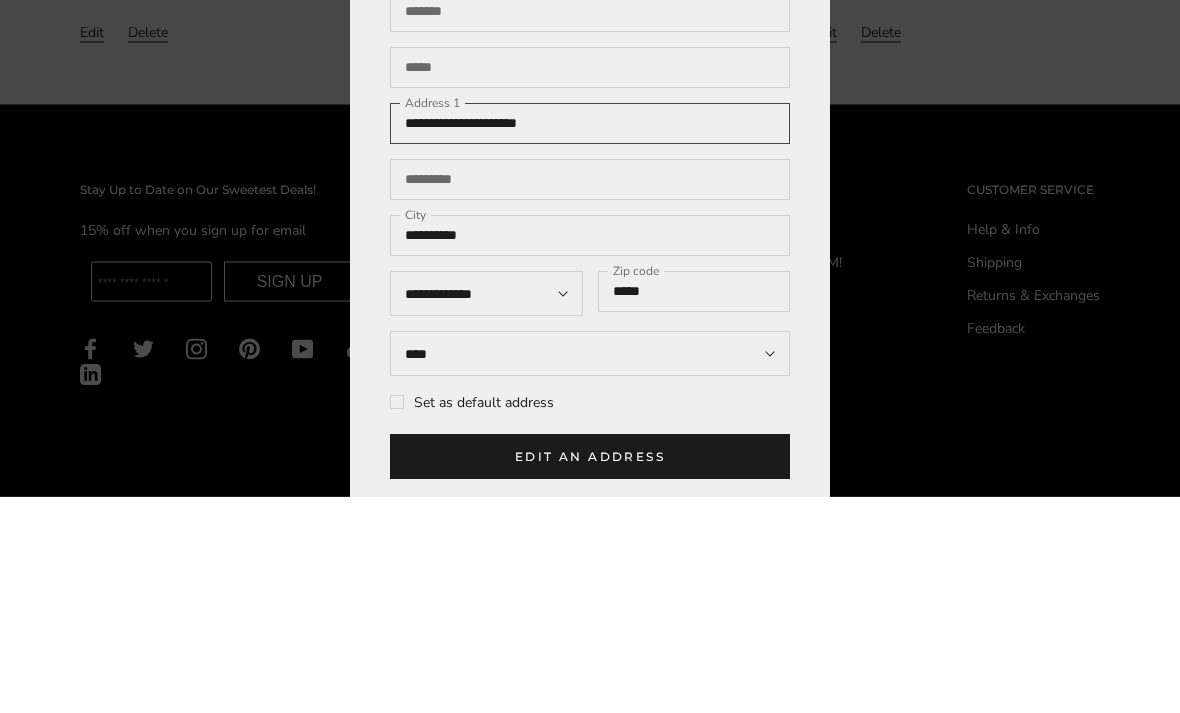 click on "**********" at bounding box center [590, 340] 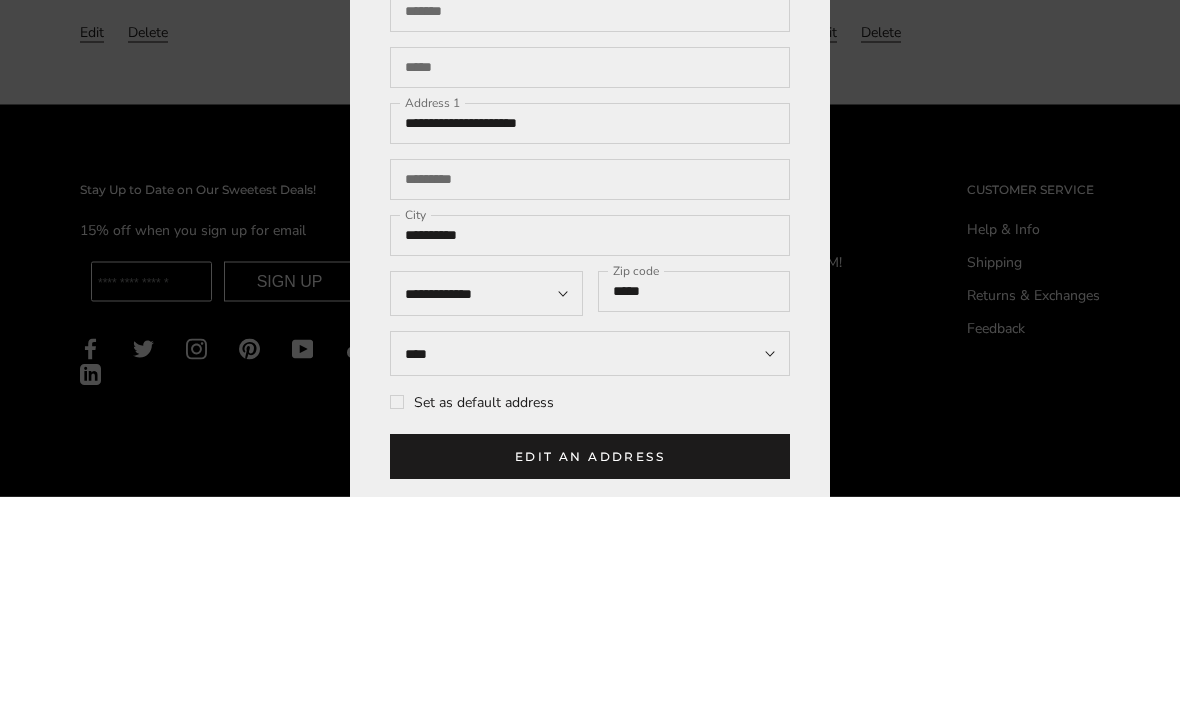 scroll, scrollTop: 851, scrollLeft: 0, axis: vertical 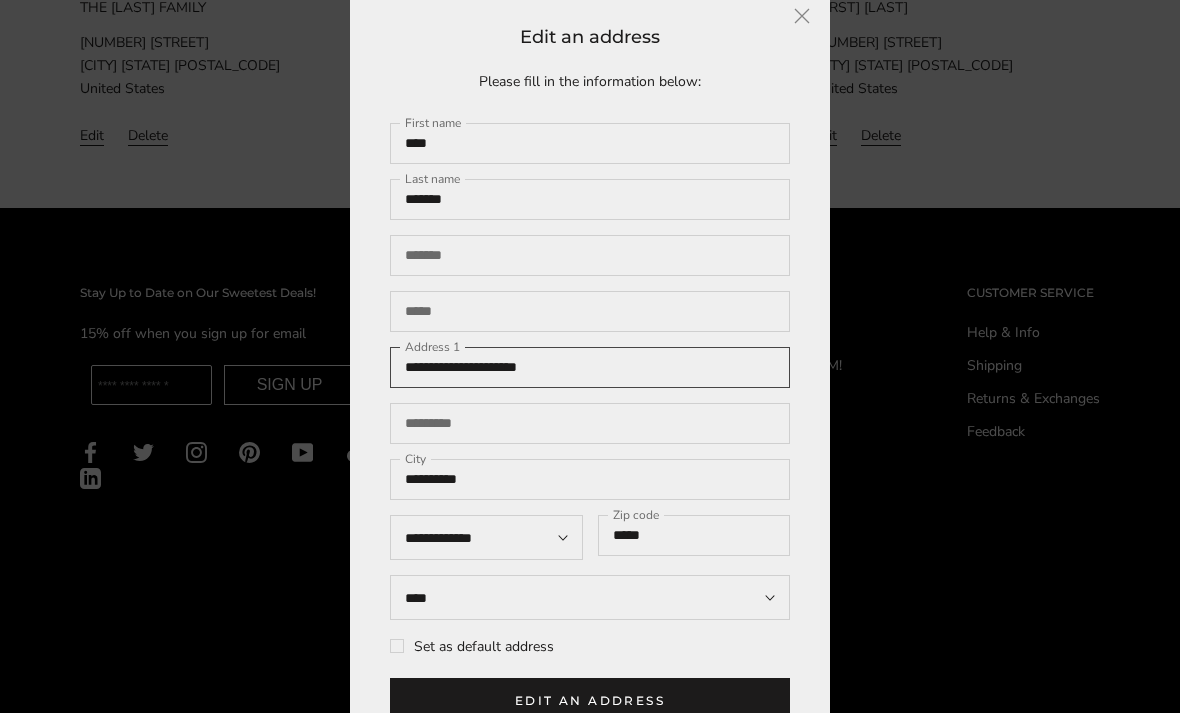type on "**********" 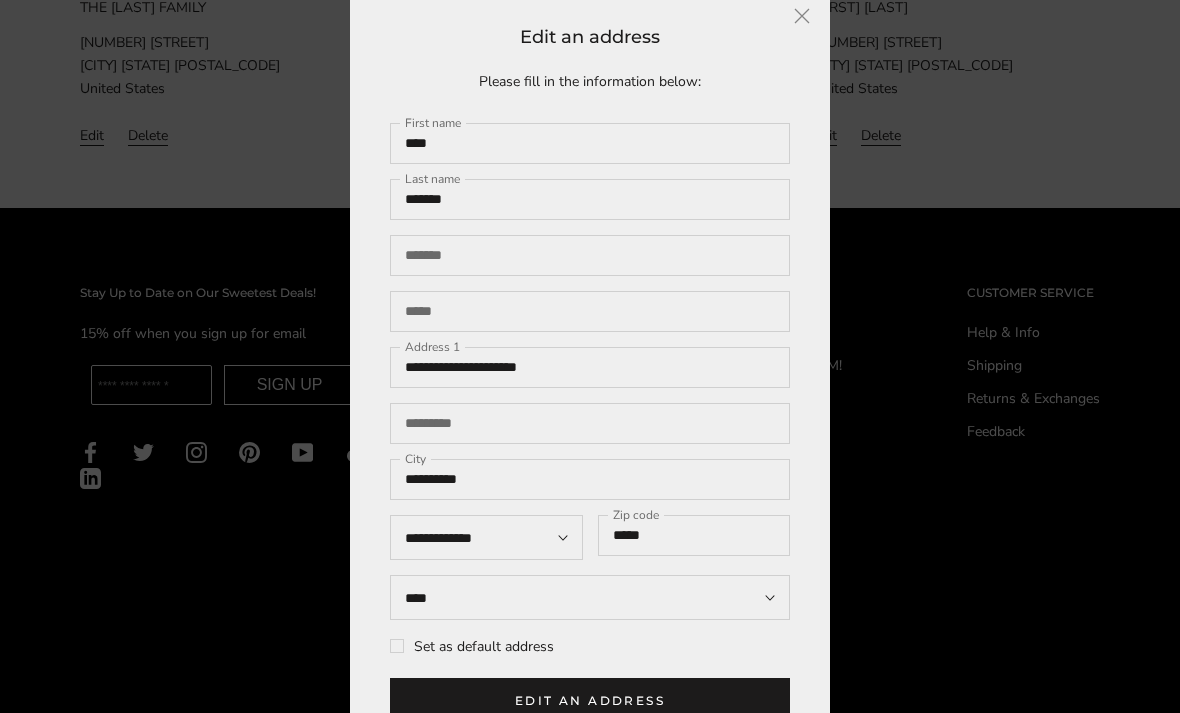 click at bounding box center (802, 16) 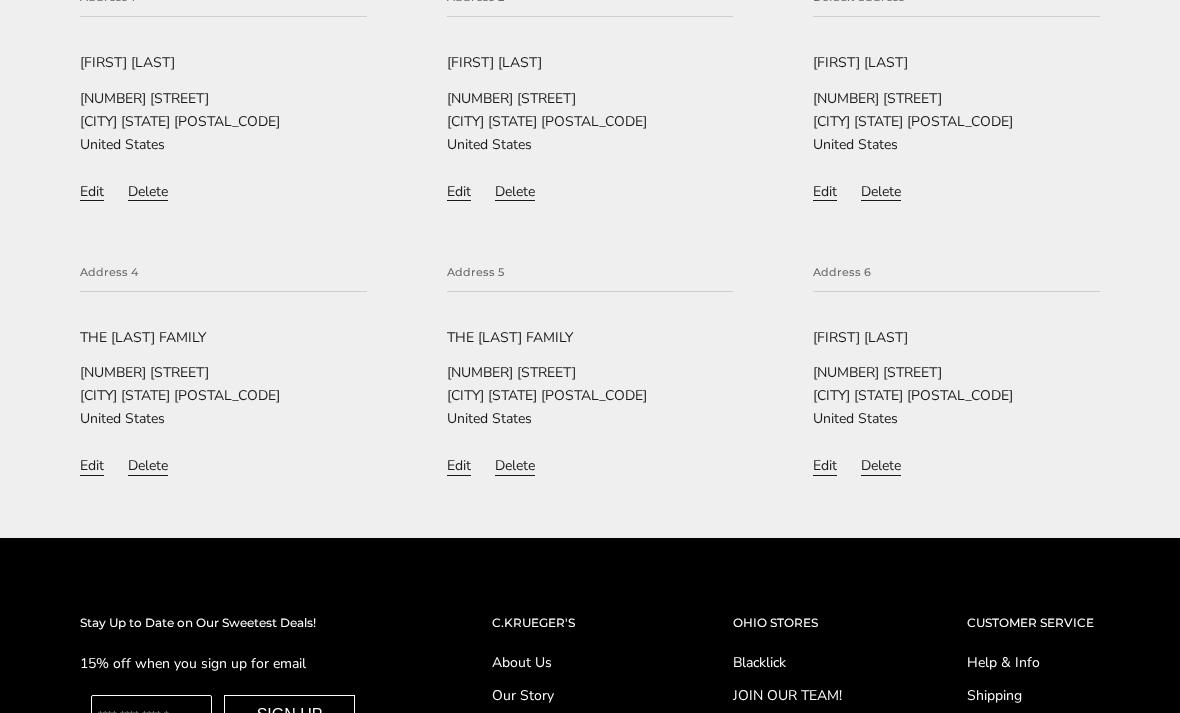 scroll, scrollTop: 520, scrollLeft: 0, axis: vertical 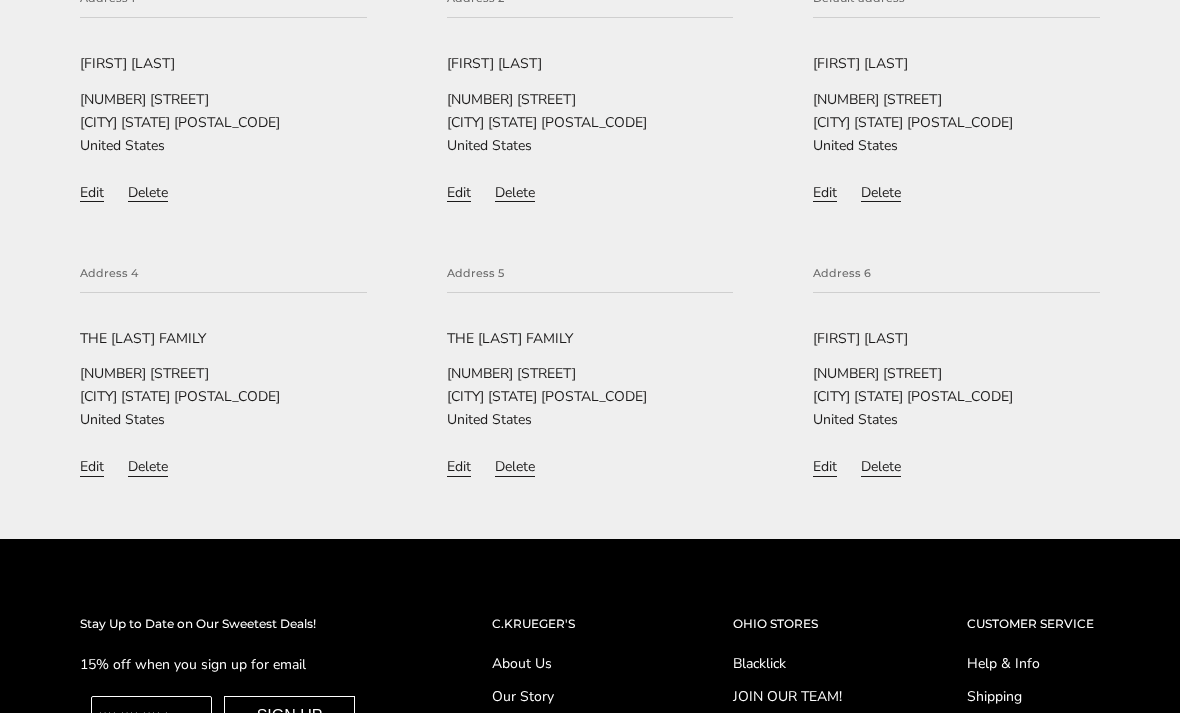 click on "ALAN SAKALAS 4553 English  Creek Dr. Cincinnati OH 45245 United States" at bounding box center (956, 379) 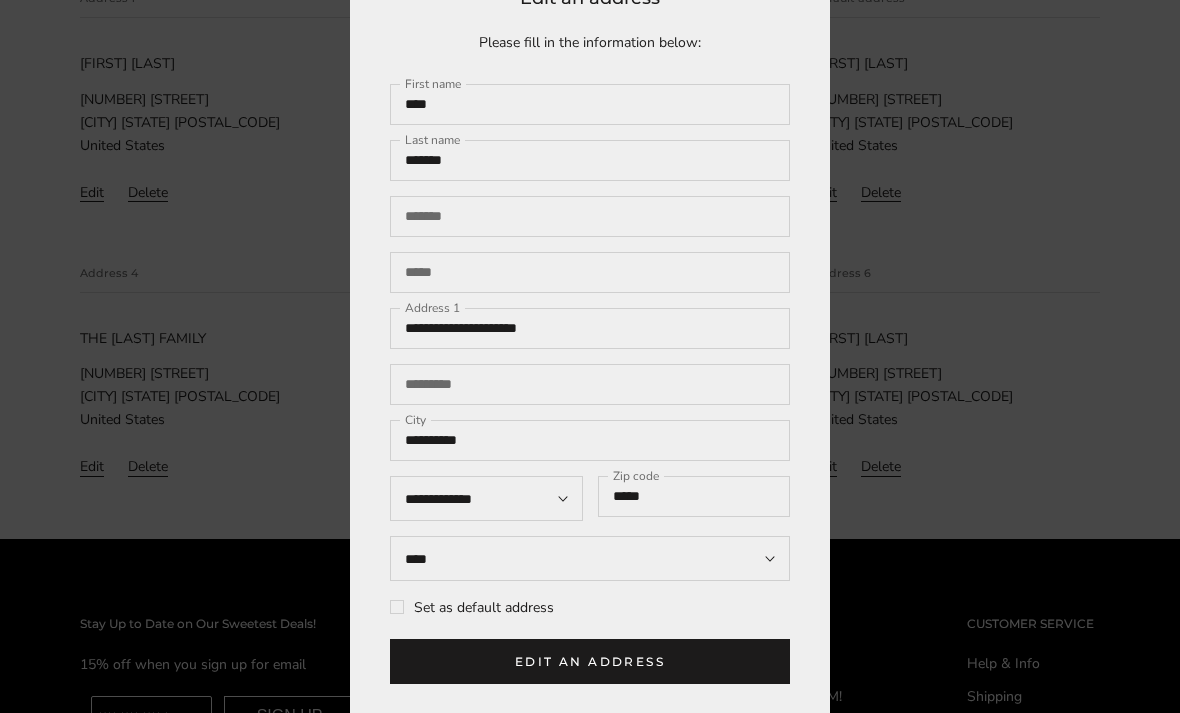 scroll, scrollTop: 75, scrollLeft: 0, axis: vertical 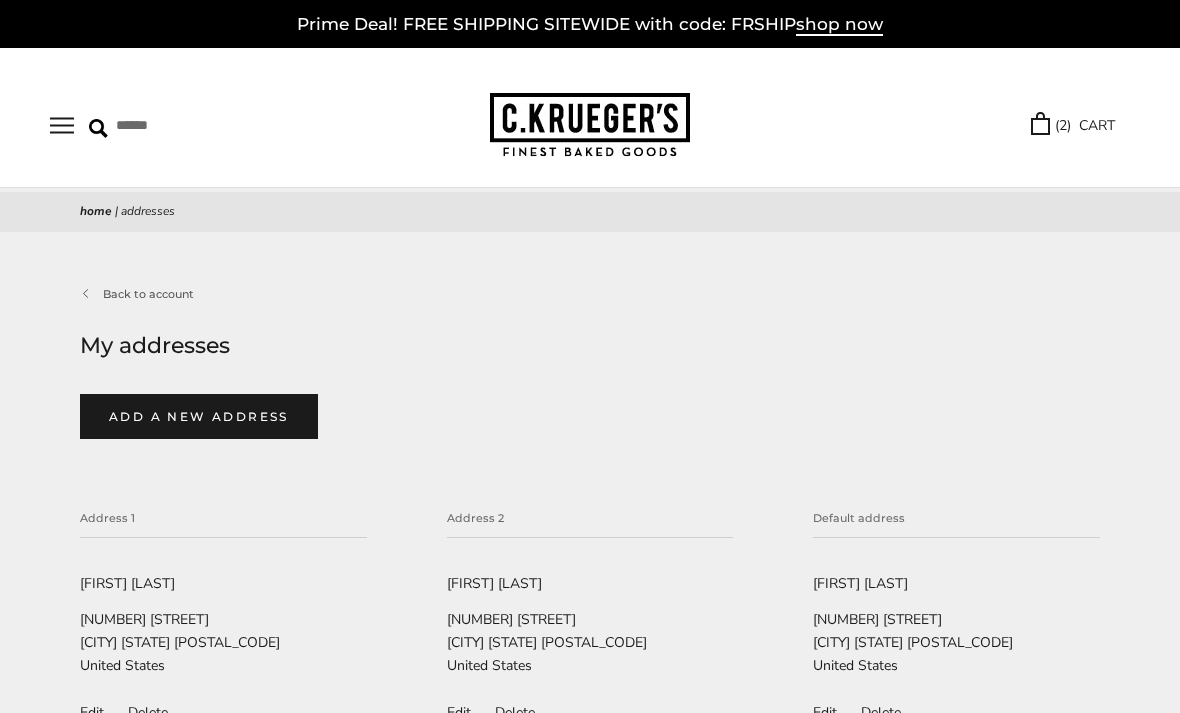 select on "****" 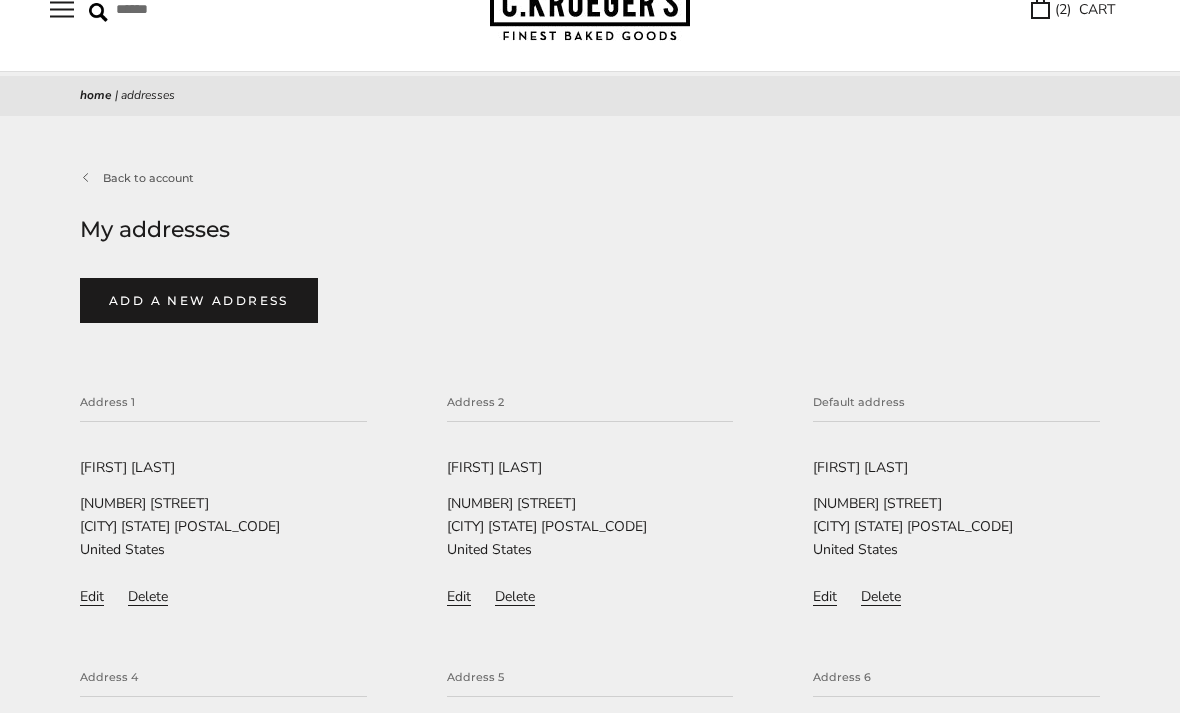 scroll, scrollTop: 0, scrollLeft: 0, axis: both 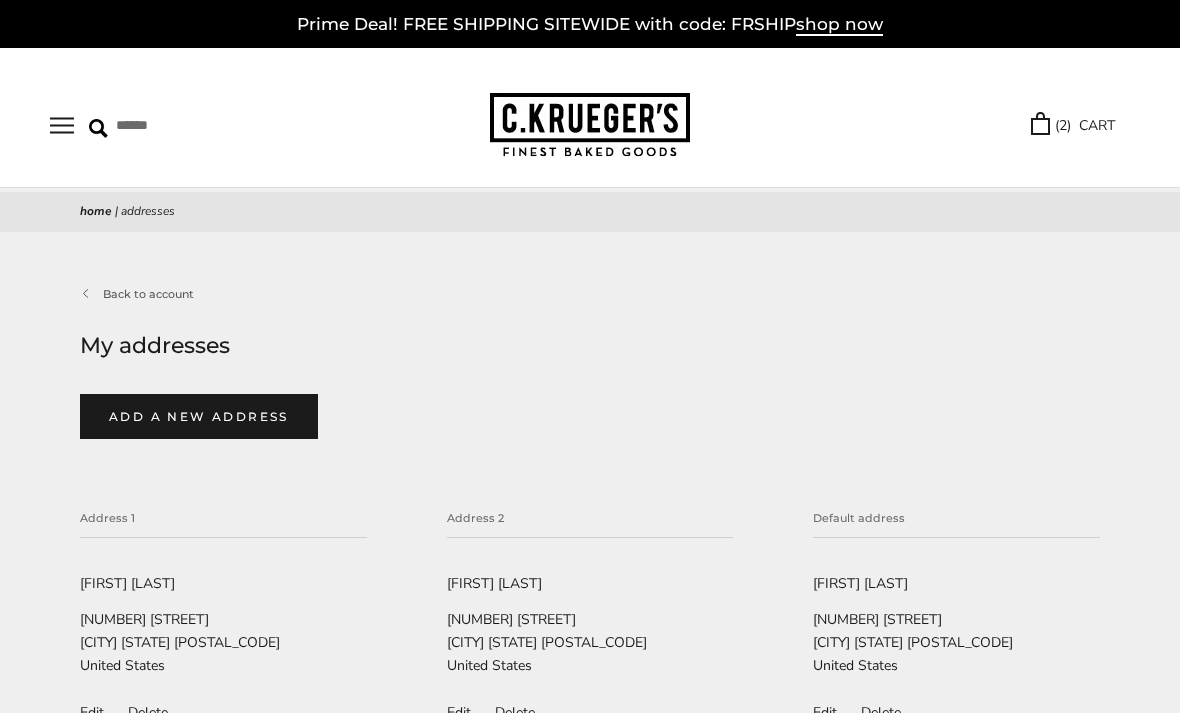 click on "( 2 )  CART" at bounding box center [1073, 125] 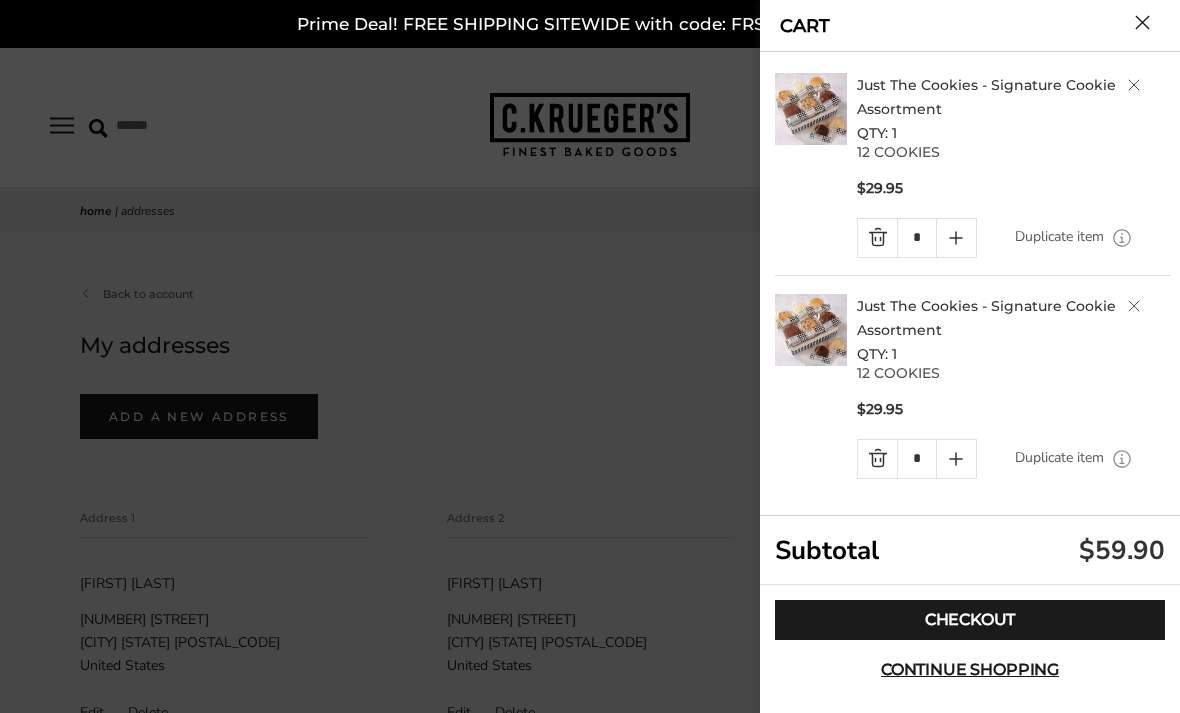 scroll, scrollTop: 17, scrollLeft: 0, axis: vertical 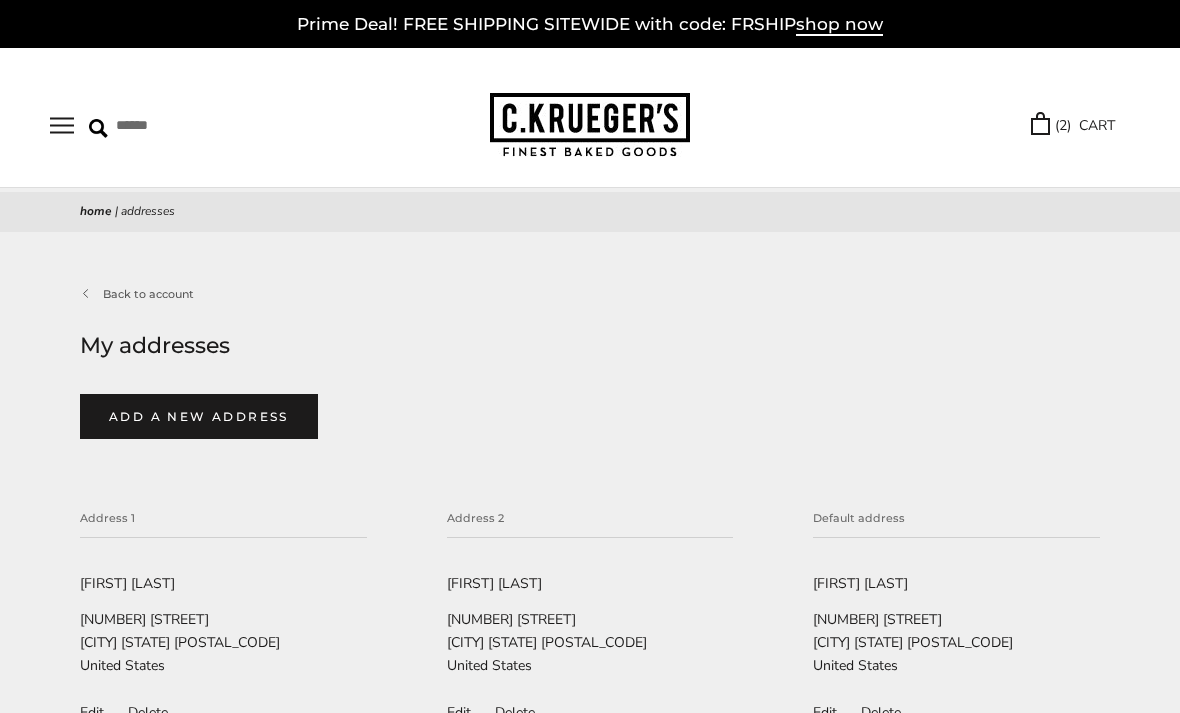click at bounding box center (590, 125) 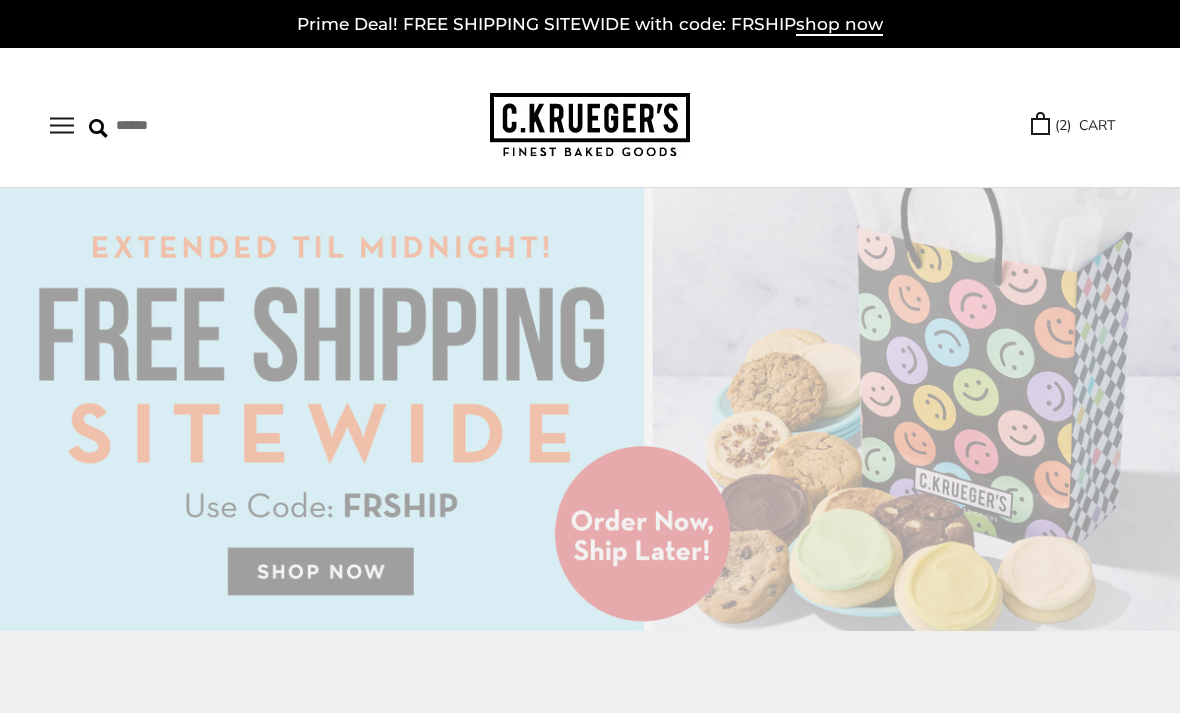 scroll, scrollTop: 0, scrollLeft: 0, axis: both 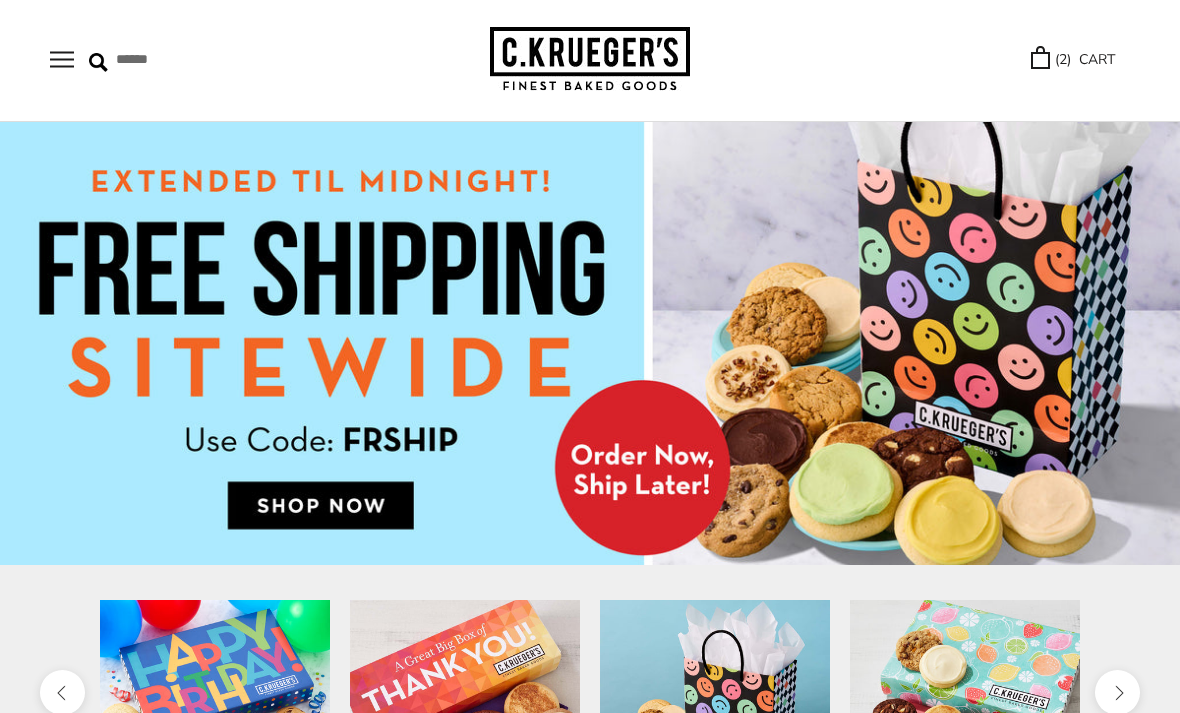 click at bounding box center [62, 59] 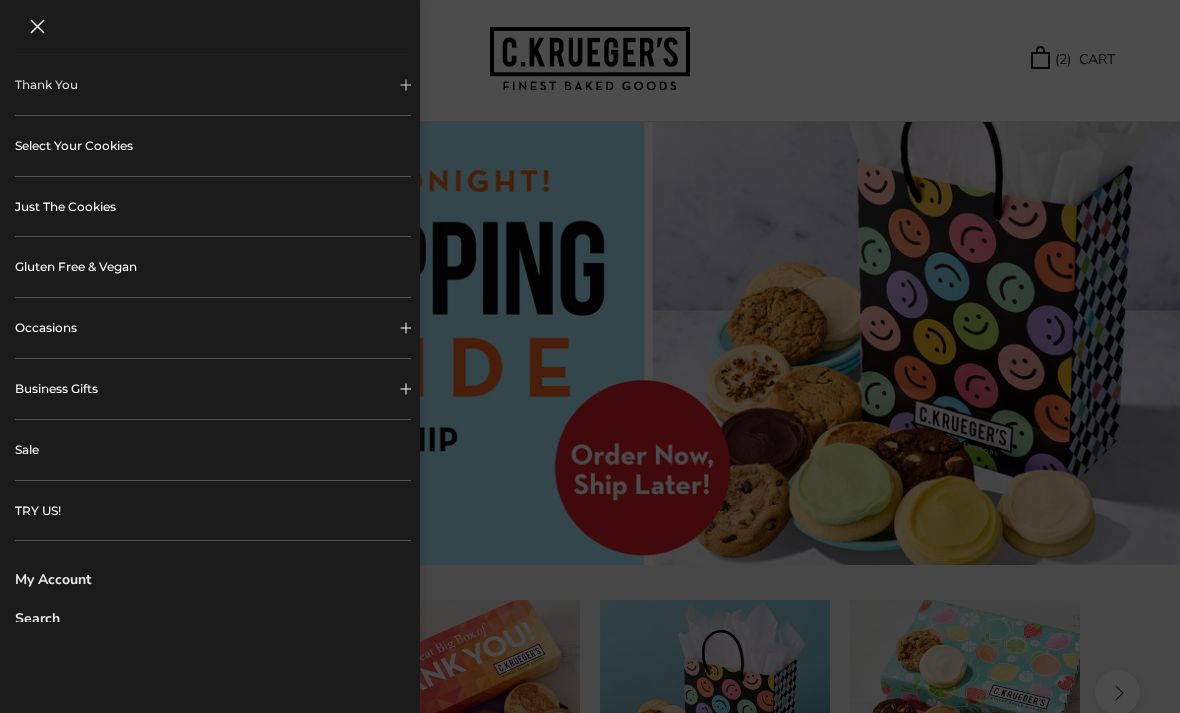 scroll, scrollTop: 424, scrollLeft: 0, axis: vertical 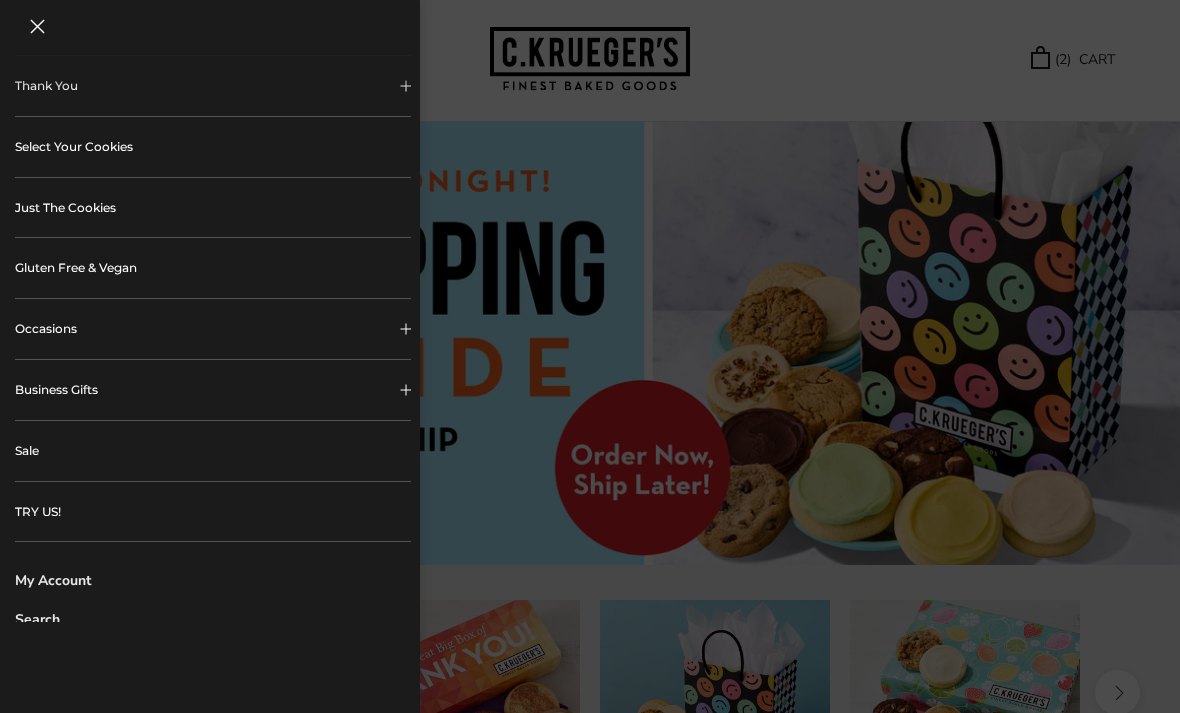 click on "Sale" at bounding box center (213, 451) 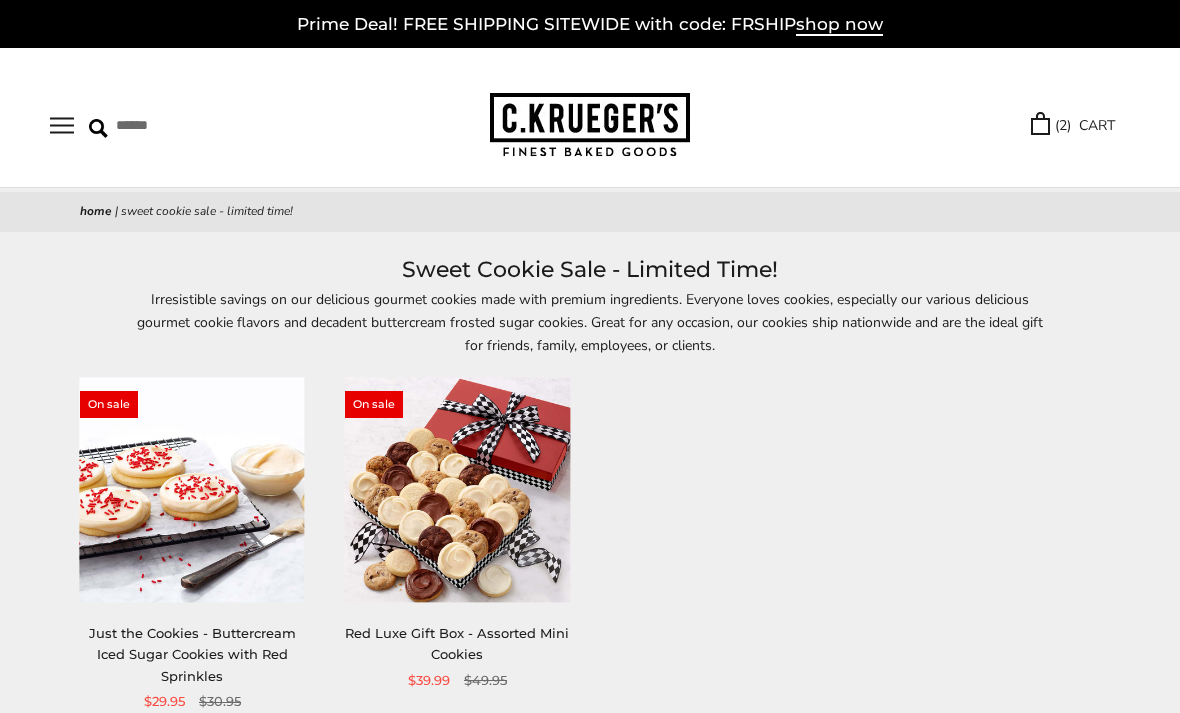 scroll, scrollTop: 0, scrollLeft: 0, axis: both 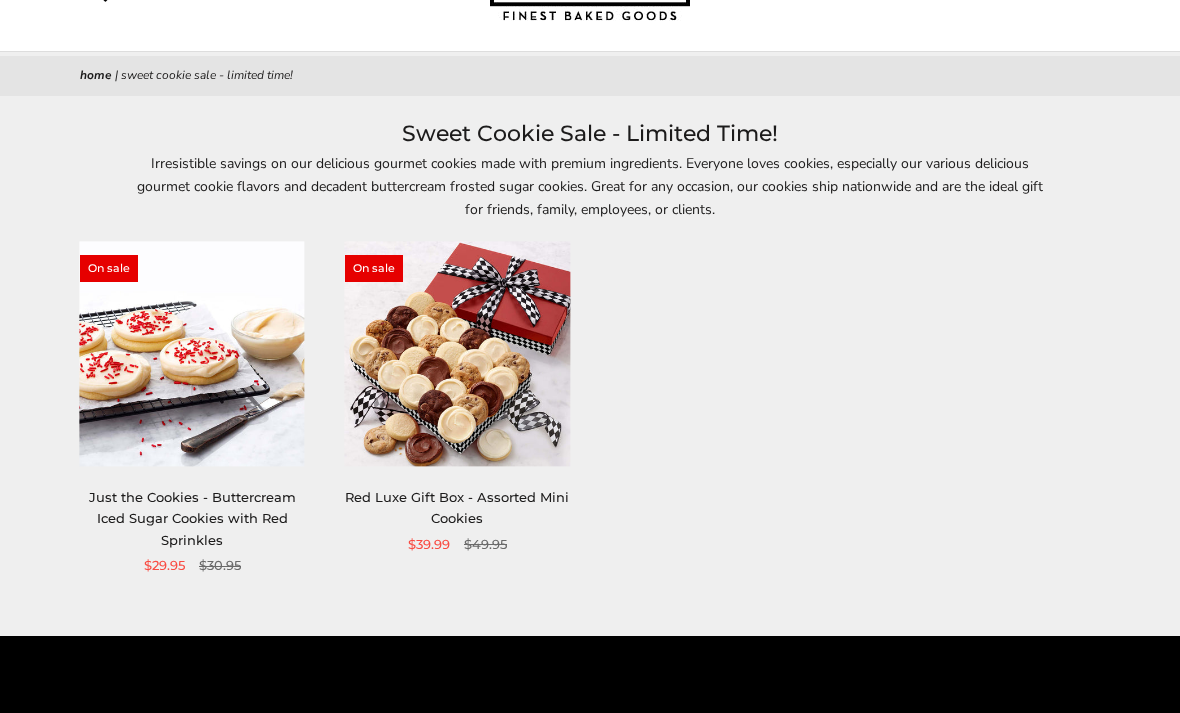 click at bounding box center (457, 354) 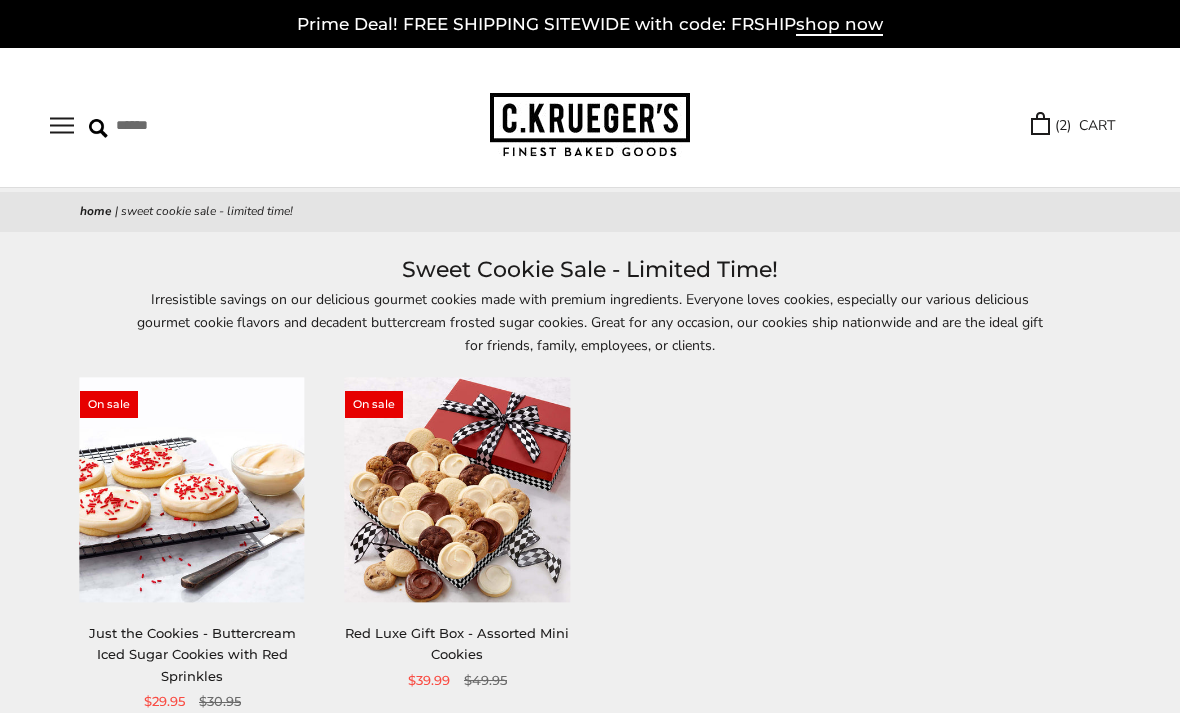 scroll, scrollTop: 200, scrollLeft: 0, axis: vertical 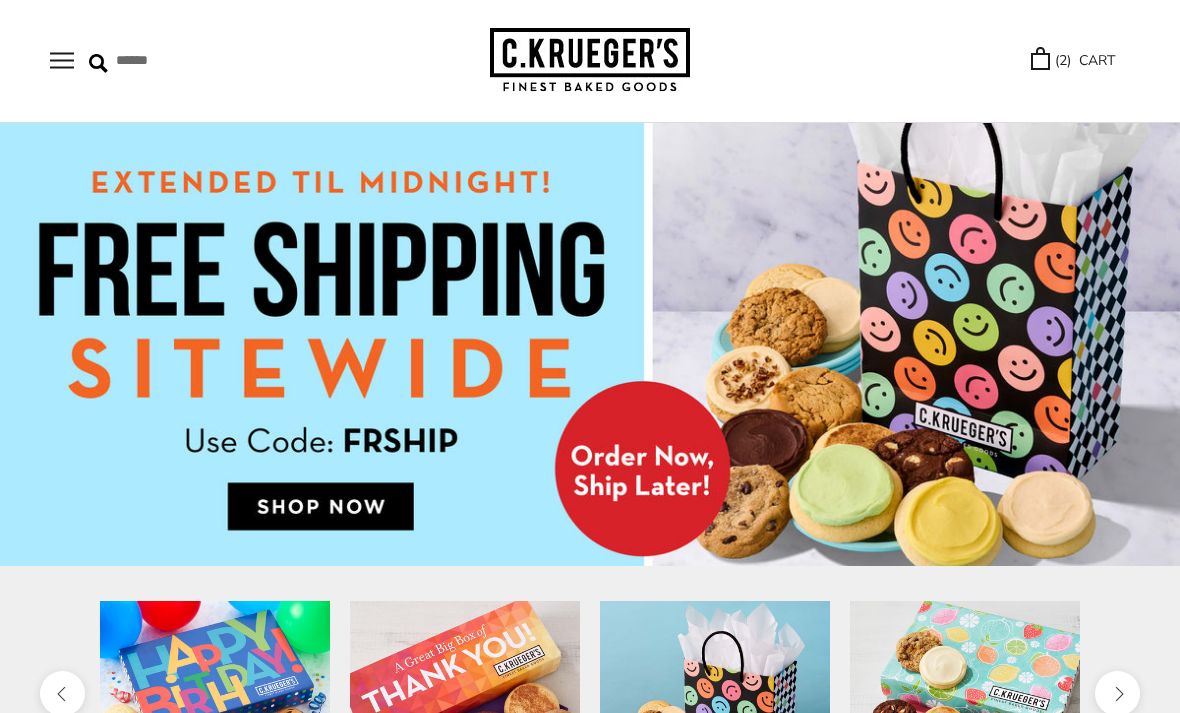 click at bounding box center [62, 60] 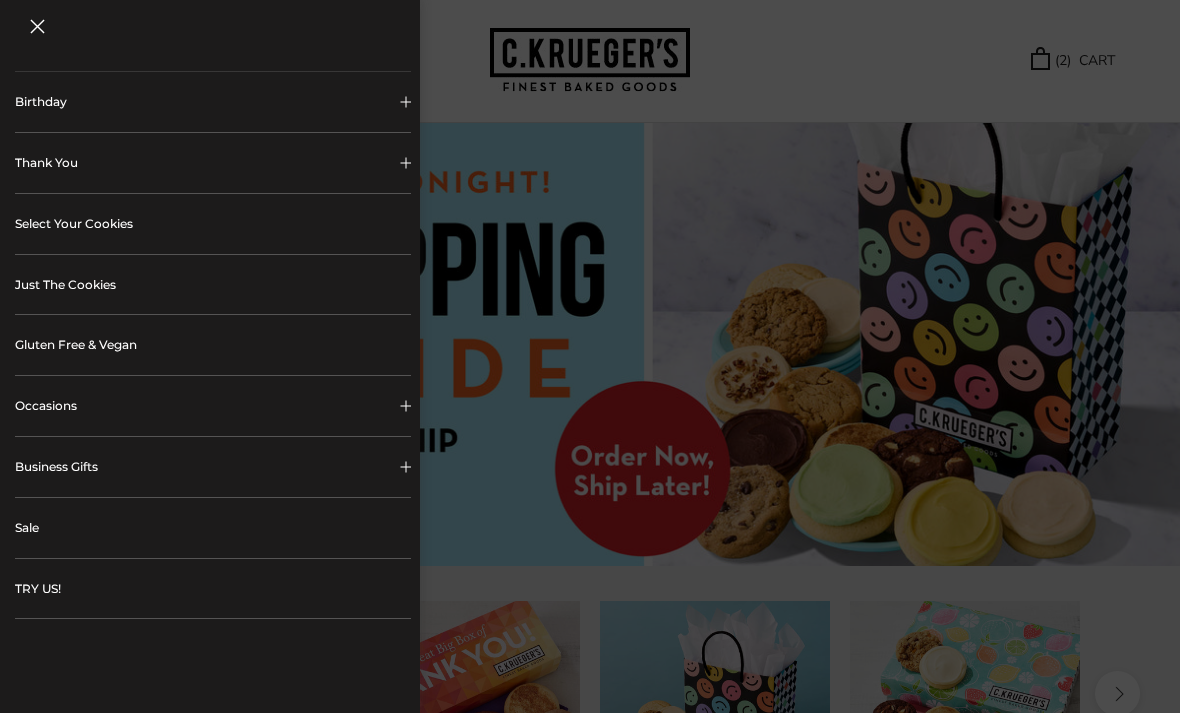 scroll, scrollTop: 369, scrollLeft: 0, axis: vertical 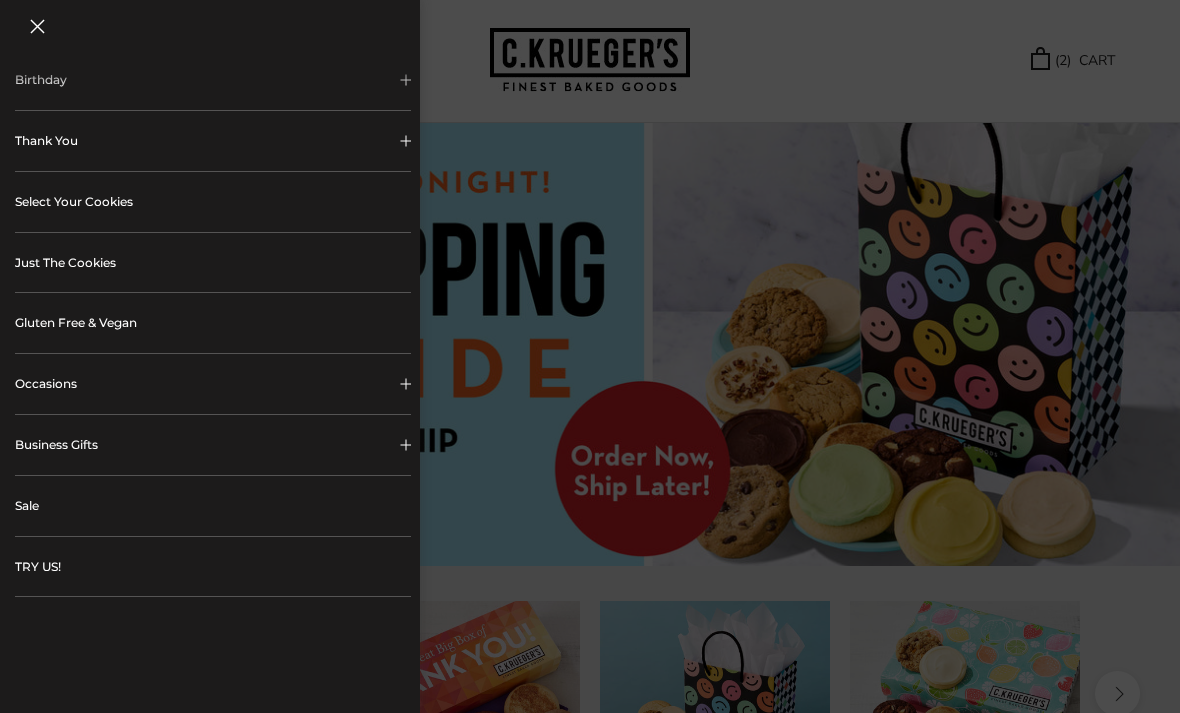 click on "Occasions" at bounding box center (213, 384) 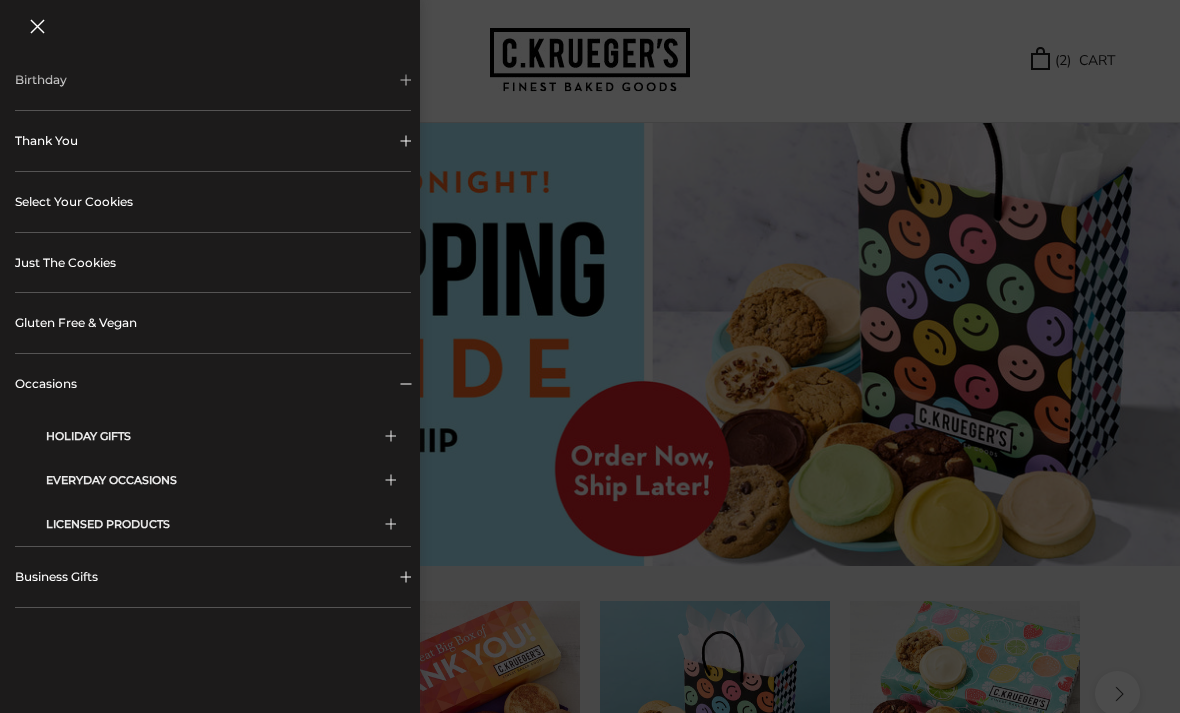 click on "EVERYDAY OCCASIONS" at bounding box center [221, 480] 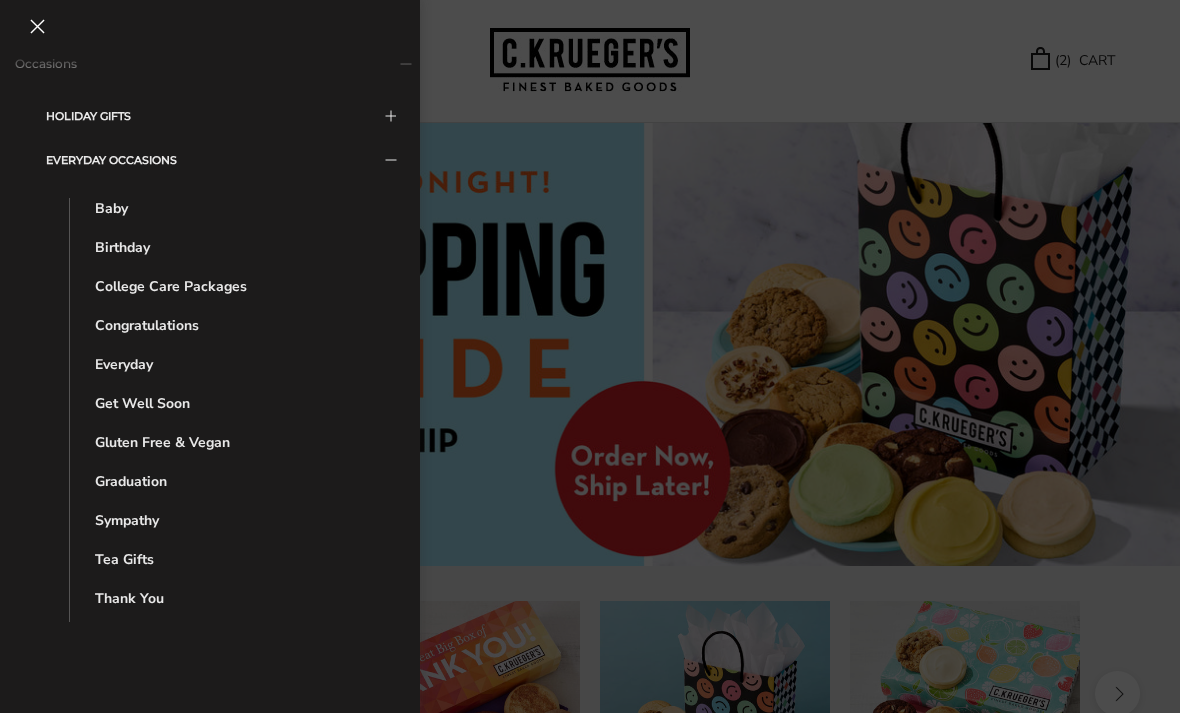 scroll, scrollTop: 693, scrollLeft: 0, axis: vertical 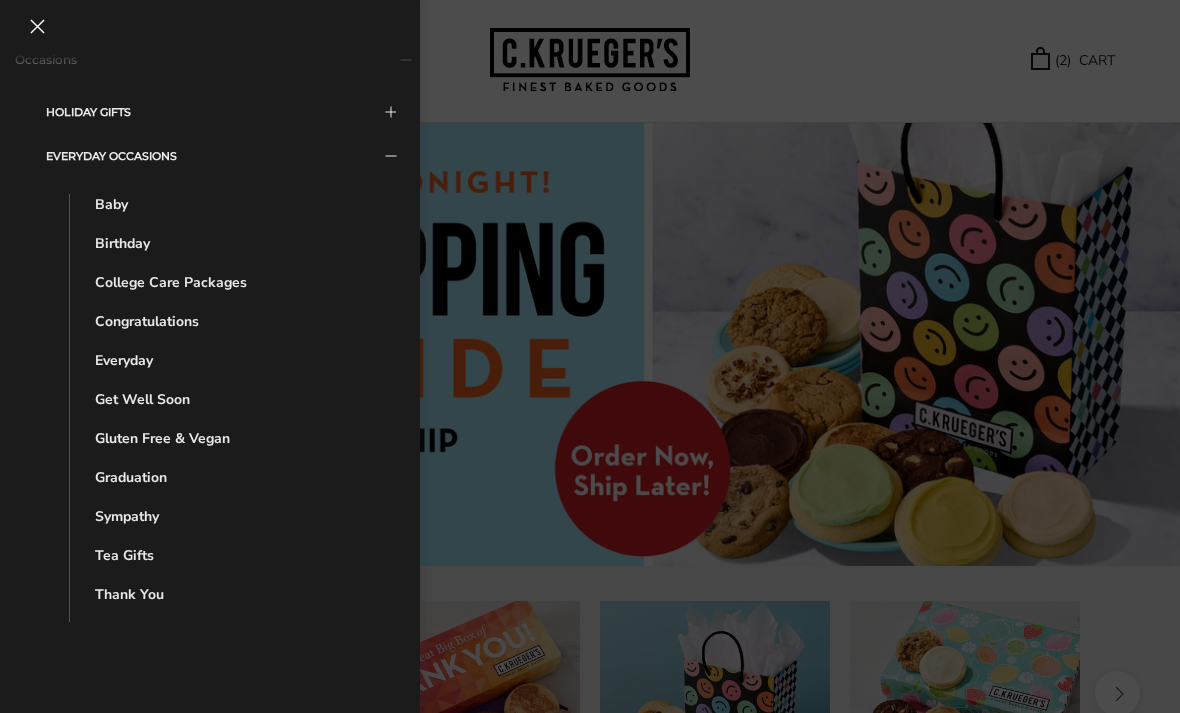 click on "Get Well Soon" at bounding box center (228, 399) 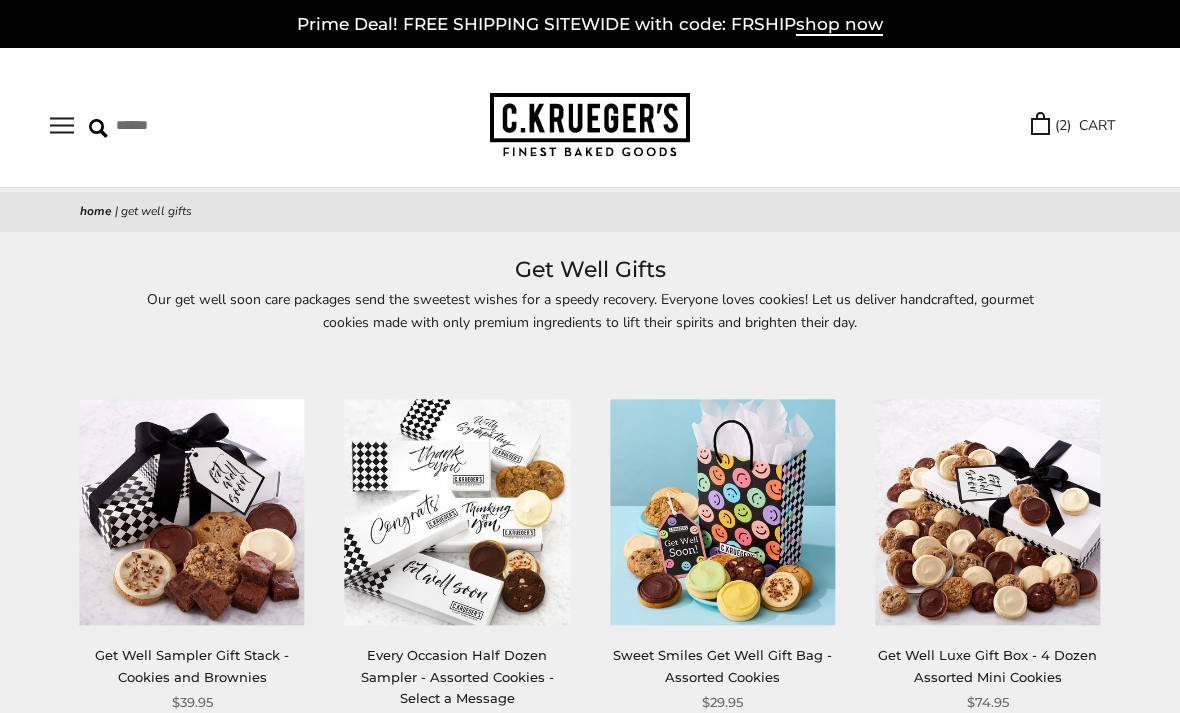 scroll, scrollTop: 0, scrollLeft: 0, axis: both 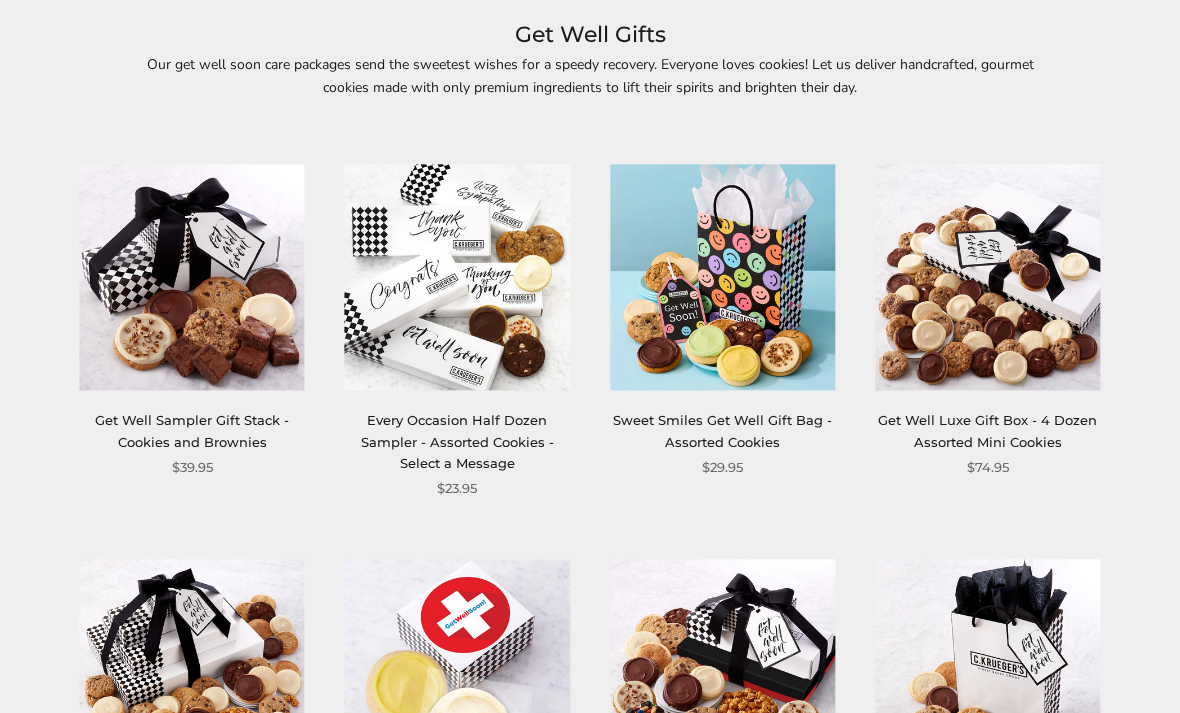 click at bounding box center (722, 278) 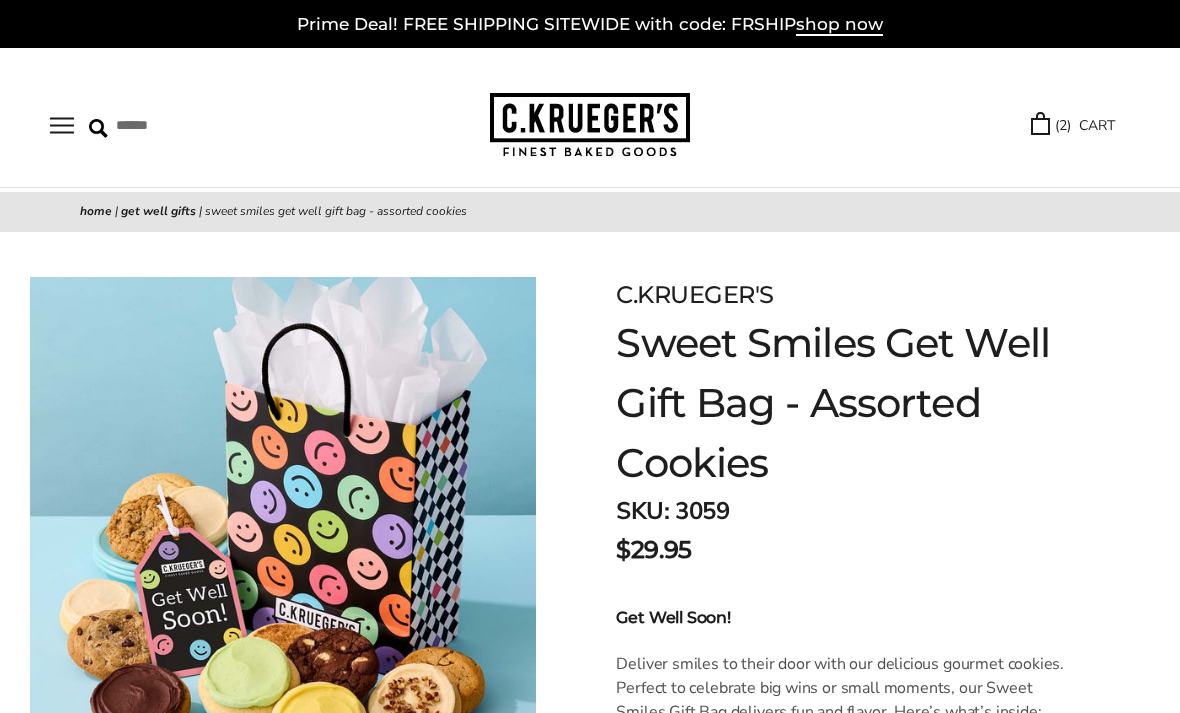 scroll, scrollTop: 0, scrollLeft: 0, axis: both 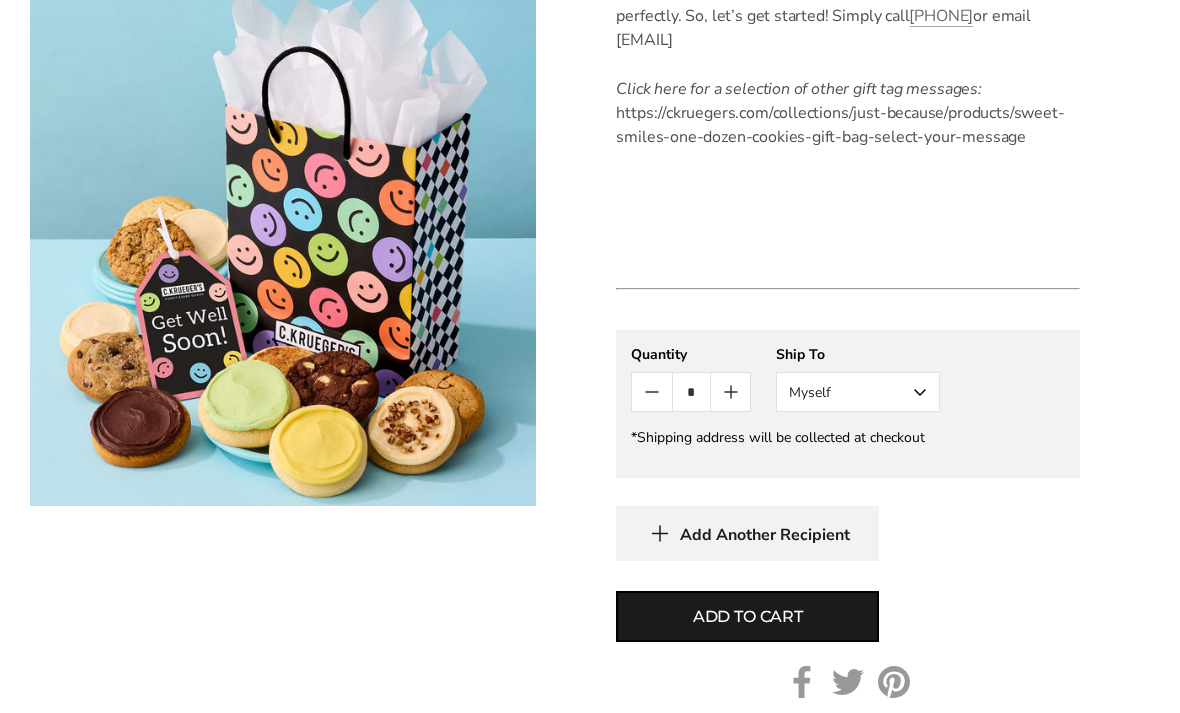 click on "Myself" at bounding box center [858, 392] 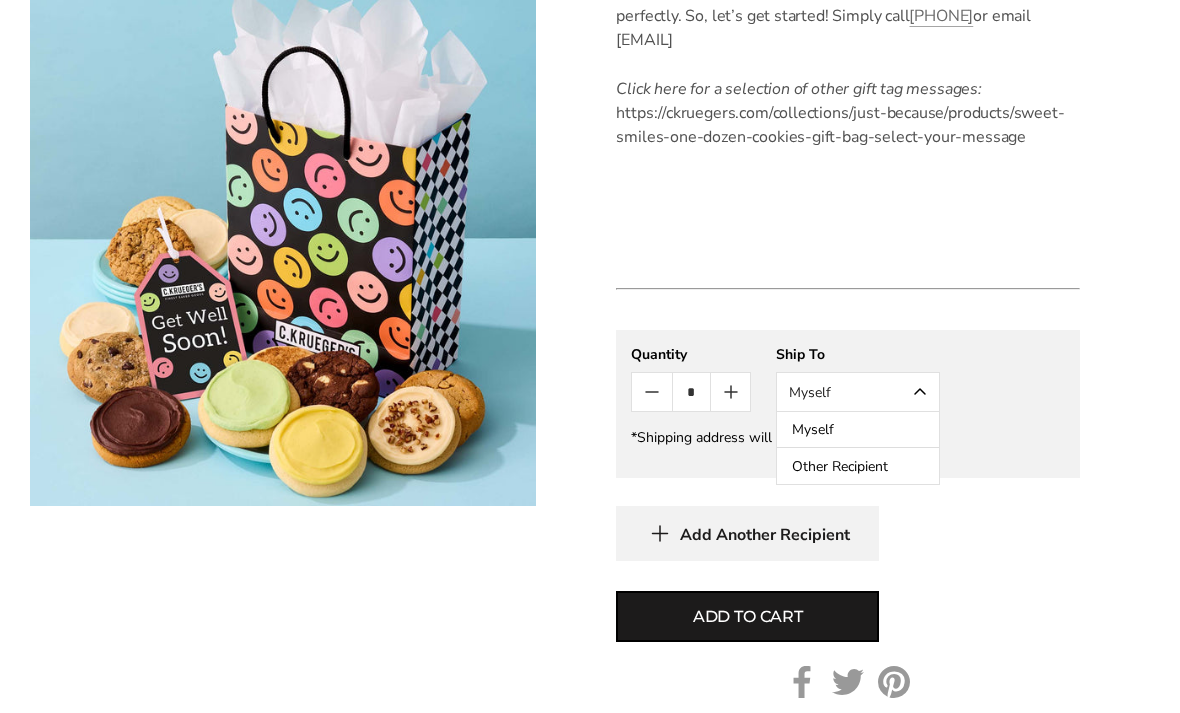 click on "Other Recipient" at bounding box center [858, 466] 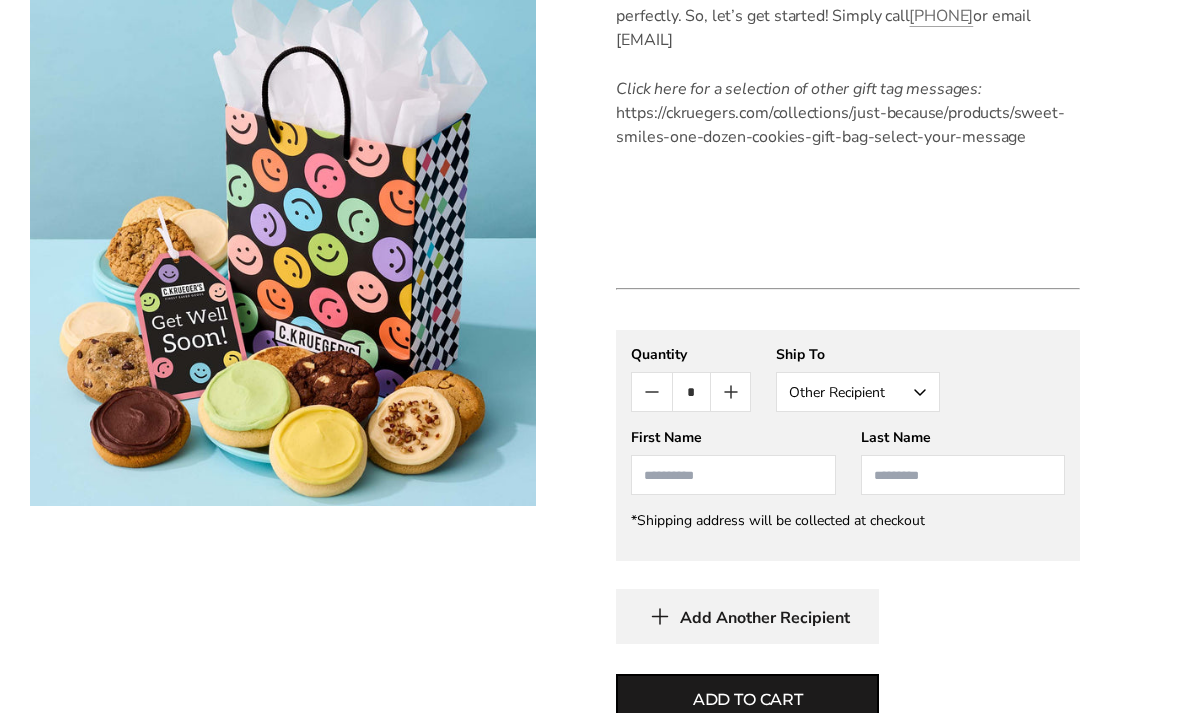 click at bounding box center [733, 475] 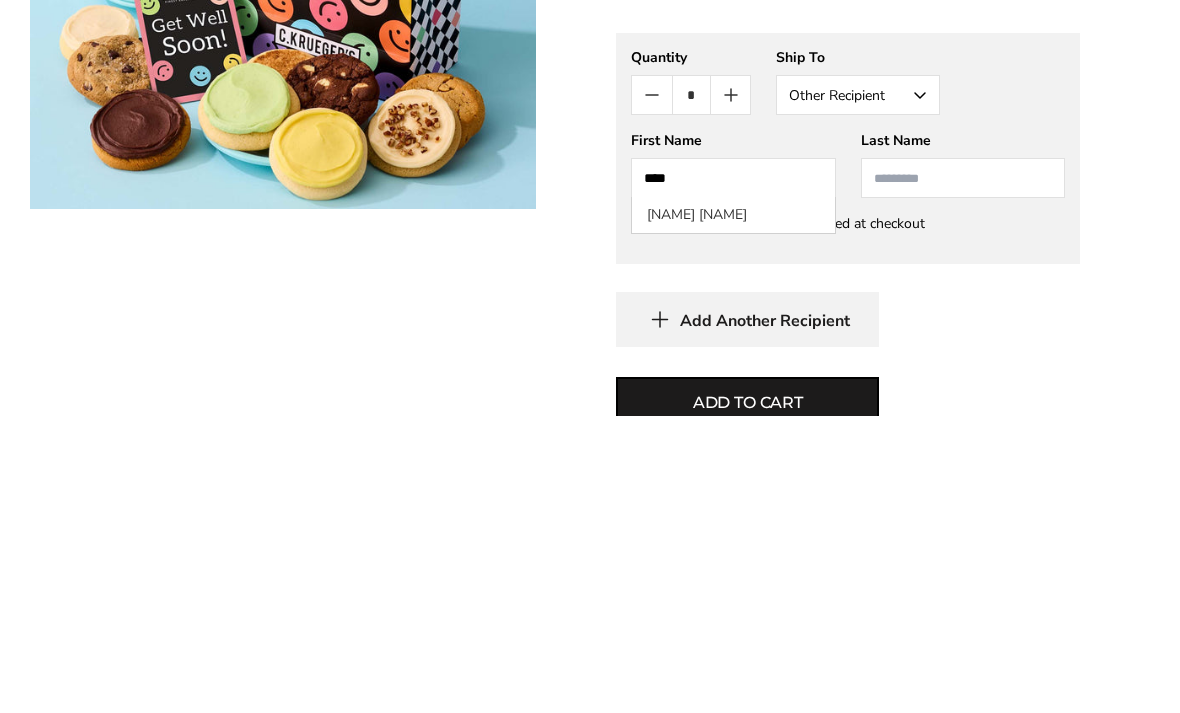 type on "****" 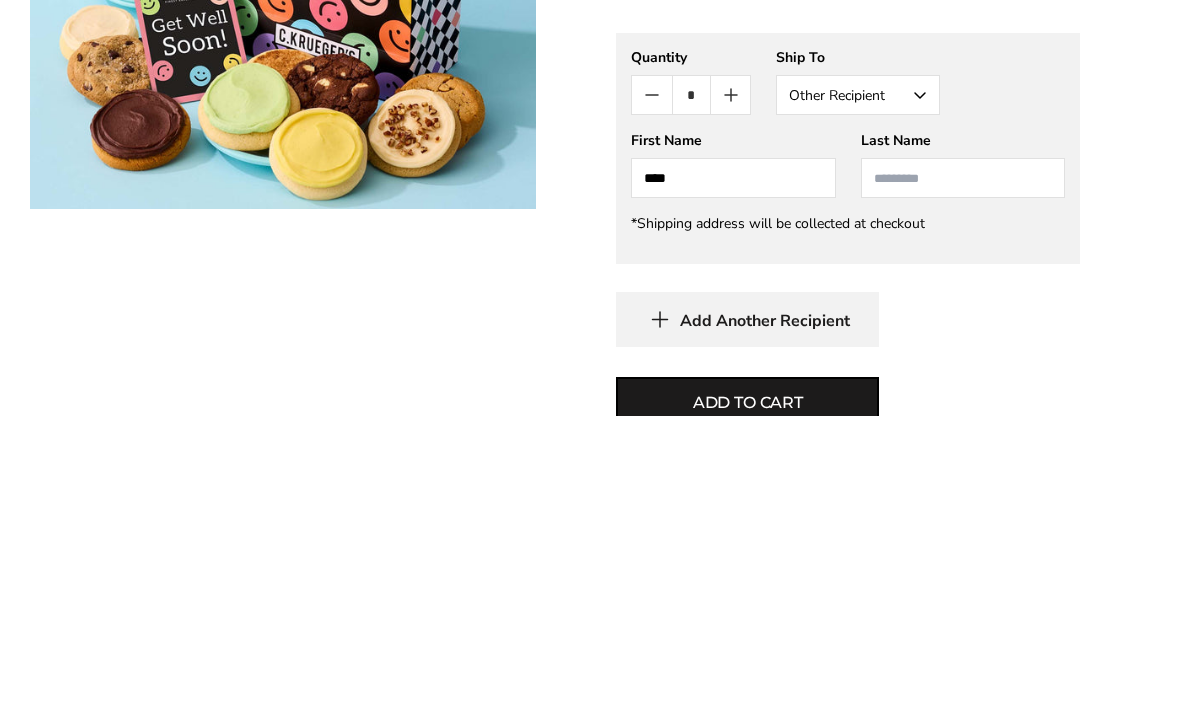 type on "*******" 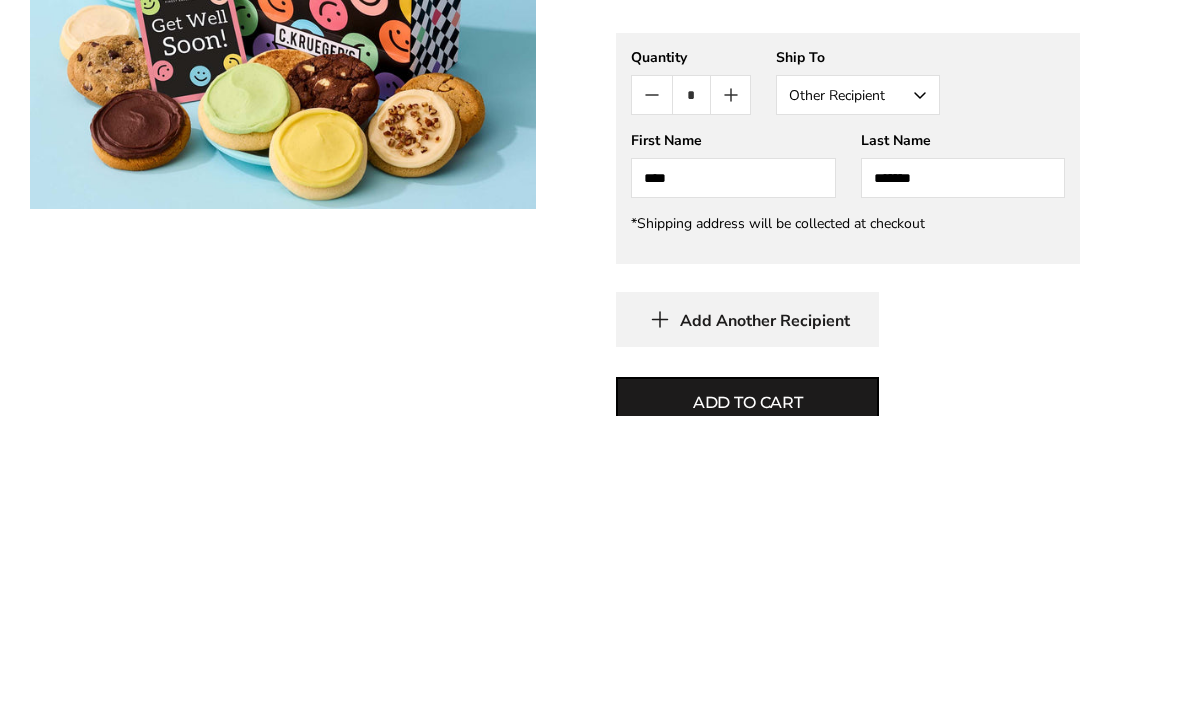scroll, scrollTop: 1515, scrollLeft: 0, axis: vertical 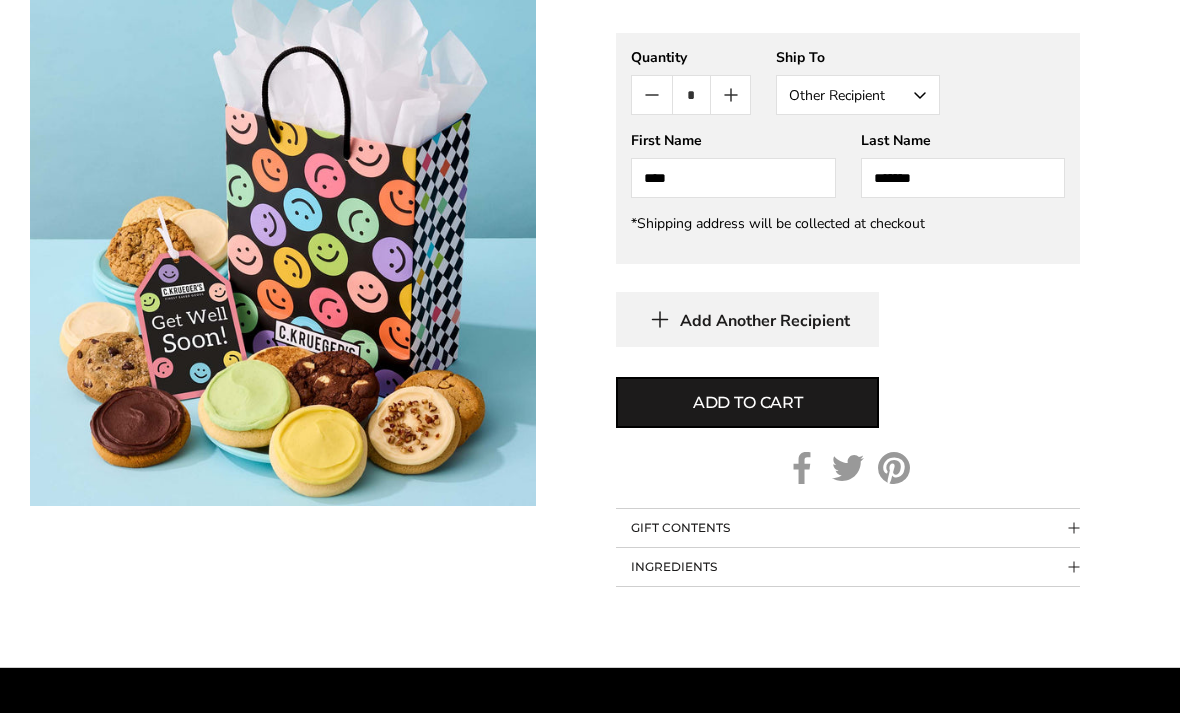 click on "Add to cart" at bounding box center [848, 402] 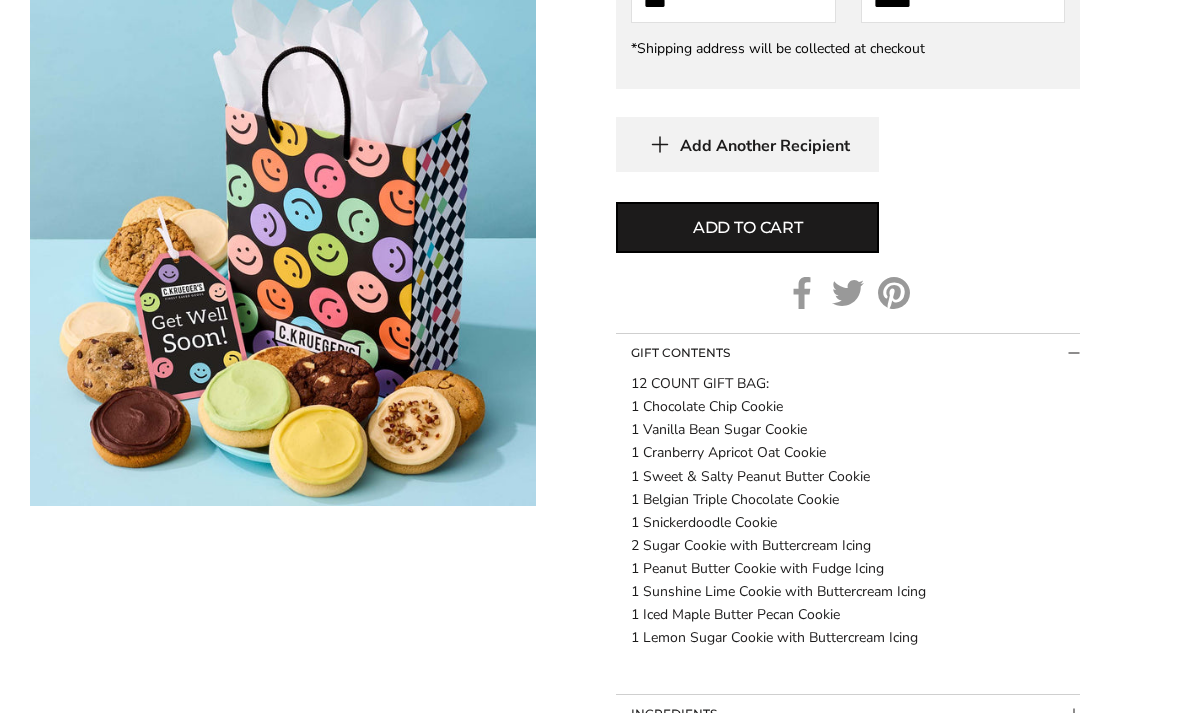 scroll, scrollTop: 1690, scrollLeft: 0, axis: vertical 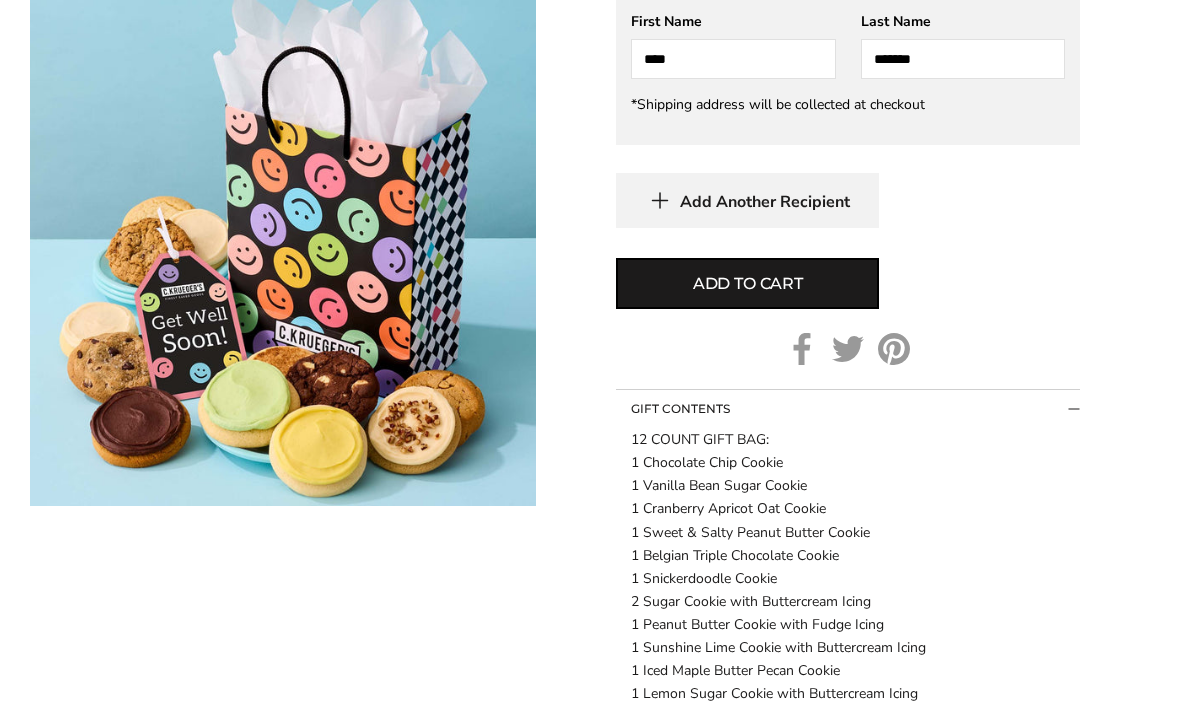 click on "Add to cart" at bounding box center [747, 284] 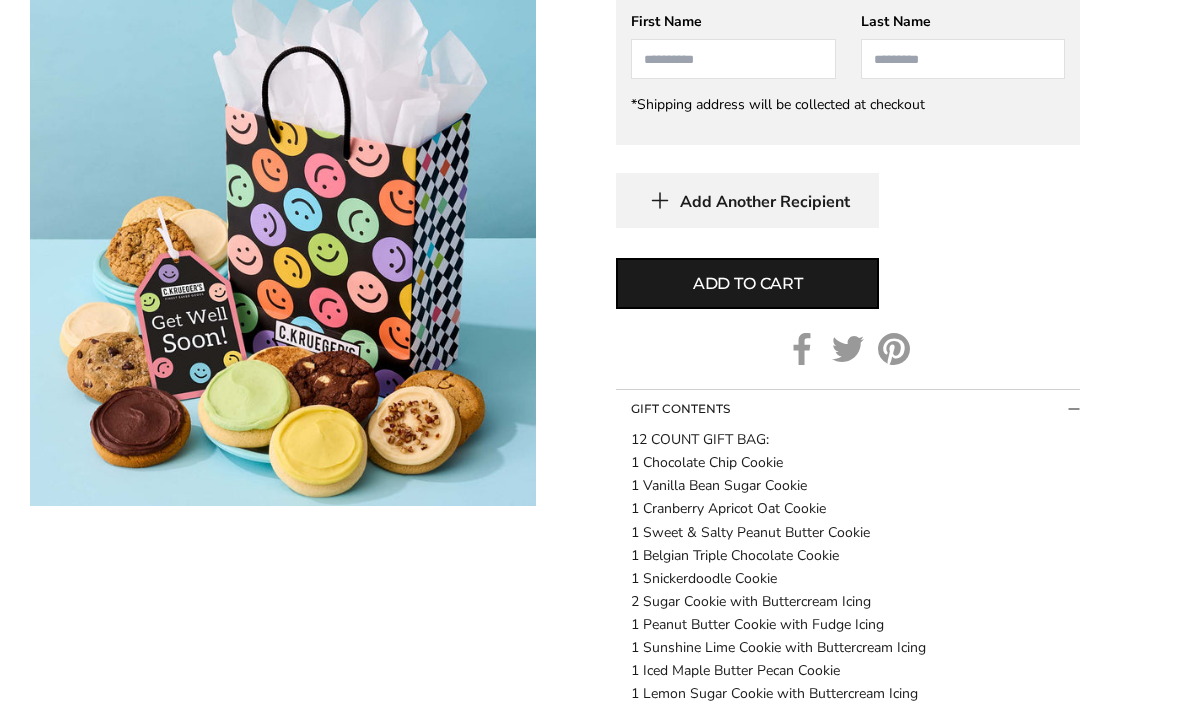 scroll, scrollTop: 1634, scrollLeft: 0, axis: vertical 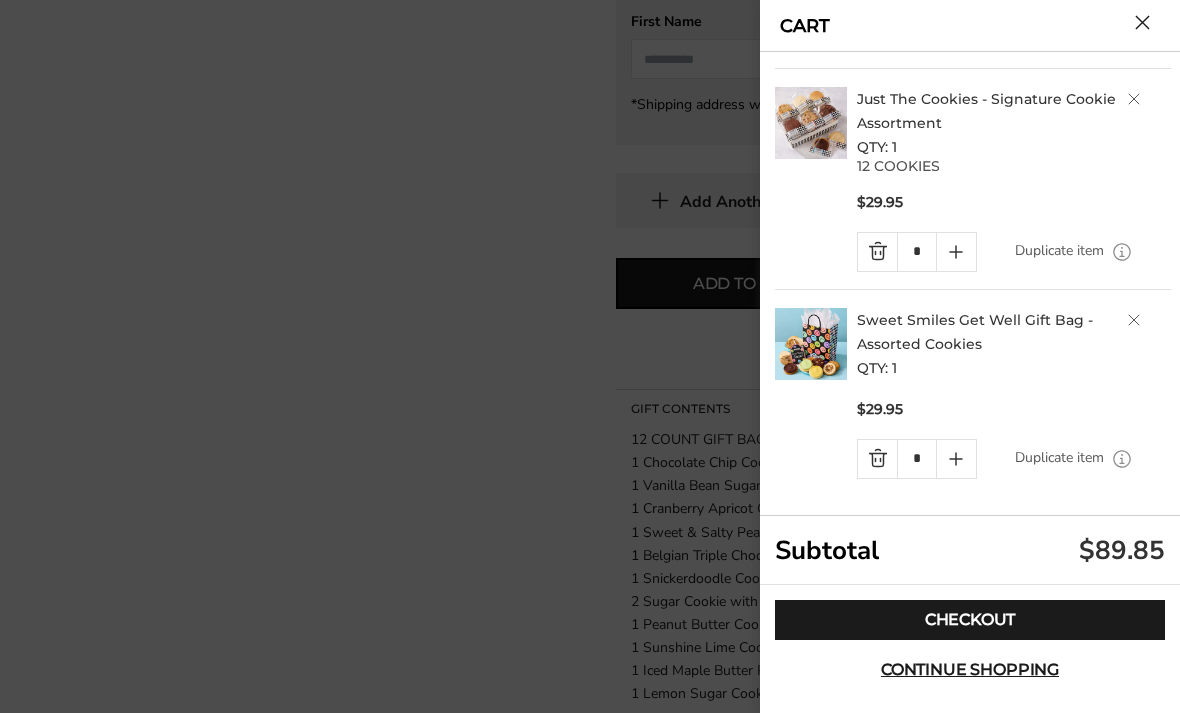 click on "Continue shopping" at bounding box center (970, 670) 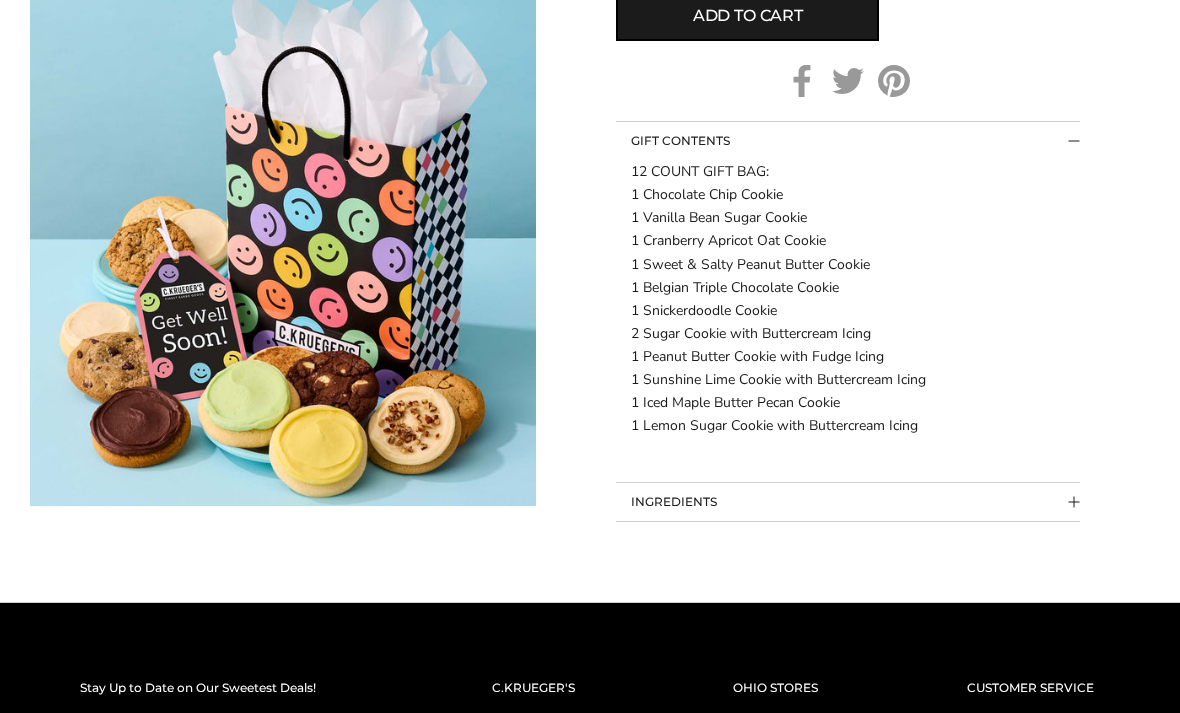 scroll, scrollTop: 1926, scrollLeft: 0, axis: vertical 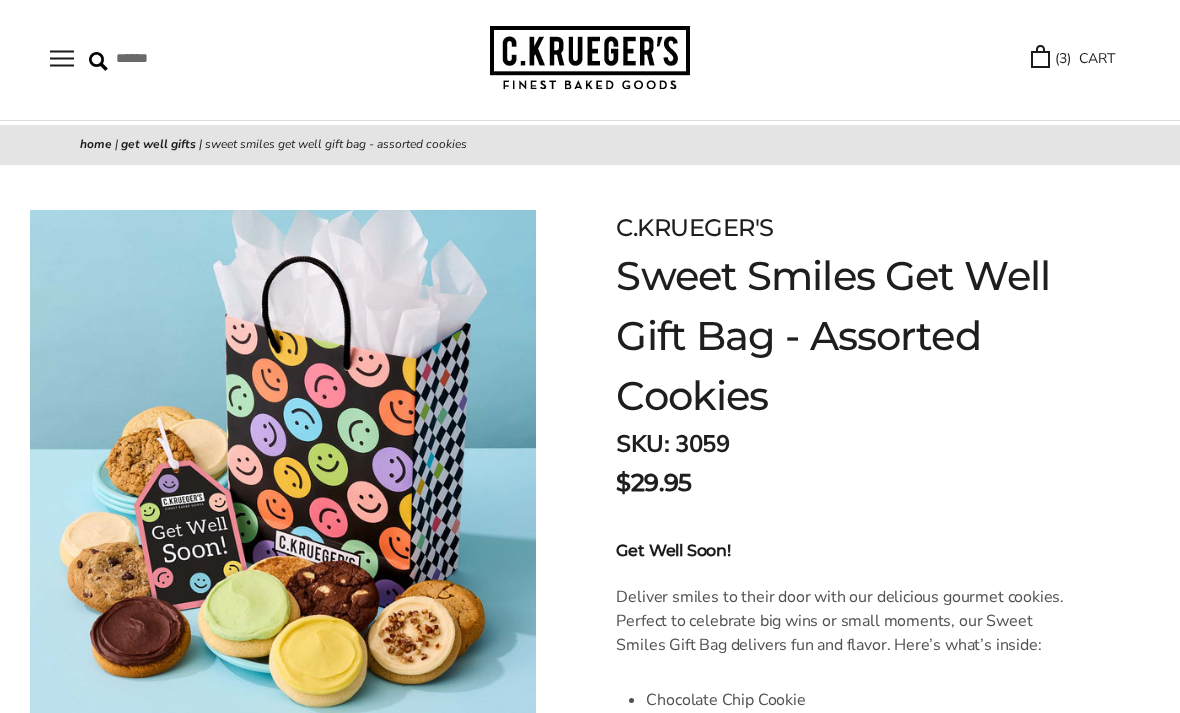 click at bounding box center [62, 58] 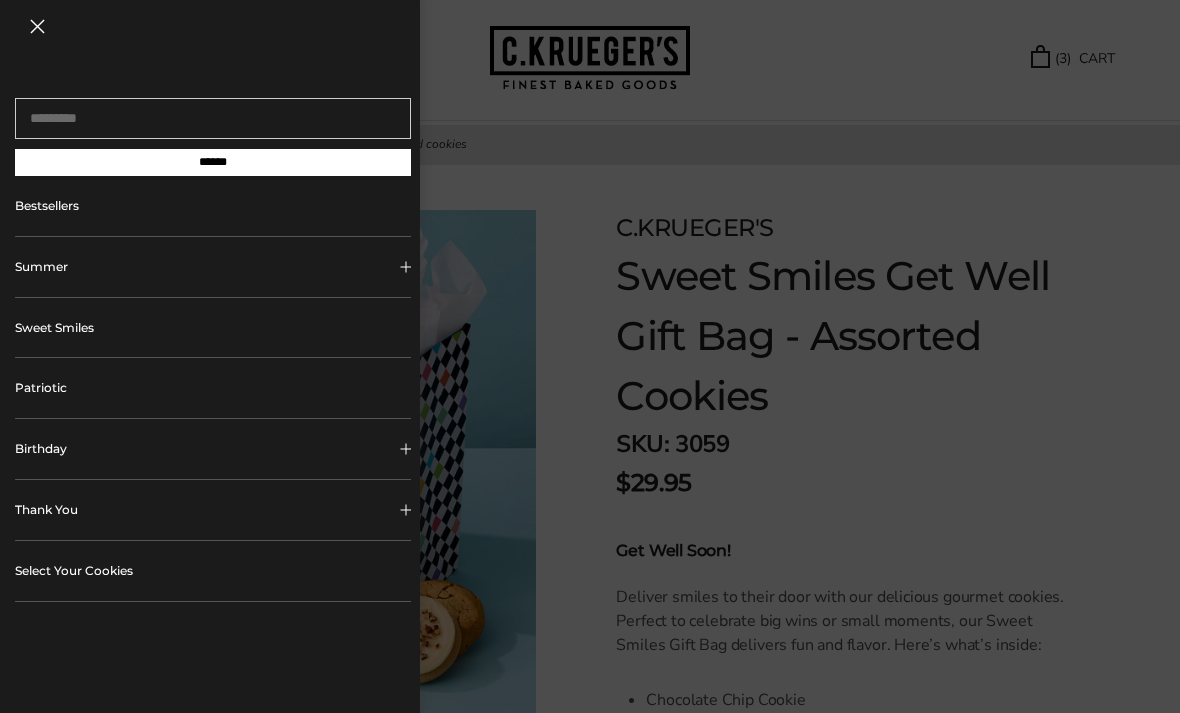 click on "Summer" at bounding box center [213, 267] 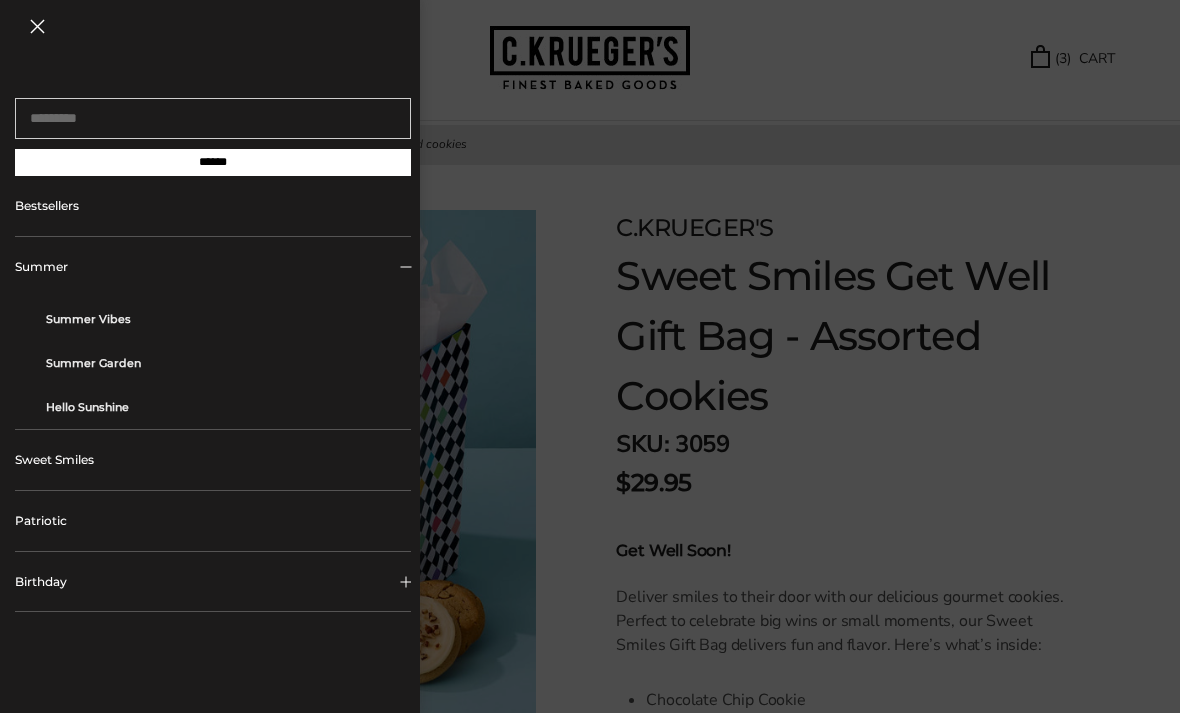 click on "Summer Vibes" at bounding box center [221, 319] 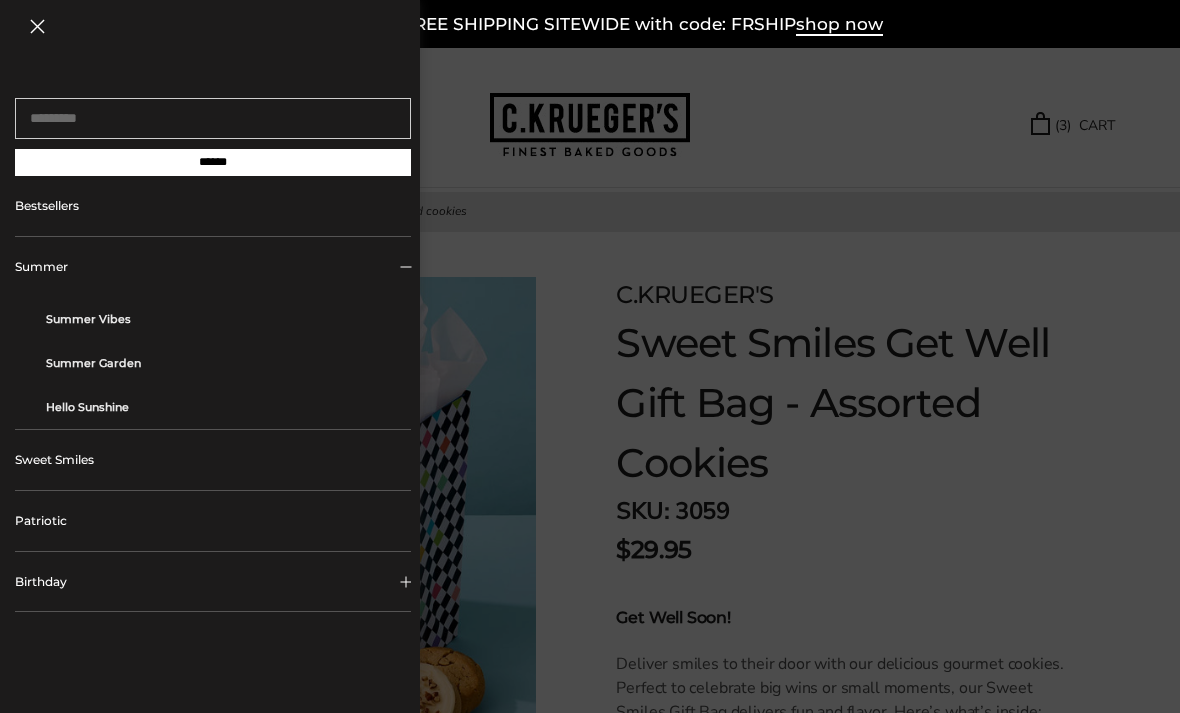scroll, scrollTop: 67, scrollLeft: 0, axis: vertical 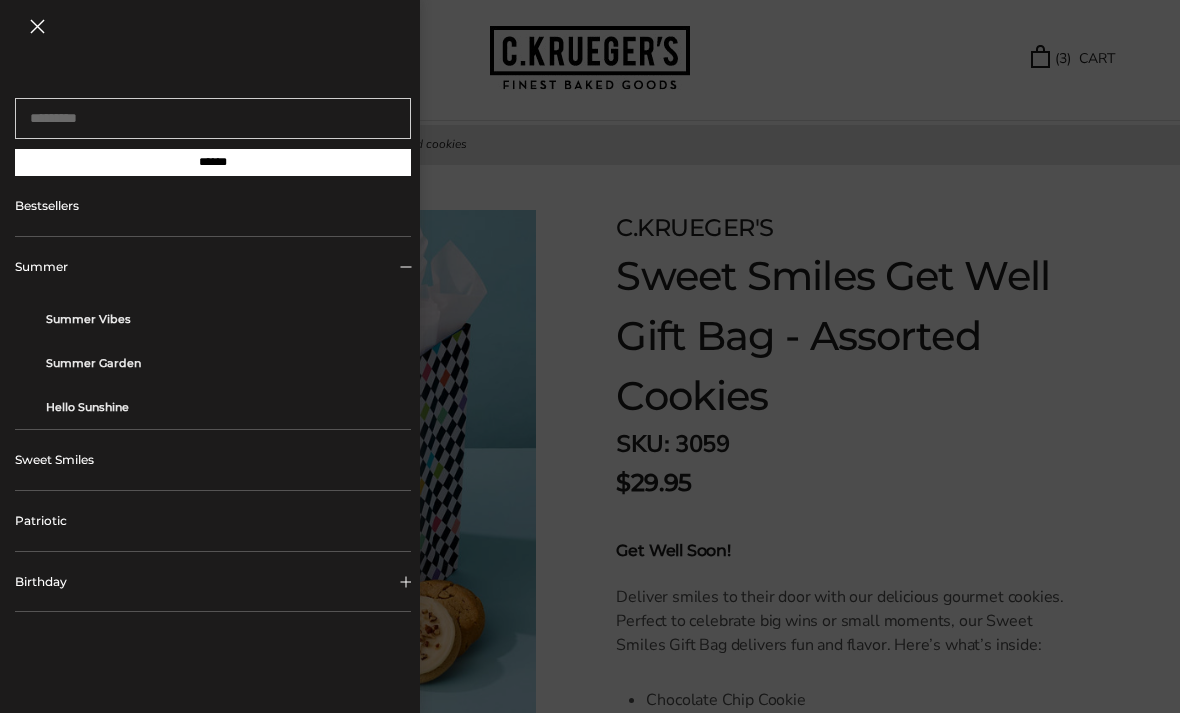 click on "Summer" at bounding box center (213, 267) 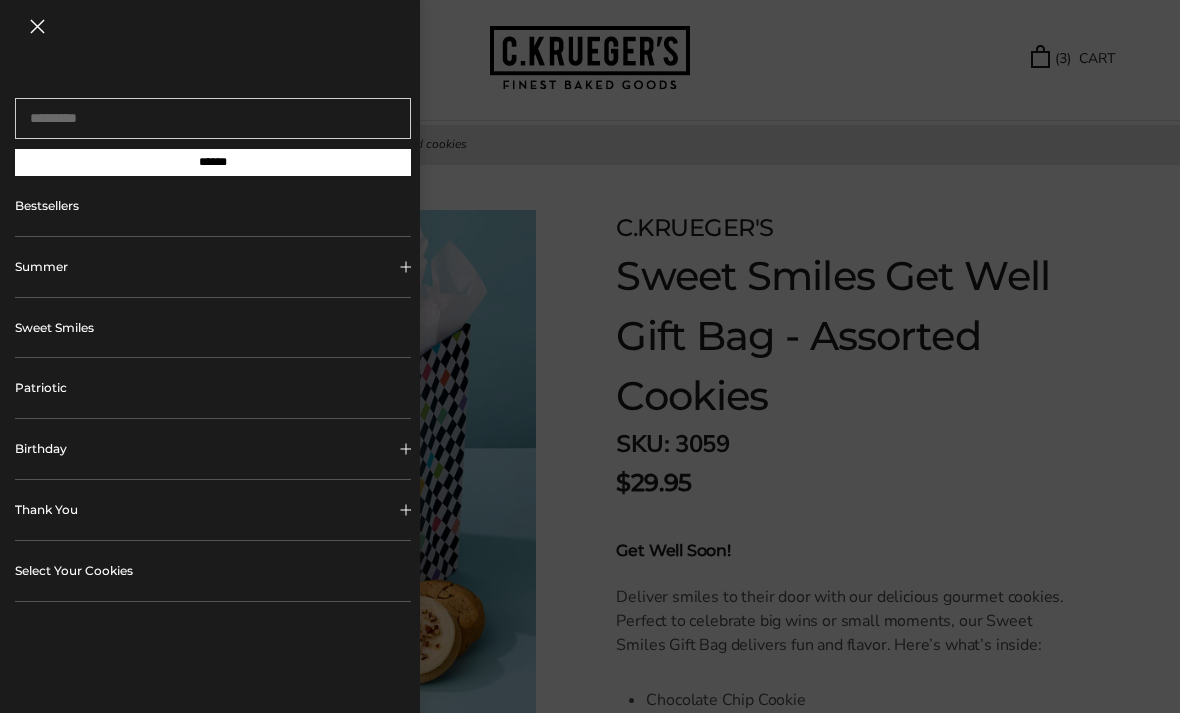 click on "Summer" at bounding box center [213, 267] 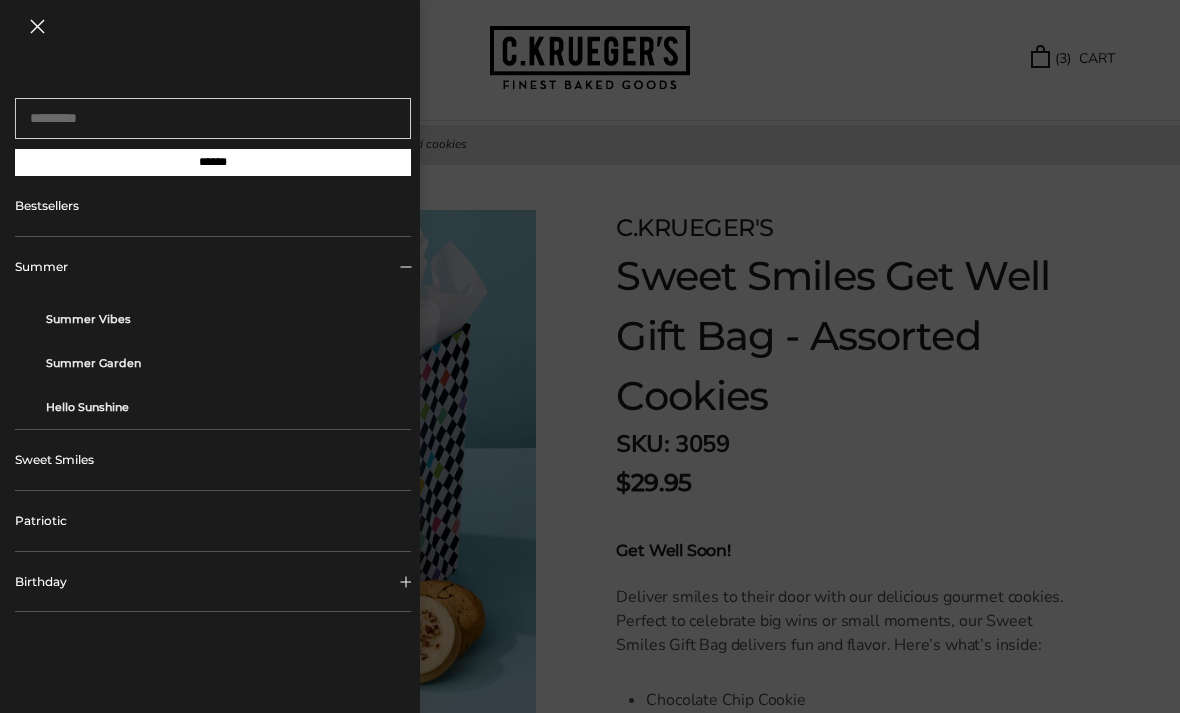 click on "Summer Vibes" at bounding box center [221, 319] 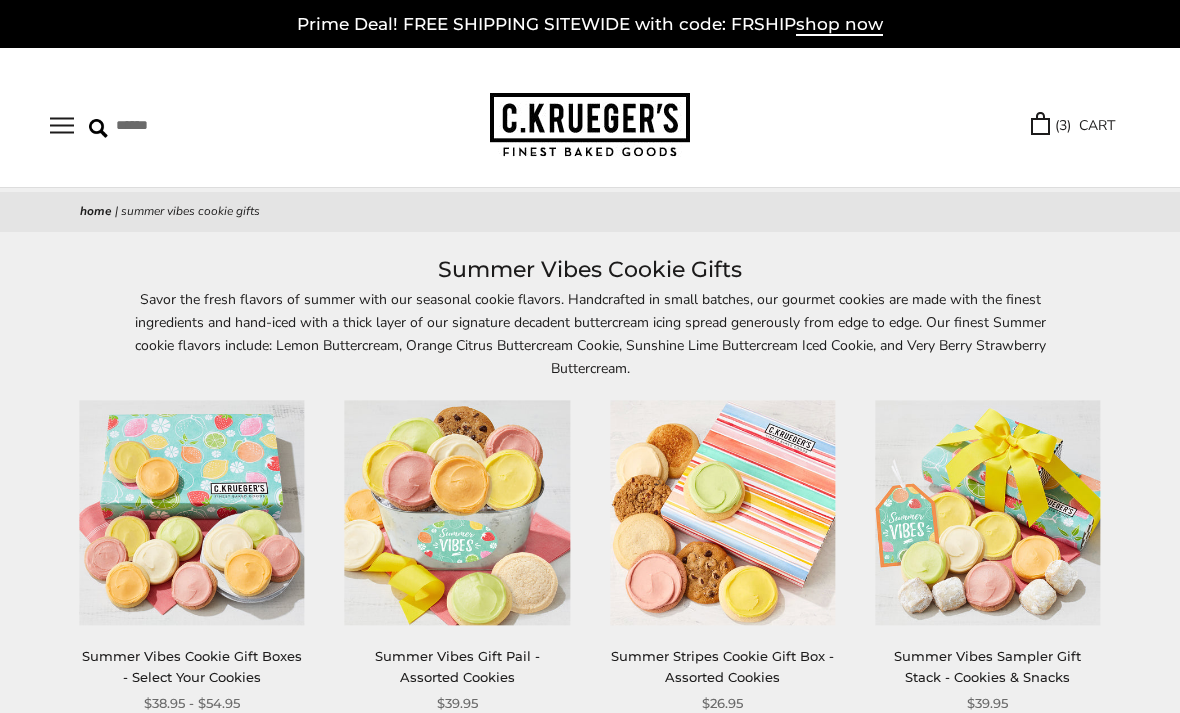 scroll, scrollTop: 0, scrollLeft: 0, axis: both 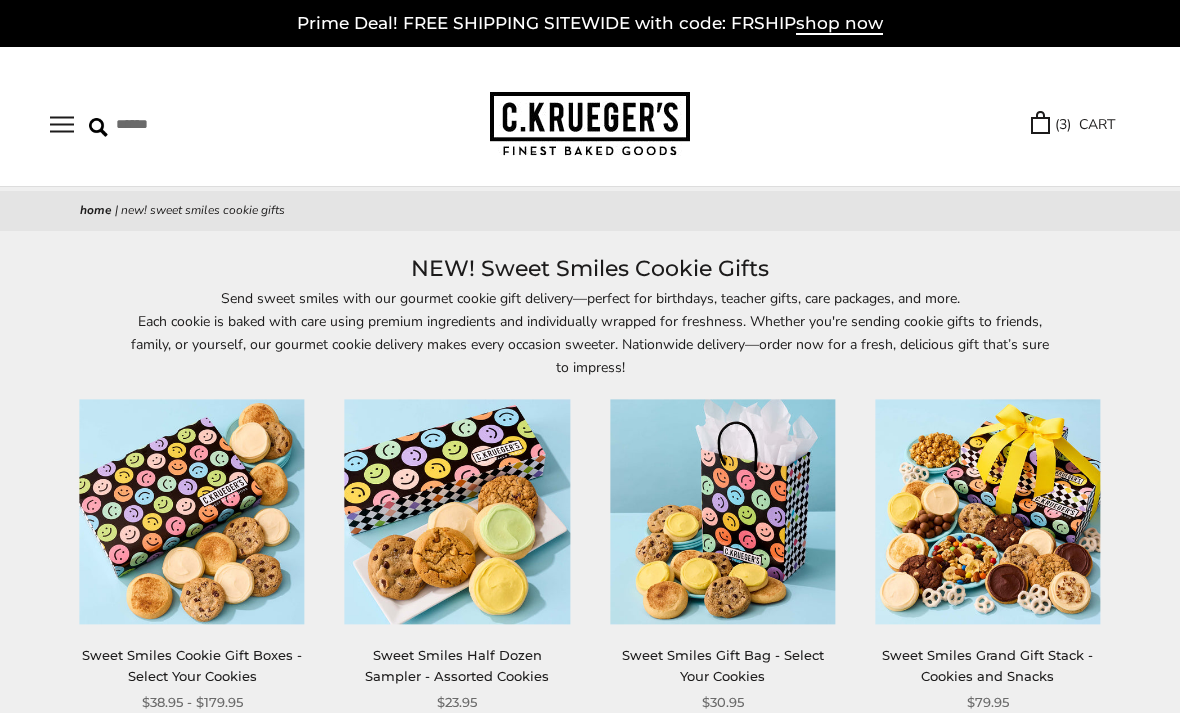 click at bounding box center (62, 124) 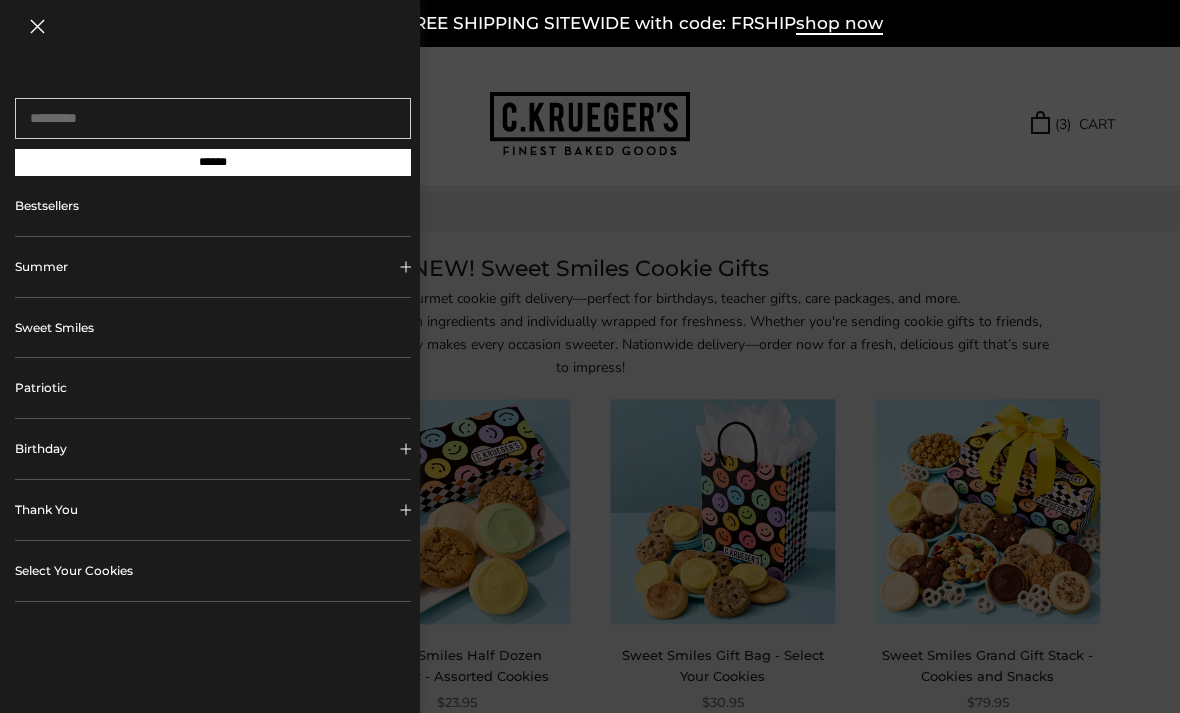 click on "Patriotic" at bounding box center (213, 388) 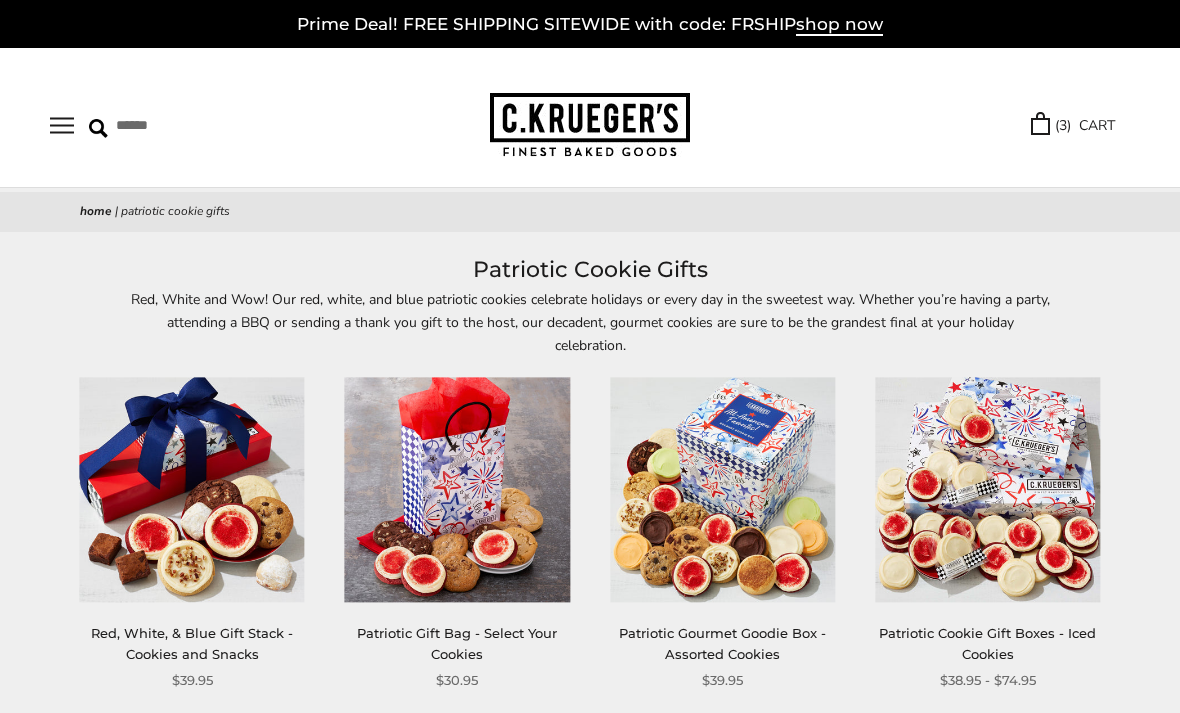 scroll, scrollTop: 0, scrollLeft: 0, axis: both 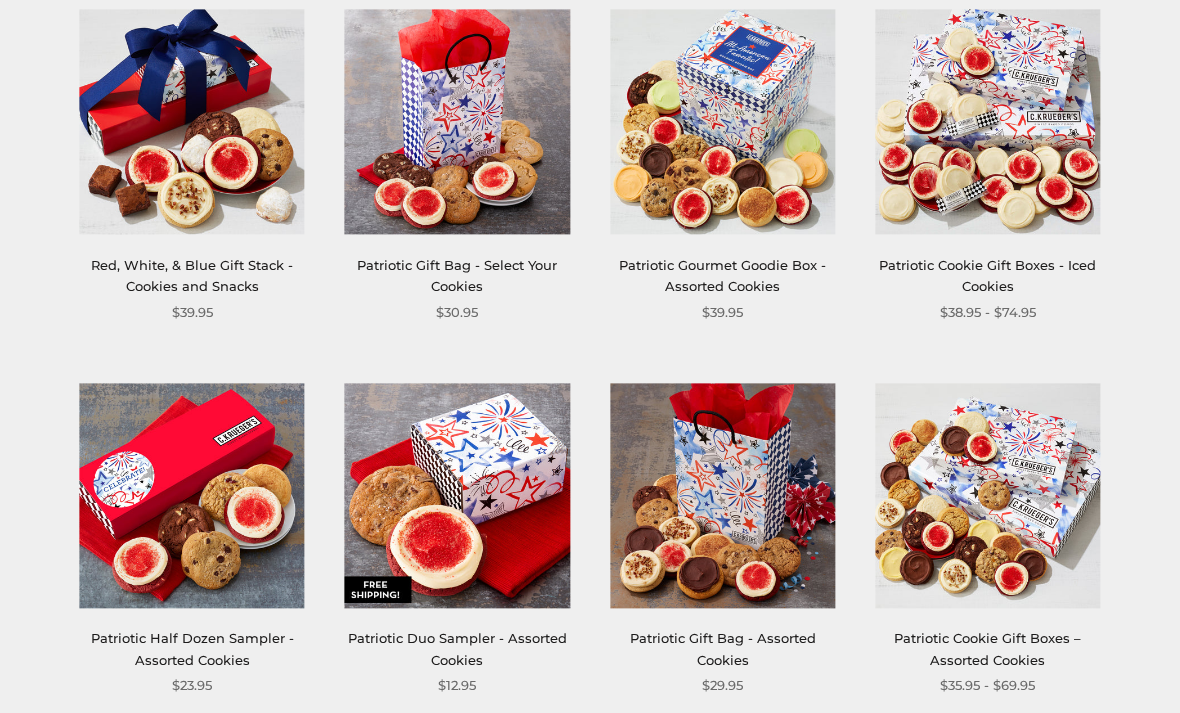 click at bounding box center [457, 121] 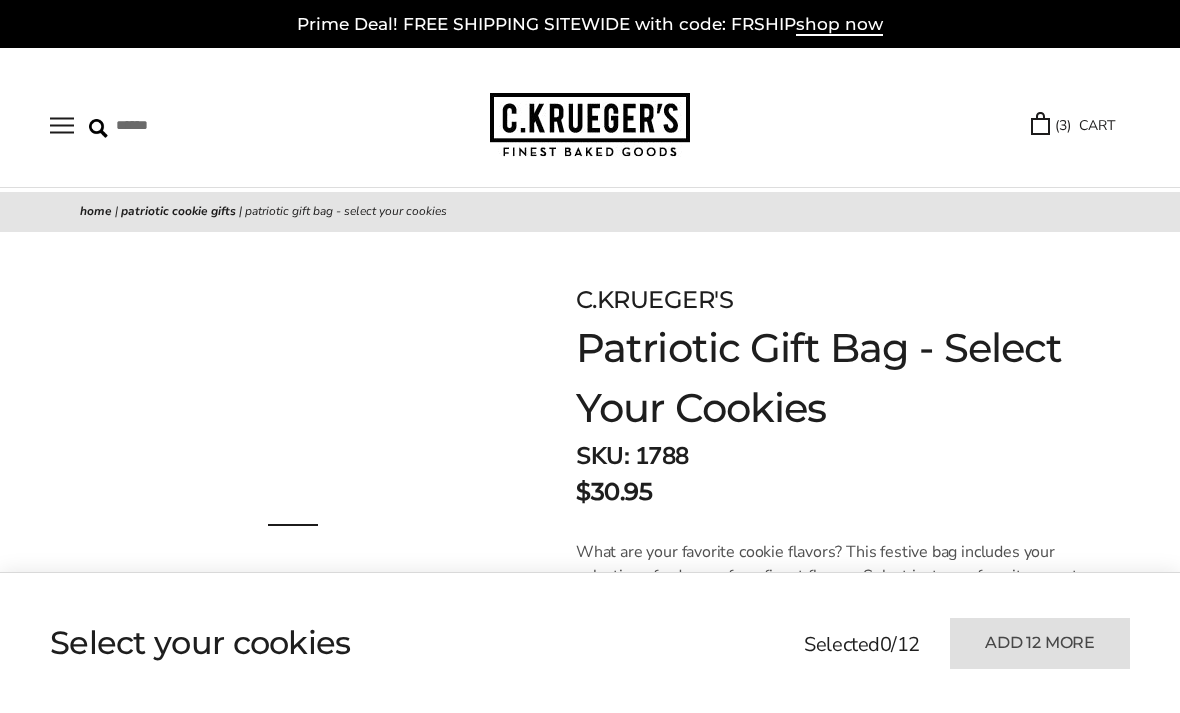 scroll, scrollTop: 0, scrollLeft: 0, axis: both 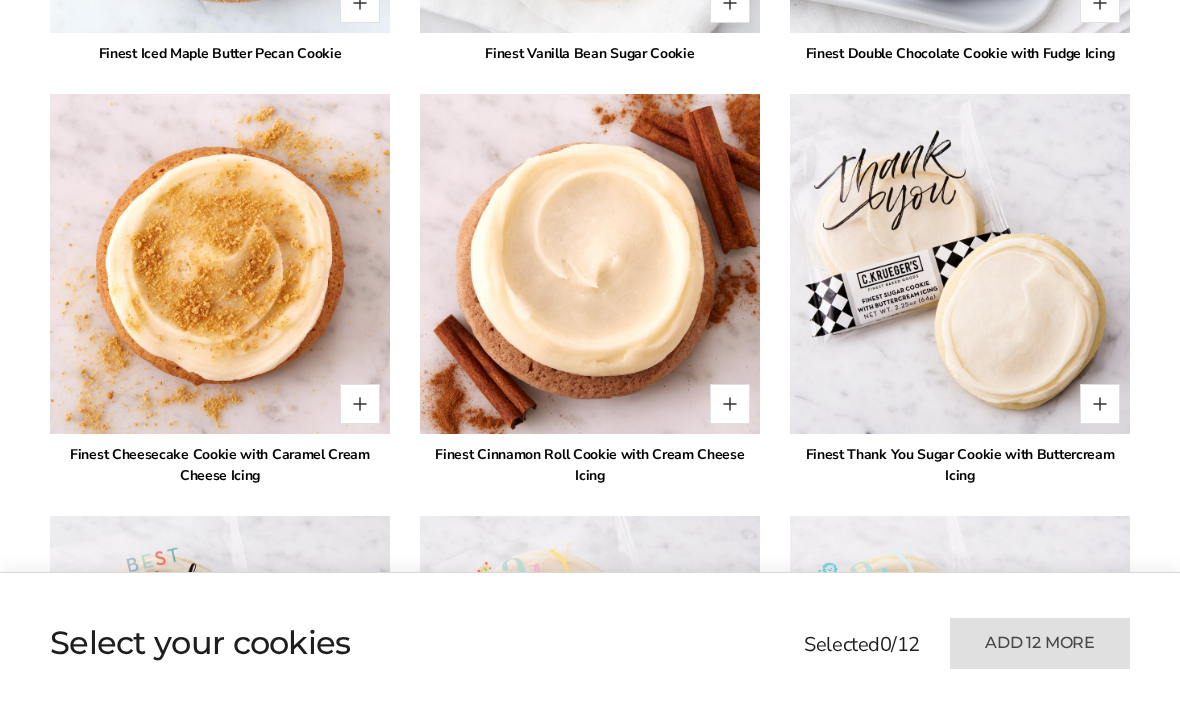 click at bounding box center [730, 404] 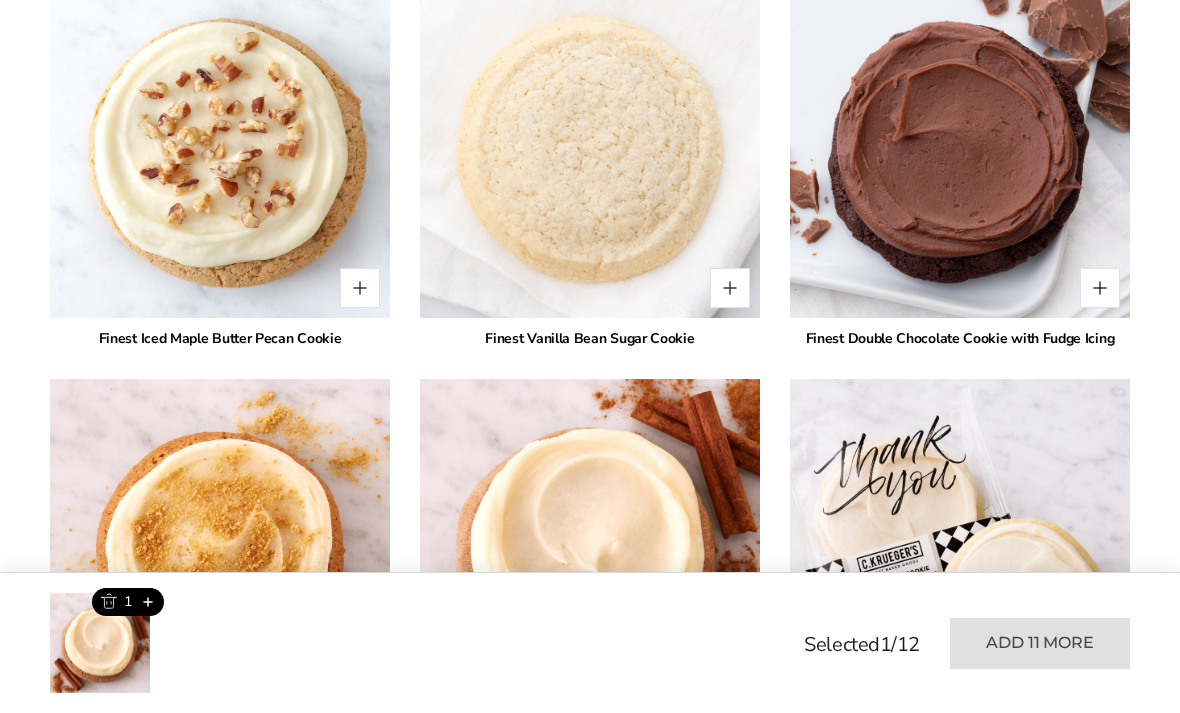 scroll, scrollTop: 4130, scrollLeft: 0, axis: vertical 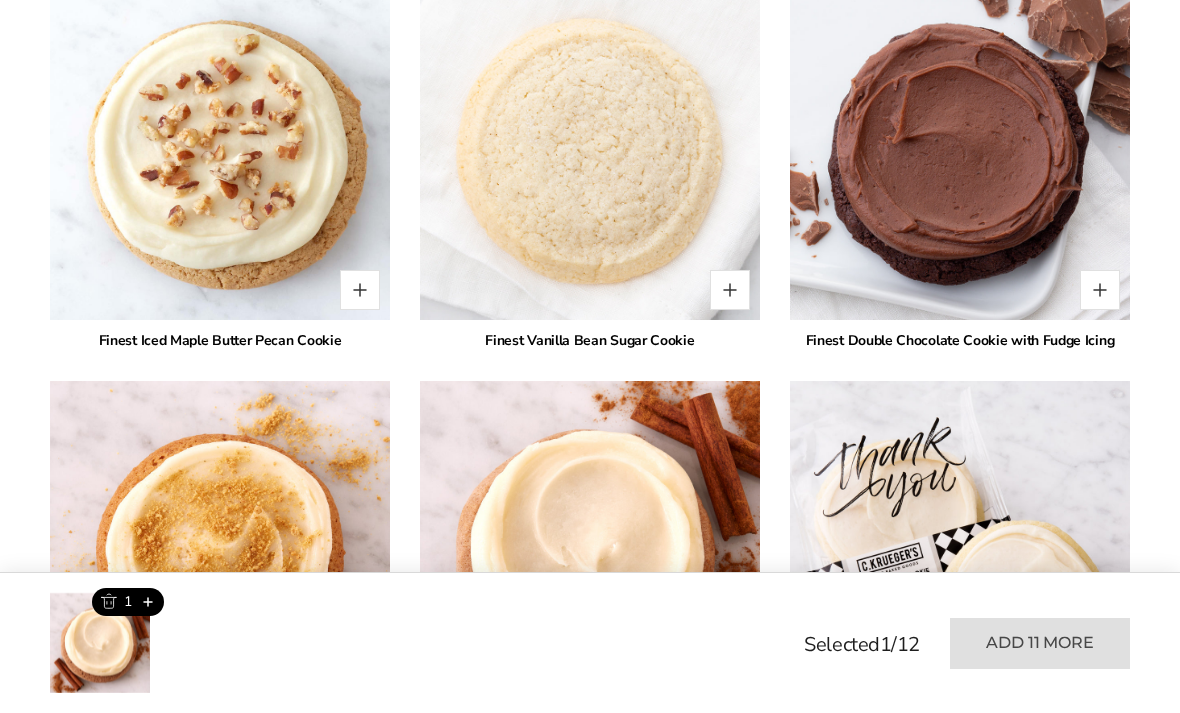 click at bounding box center [730, 290] 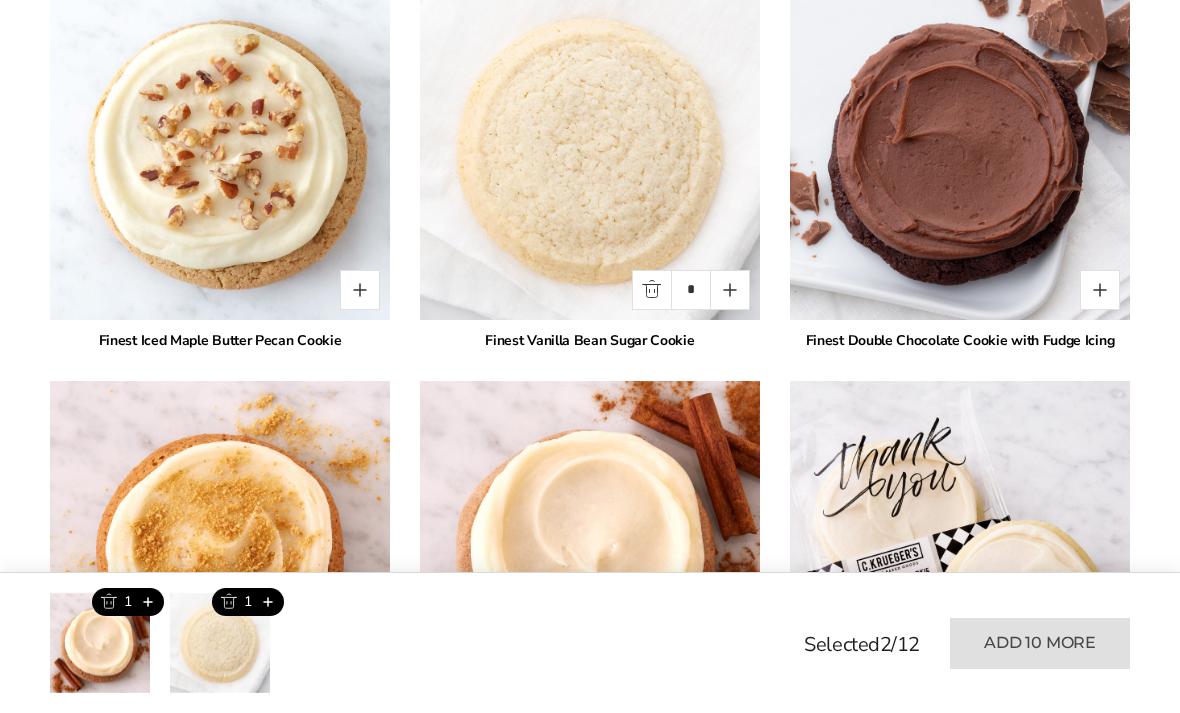 click at bounding box center [730, 290] 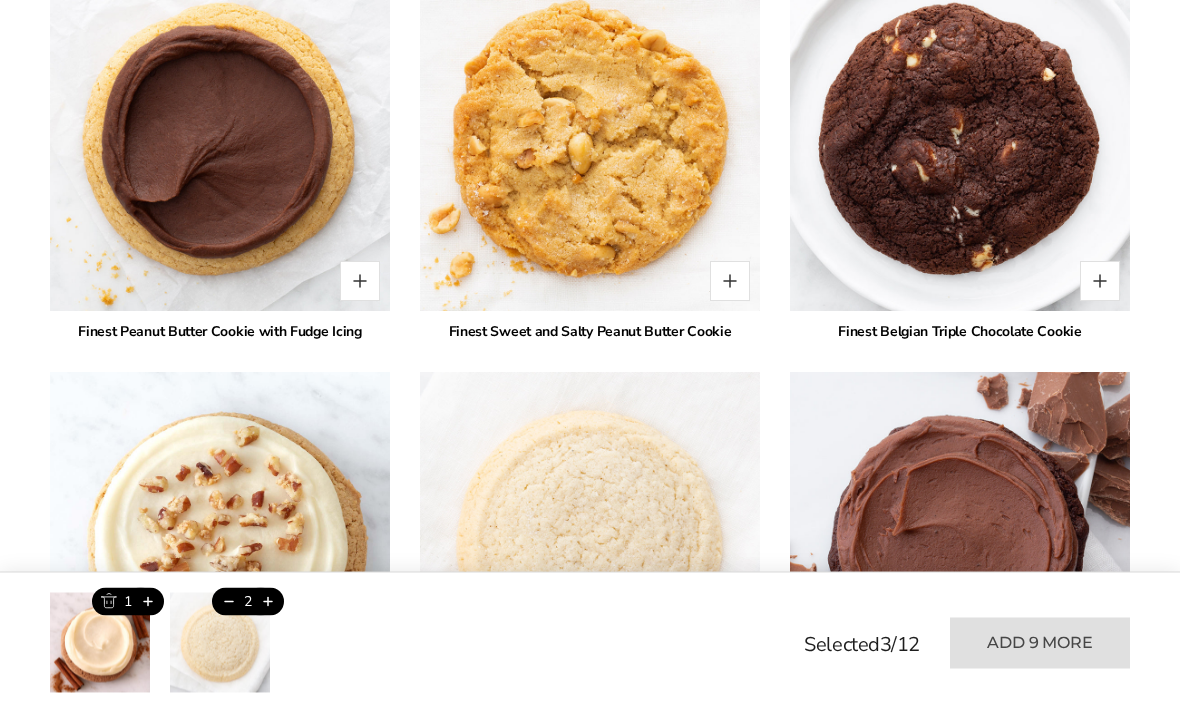 scroll, scrollTop: 3728, scrollLeft: 0, axis: vertical 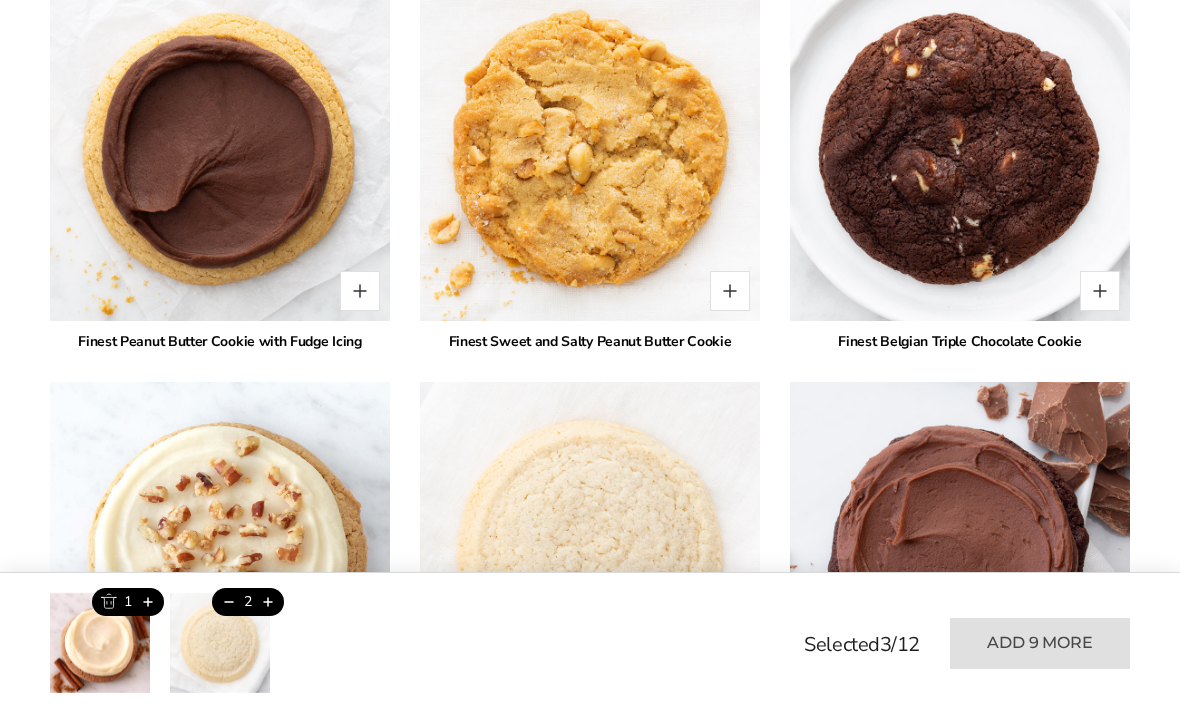 click at bounding box center (1100, 291) 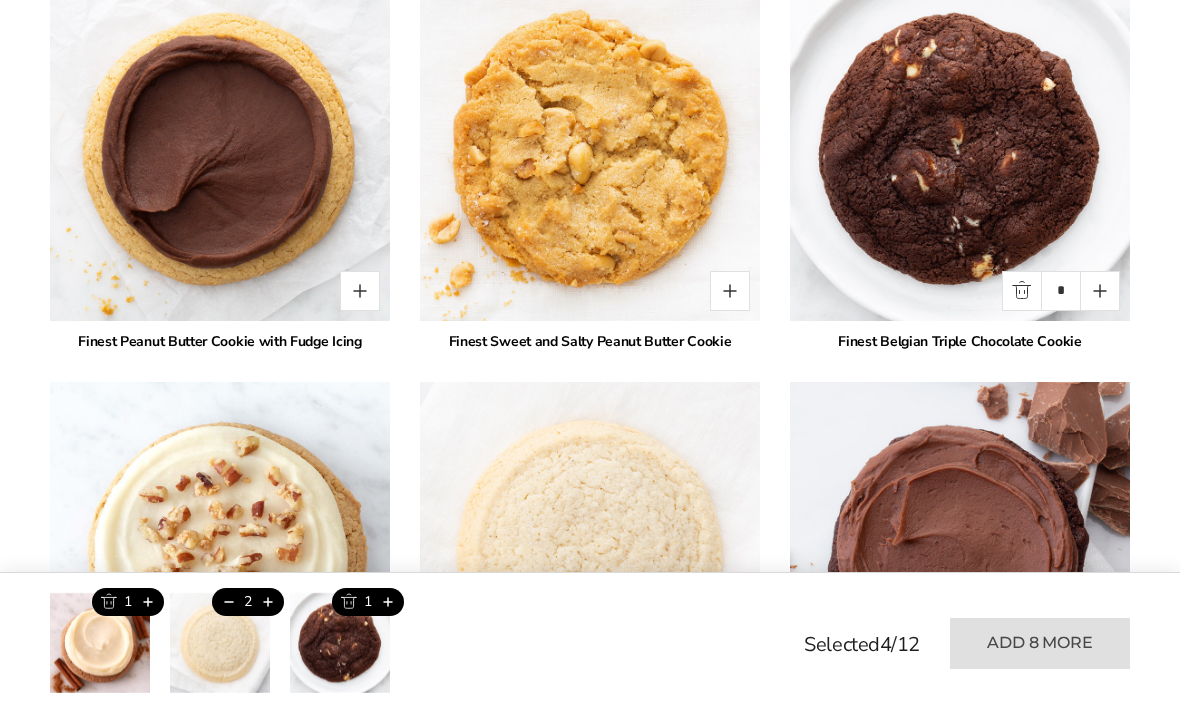click at bounding box center (730, 291) 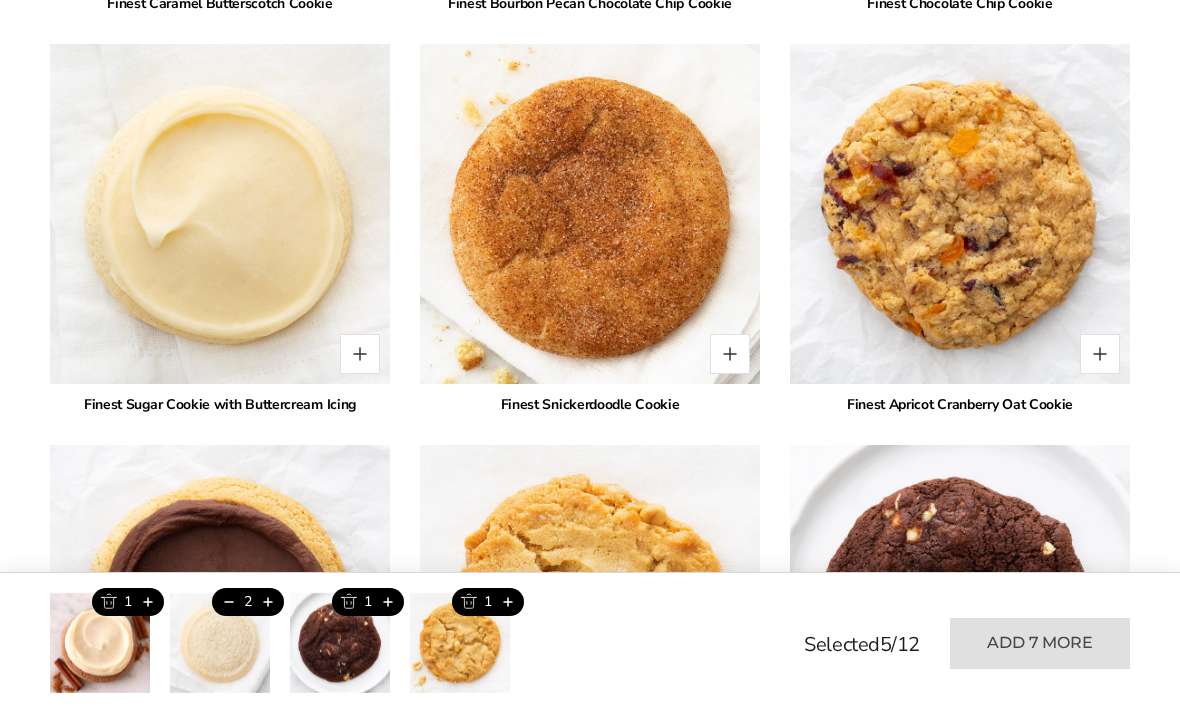 scroll, scrollTop: 3262, scrollLeft: 0, axis: vertical 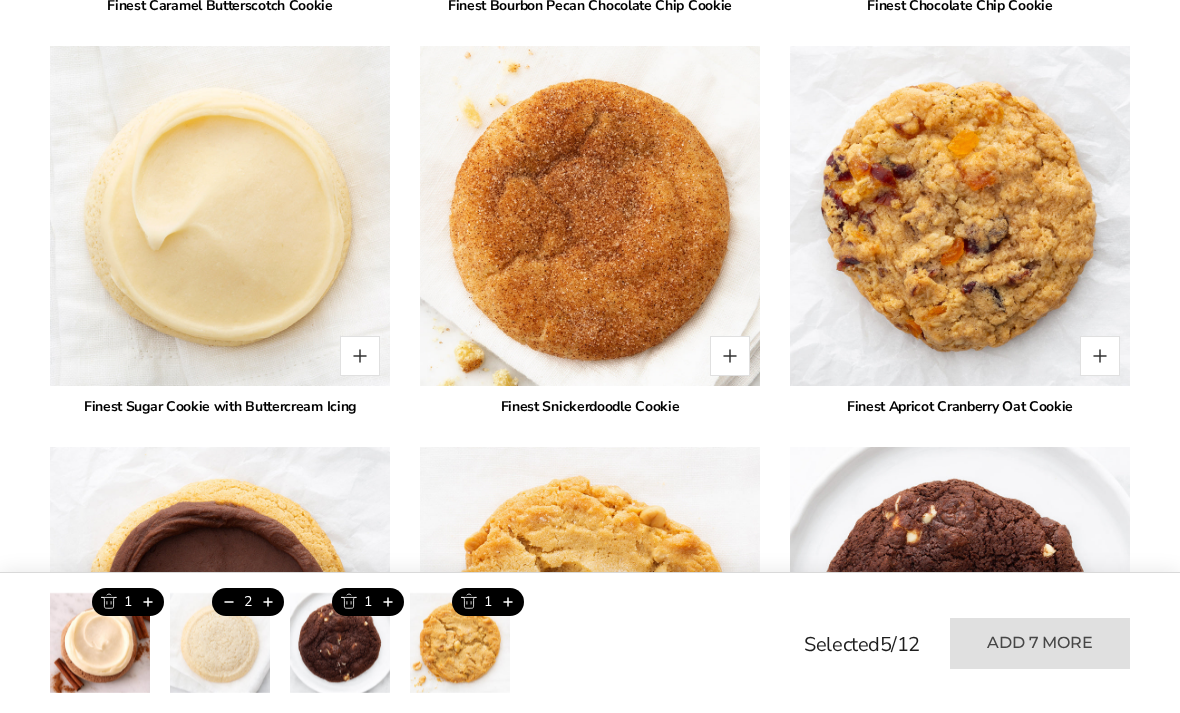 click at bounding box center (730, 356) 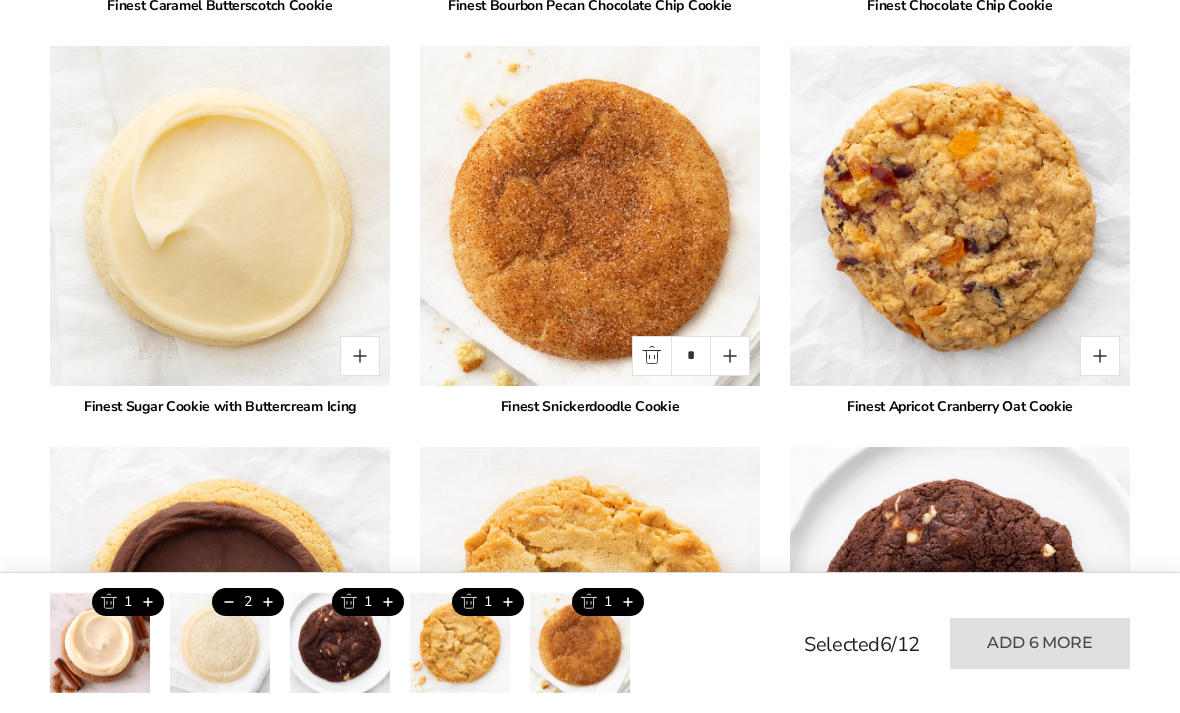 click at bounding box center [730, 356] 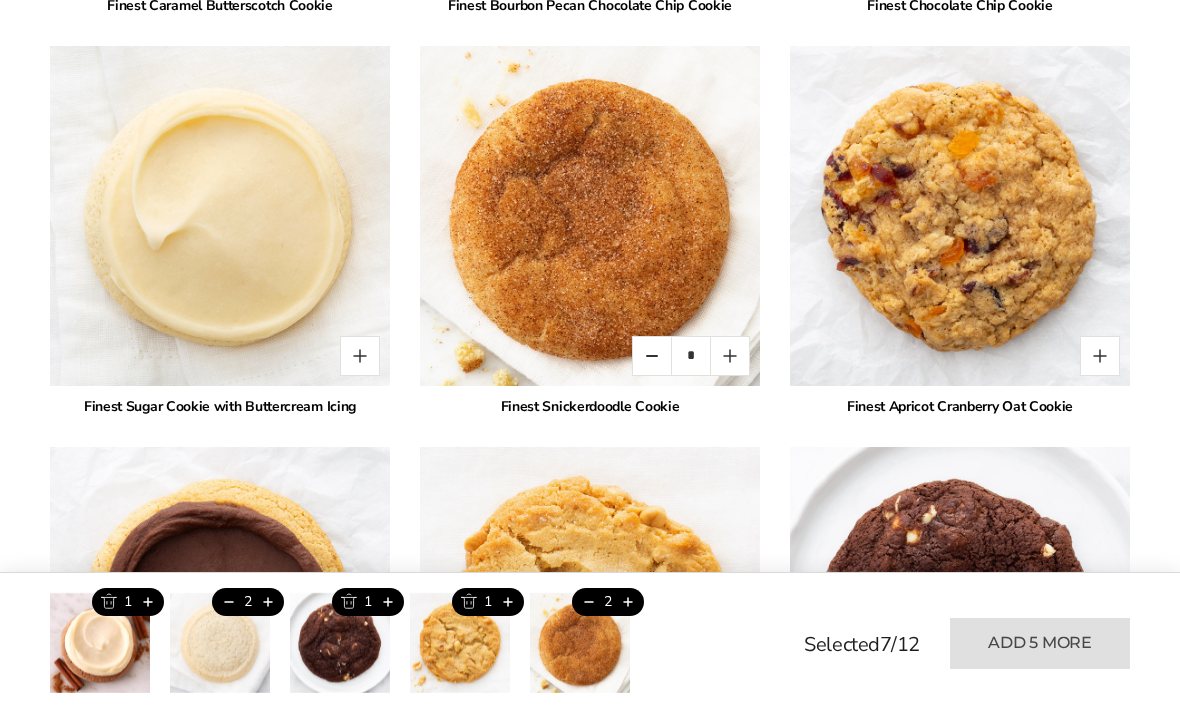 click at bounding box center [1100, 356] 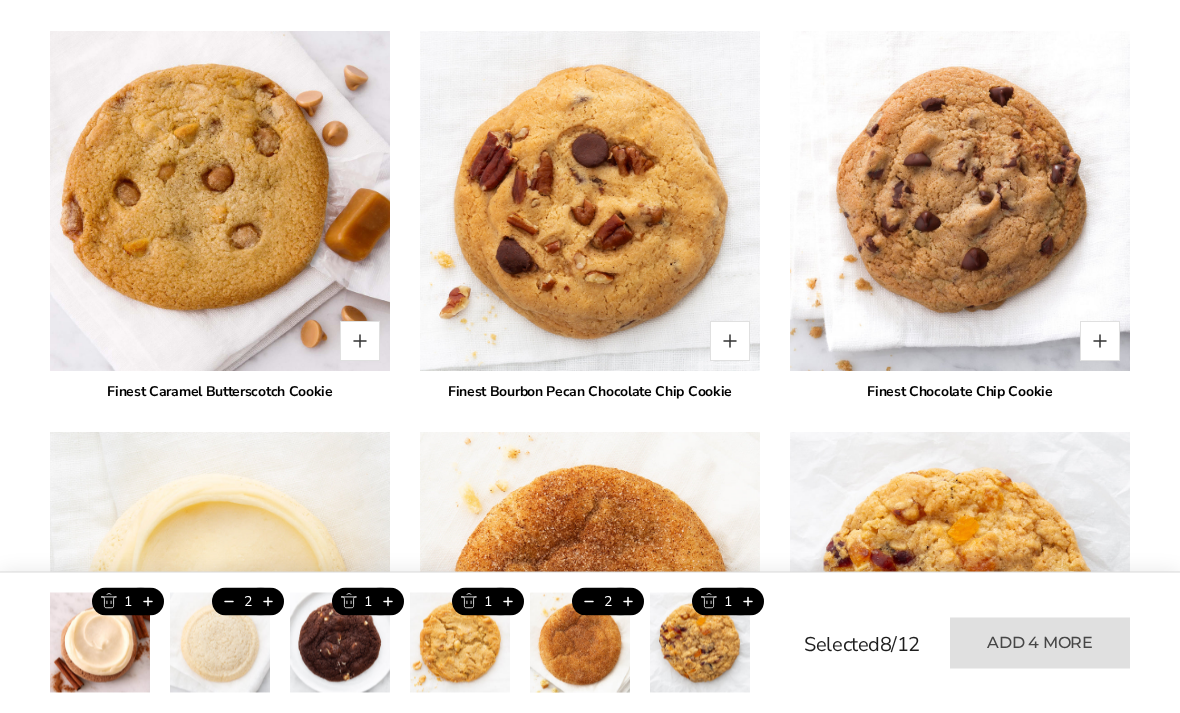 scroll, scrollTop: 2876, scrollLeft: 0, axis: vertical 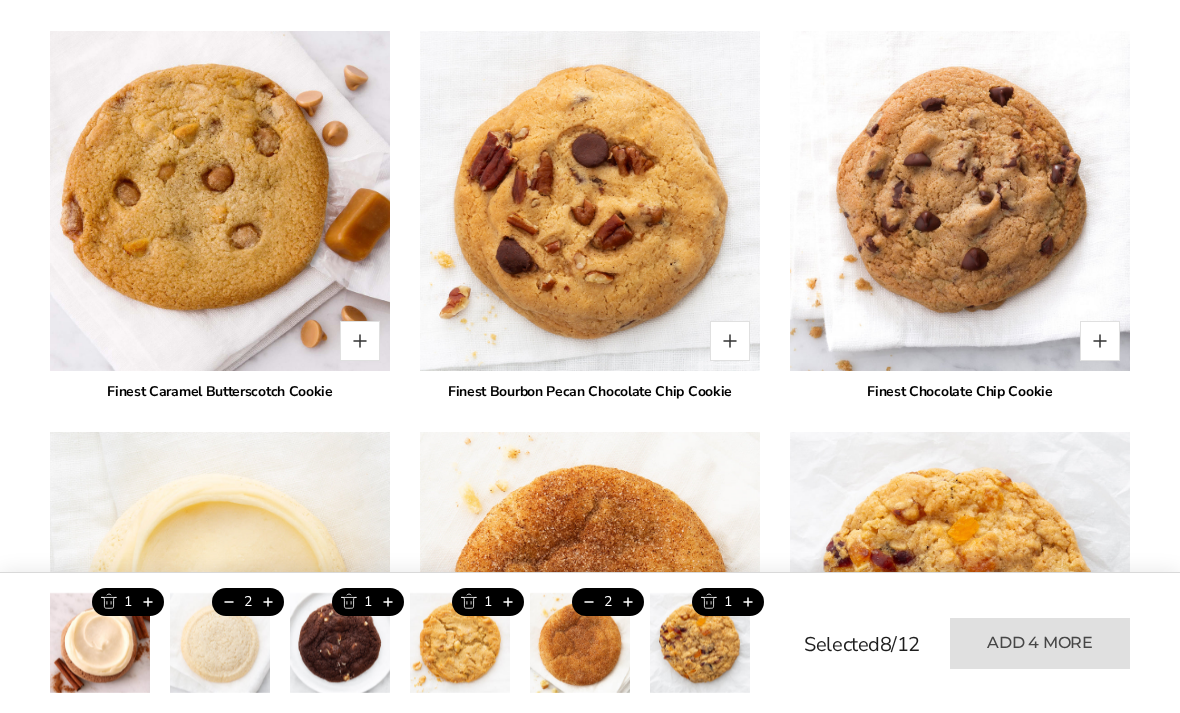 click at bounding box center [1100, 341] 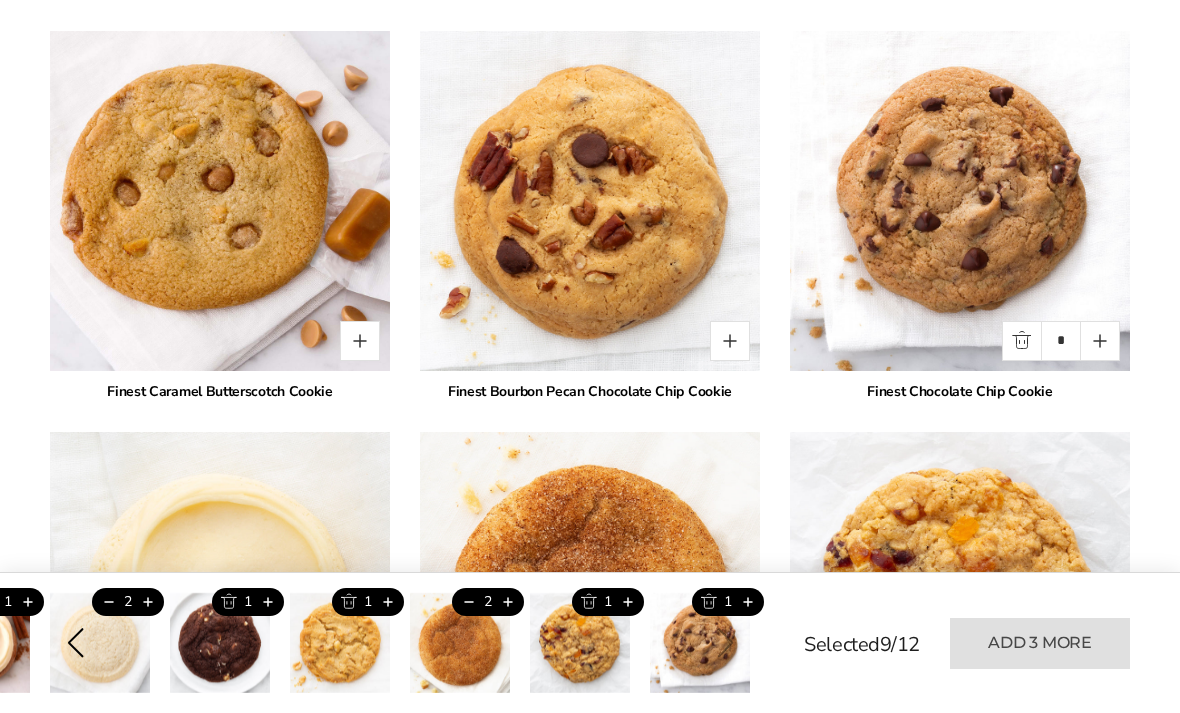 click at bounding box center (730, 341) 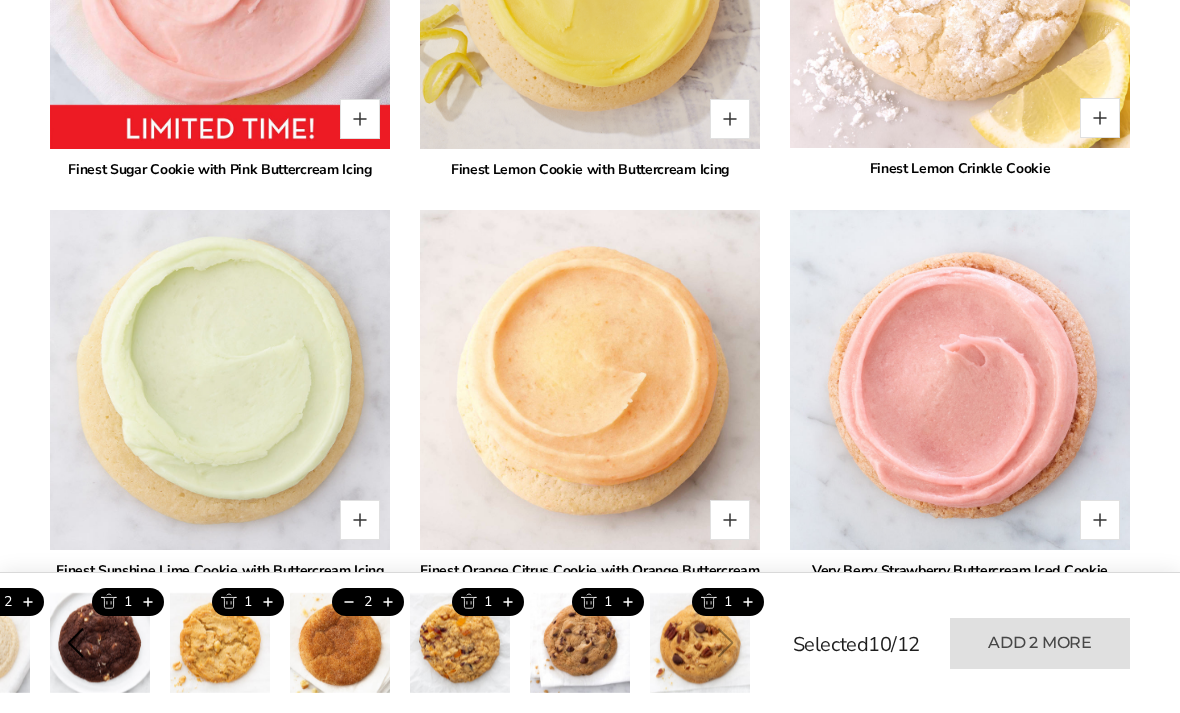 scroll, scrollTop: 1432, scrollLeft: 0, axis: vertical 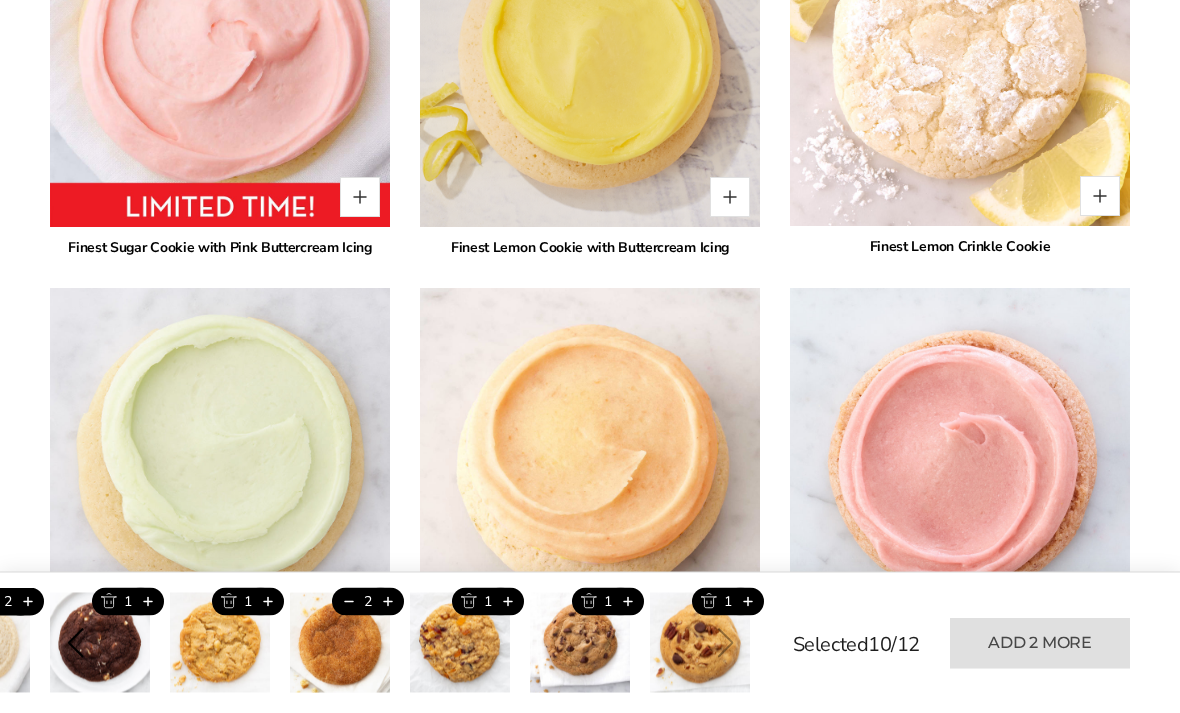click at bounding box center (730, 198) 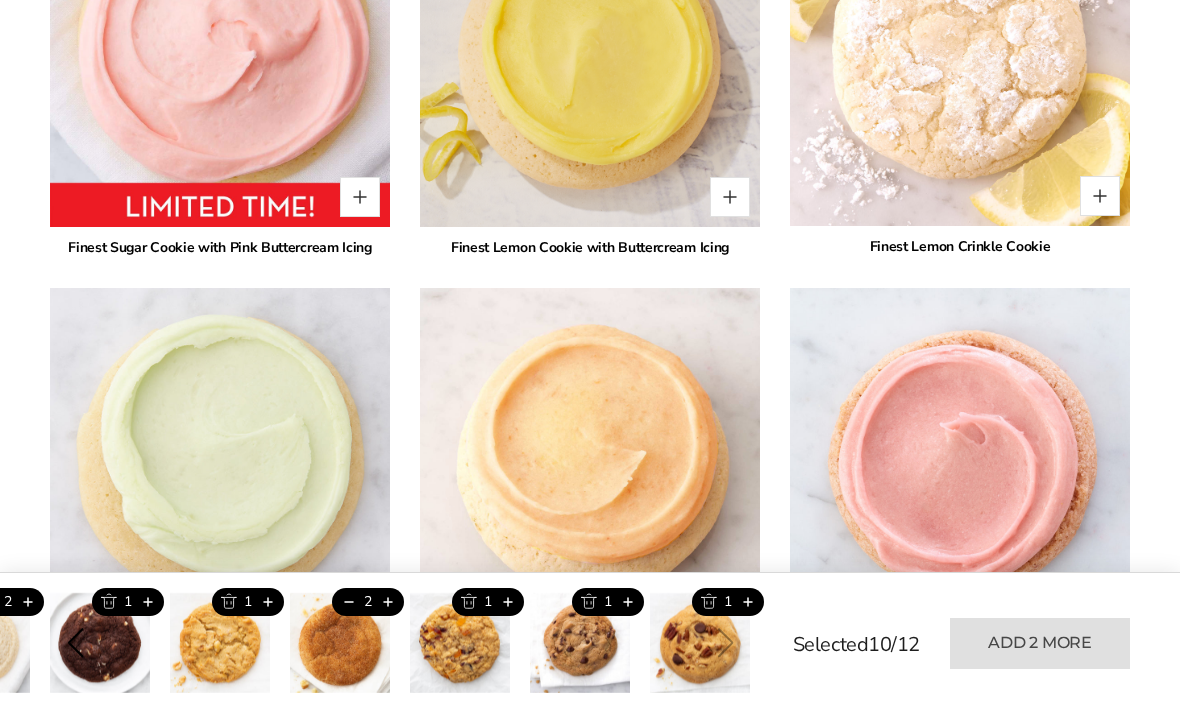 type on "*" 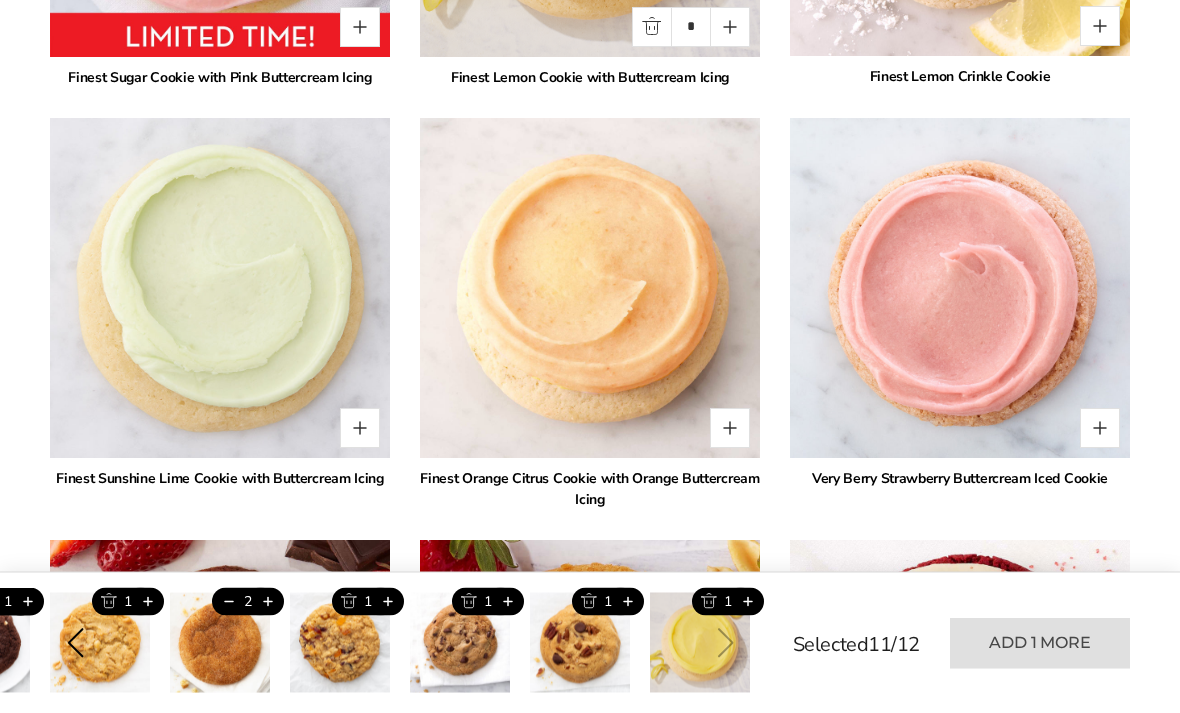 scroll, scrollTop: 1523, scrollLeft: 0, axis: vertical 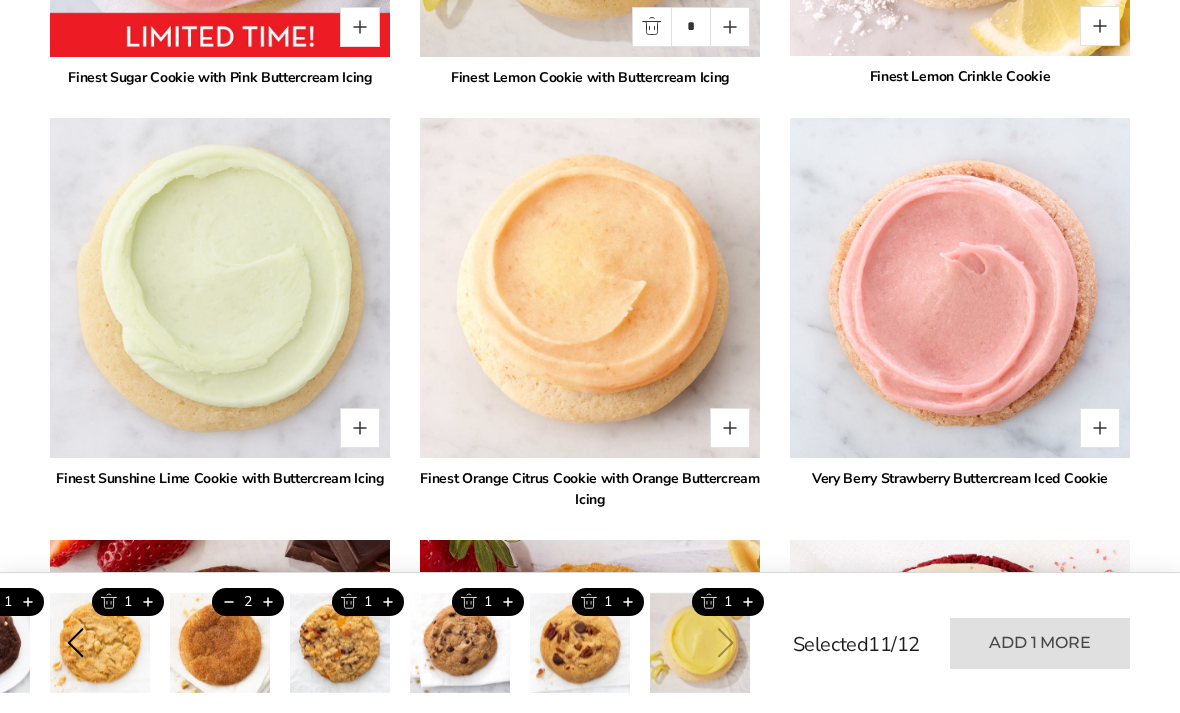 click at bounding box center [360, 428] 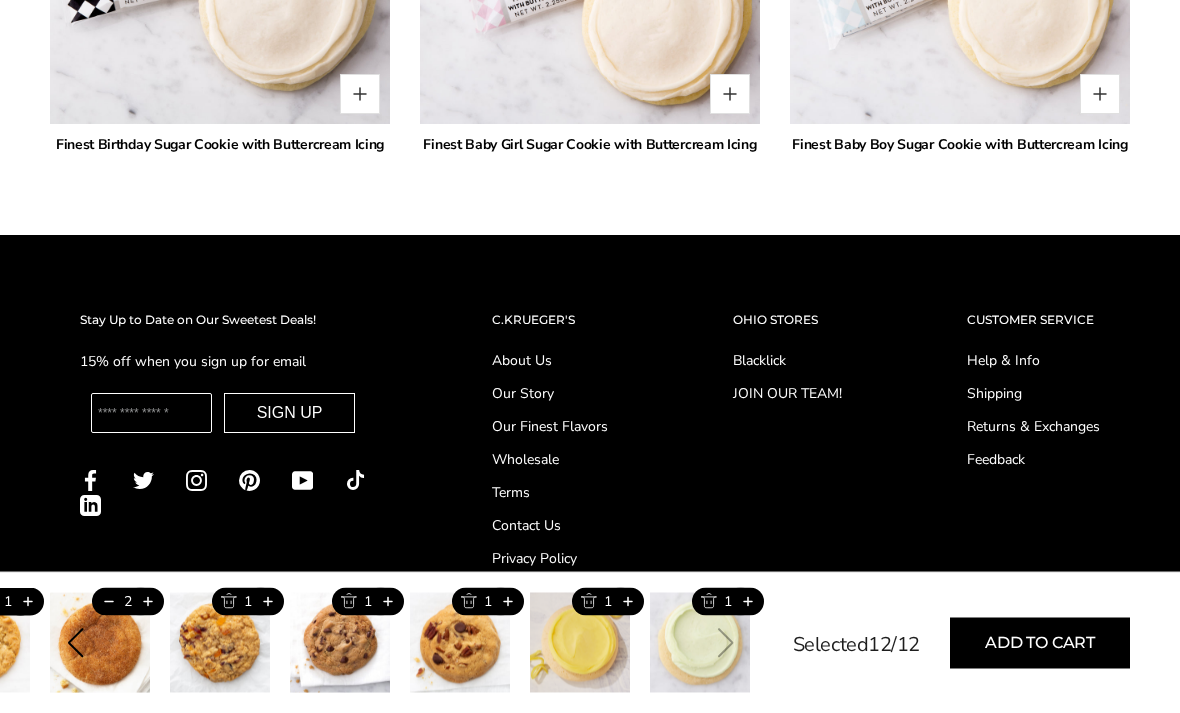 scroll, scrollTop: 5149, scrollLeft: 0, axis: vertical 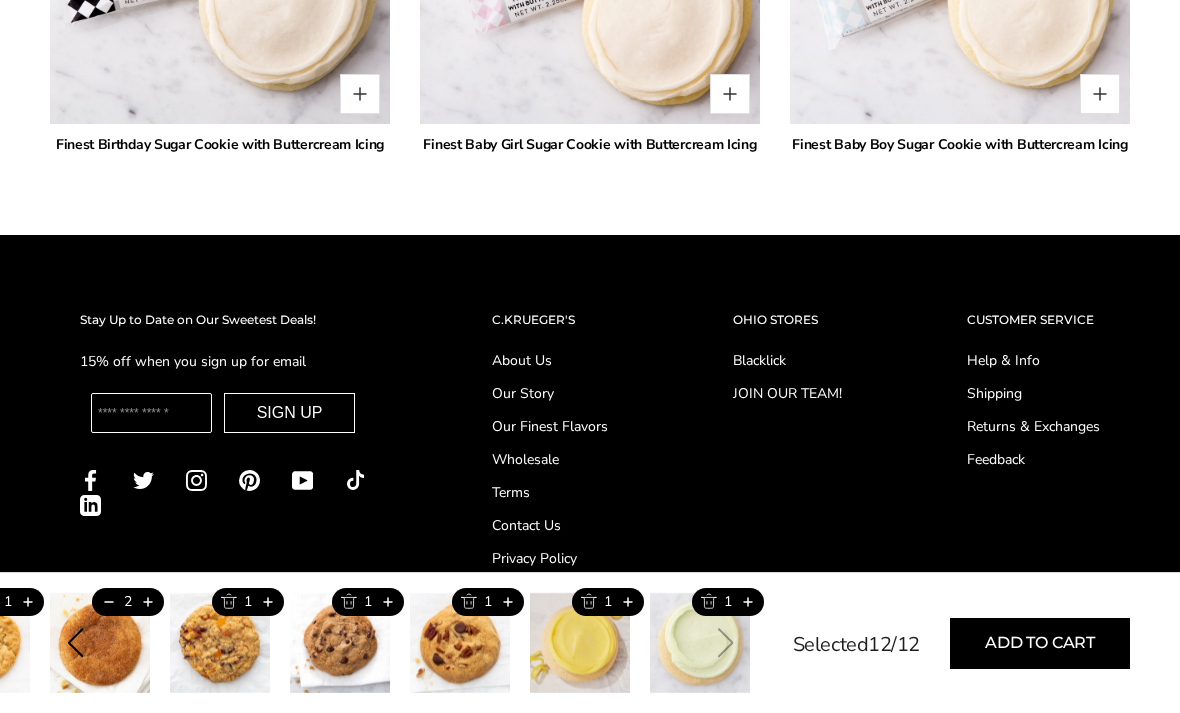 click on "Add to cart" at bounding box center (1040, 643) 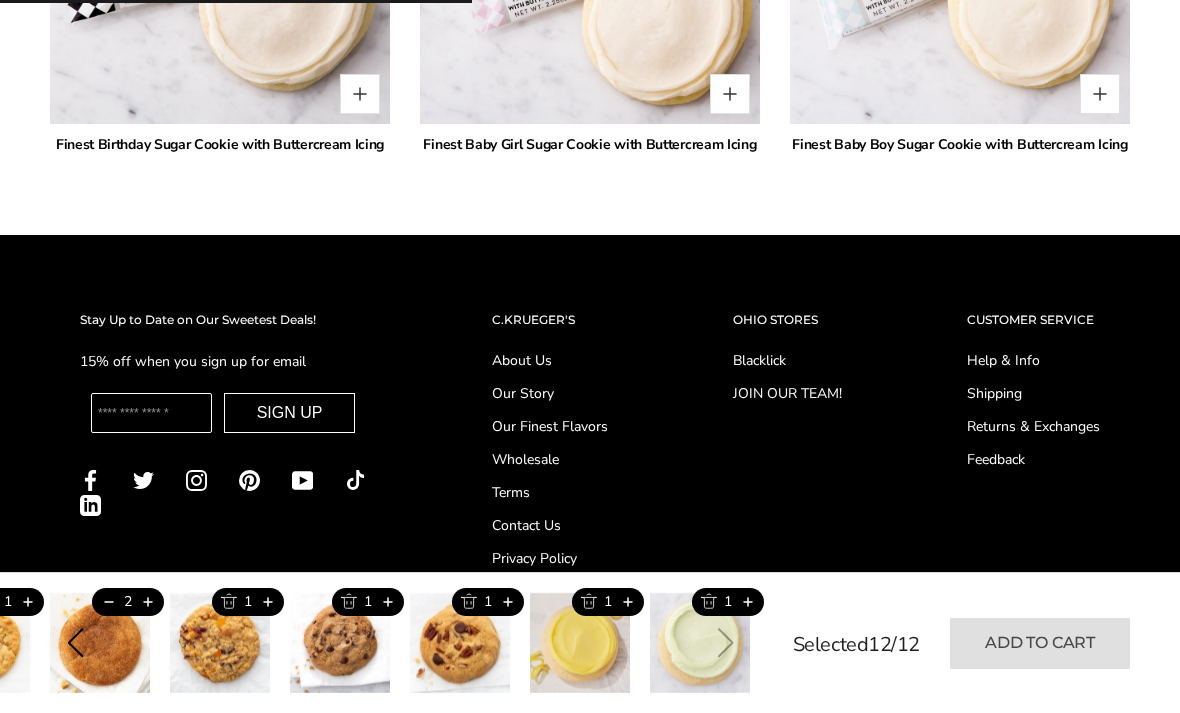 type on "*" 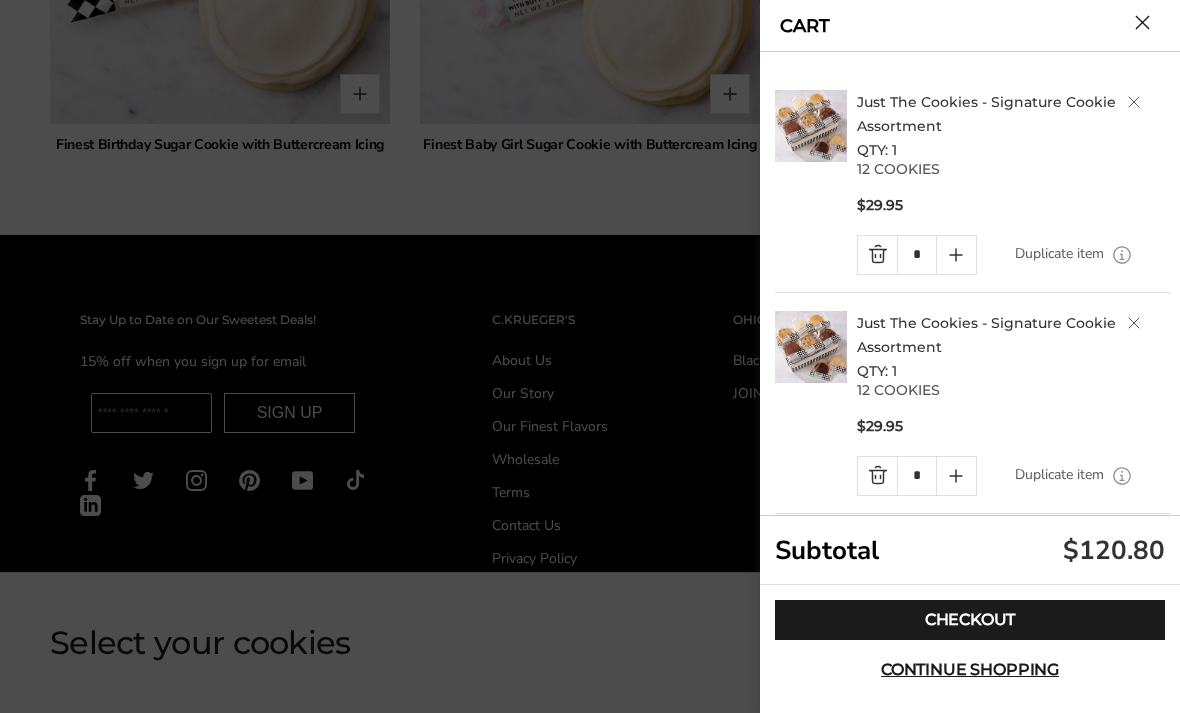 scroll, scrollTop: 0, scrollLeft: 0, axis: both 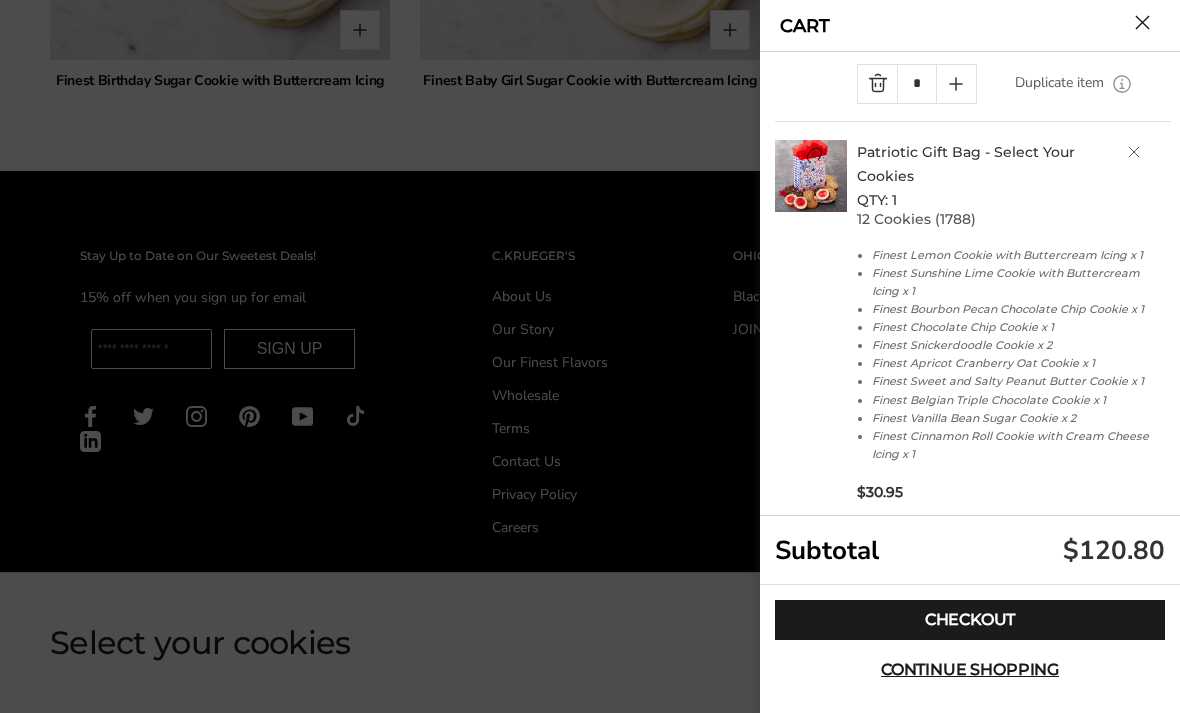 click at bounding box center [1142, 22] 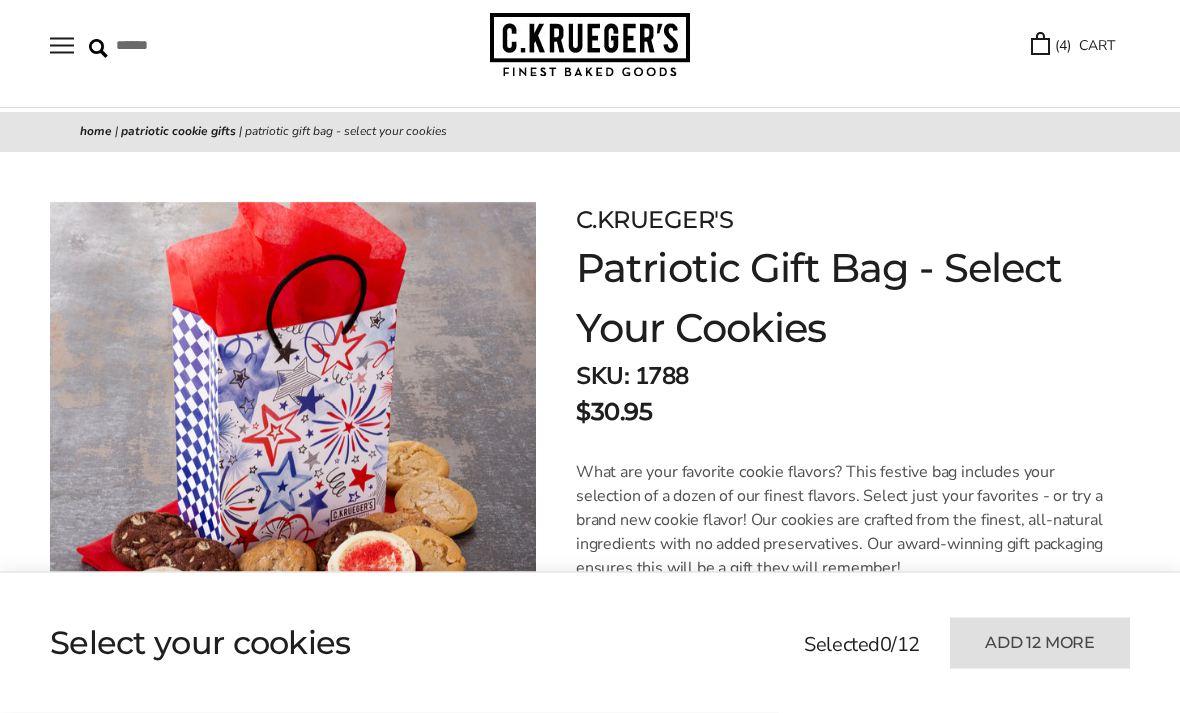 scroll, scrollTop: 0, scrollLeft: 0, axis: both 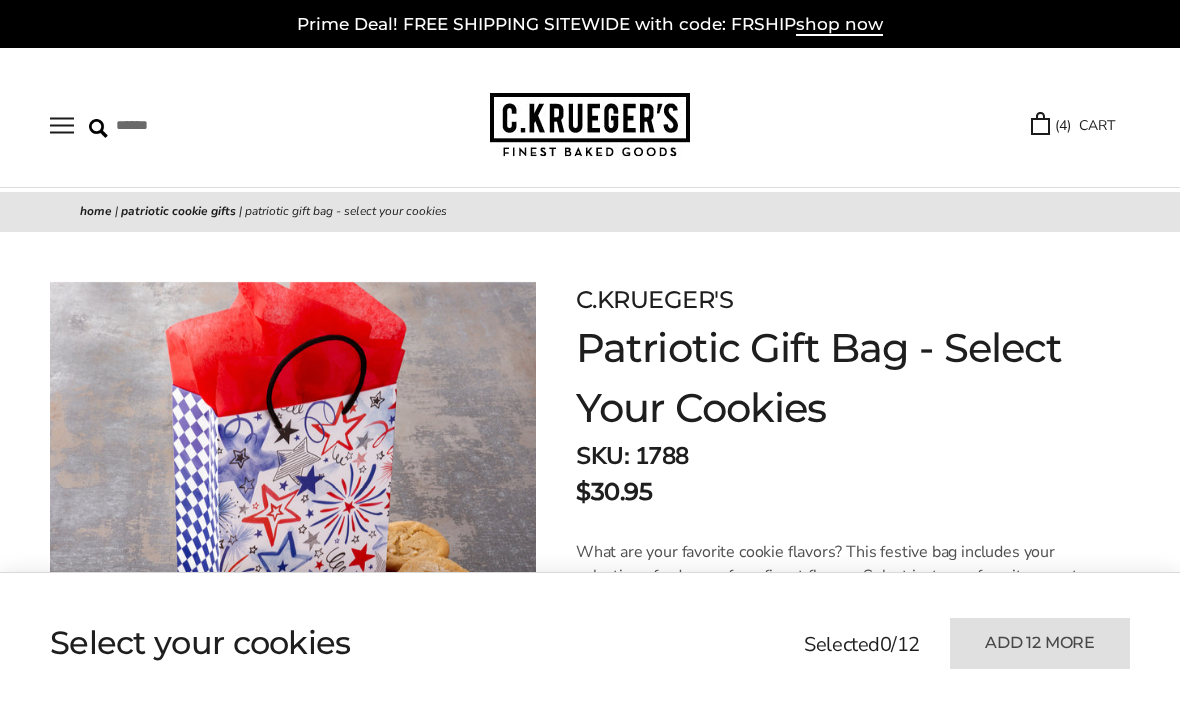 click at bounding box center (62, 125) 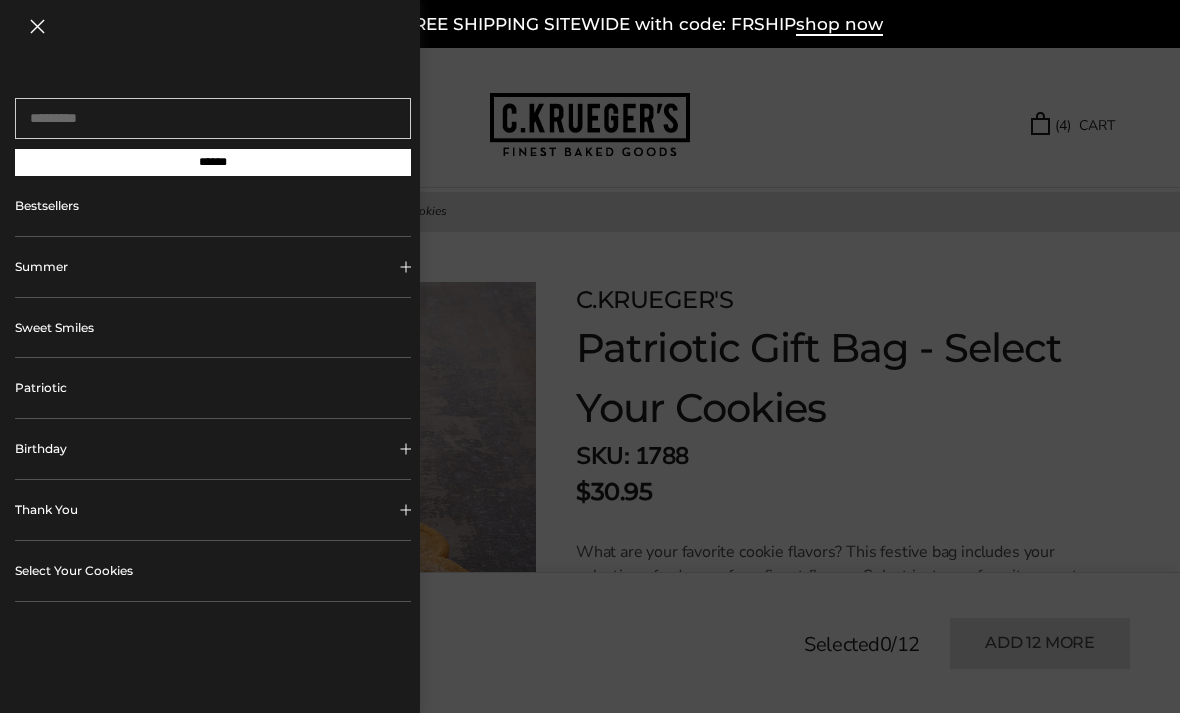 click on "Bestsellers" at bounding box center [213, 206] 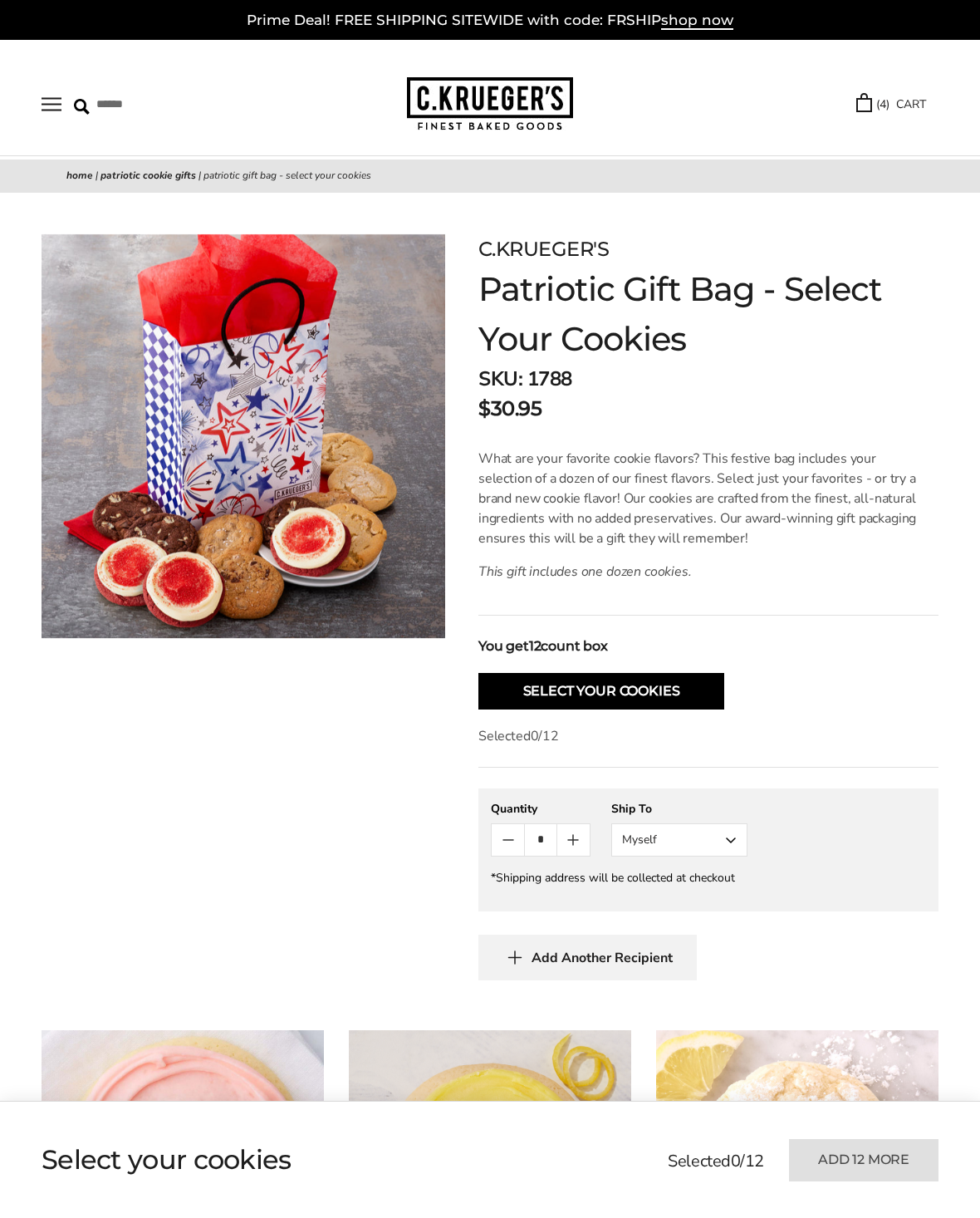 scroll, scrollTop: 0, scrollLeft: 0, axis: both 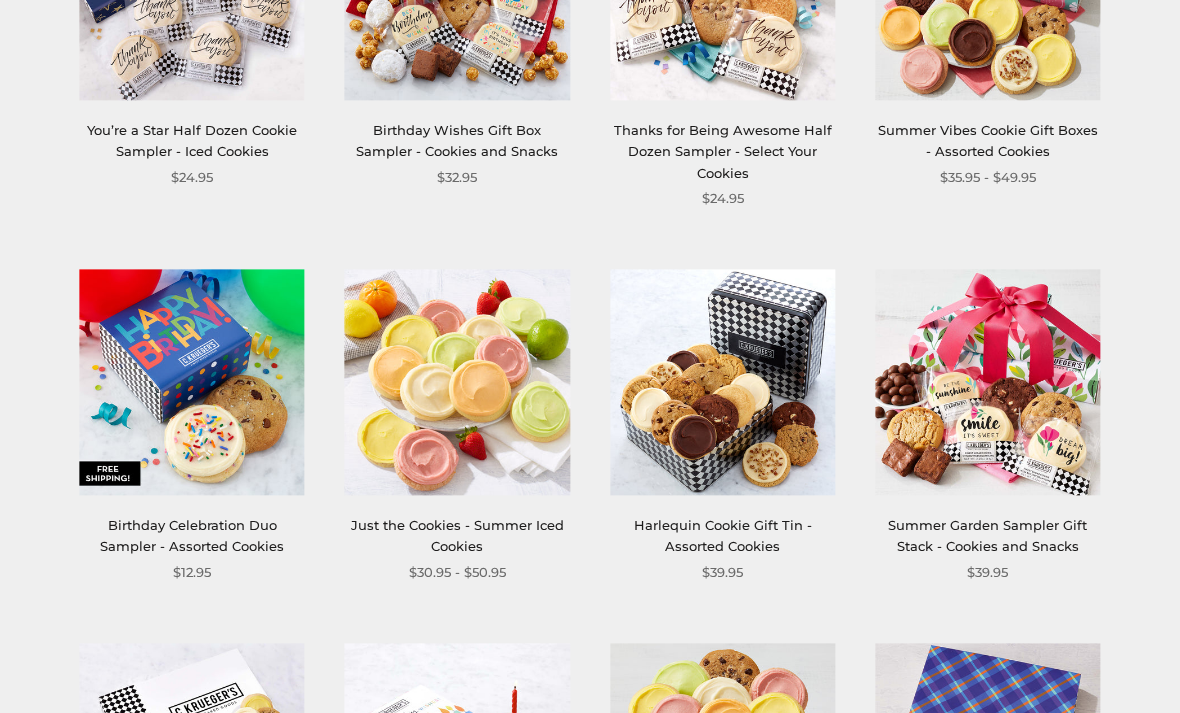 click at bounding box center (722, 382) 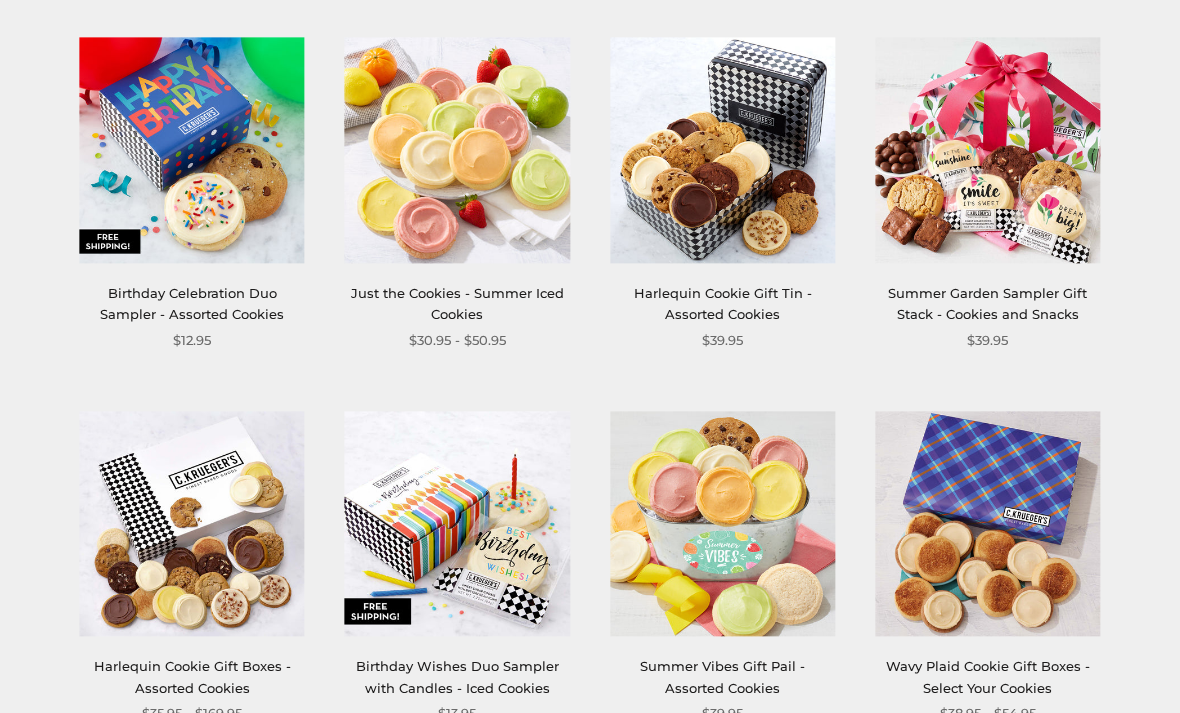 scroll, scrollTop: 1511, scrollLeft: 0, axis: vertical 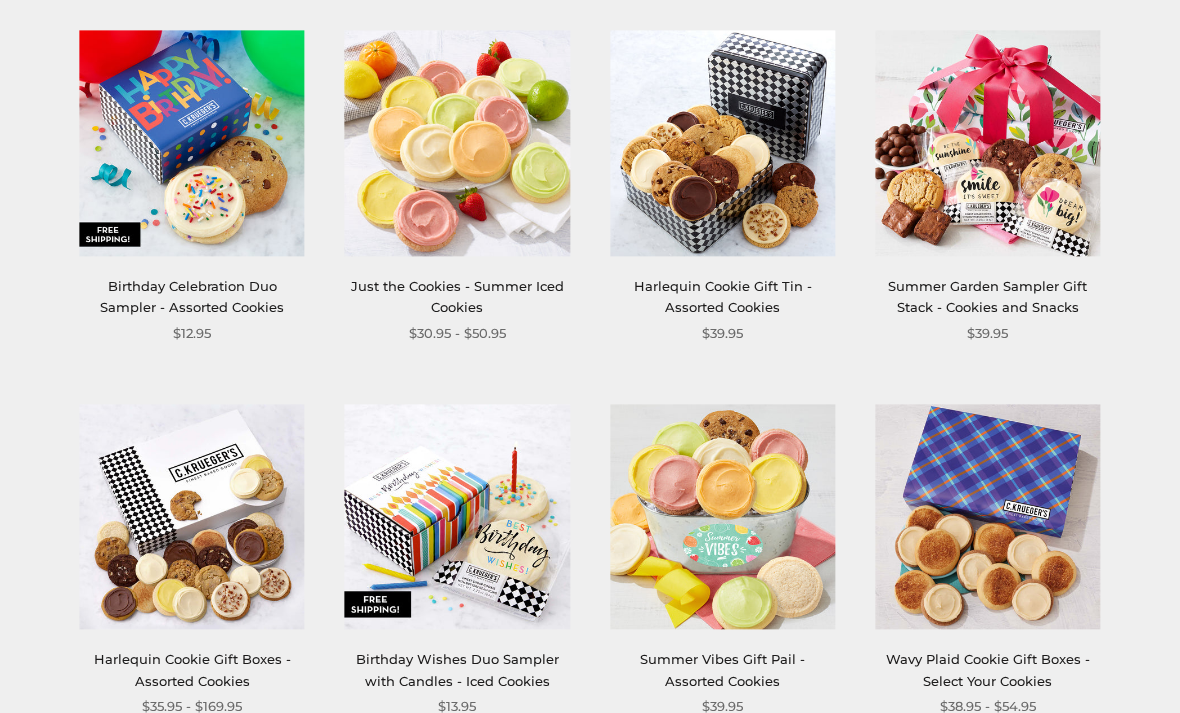 click on "**********" at bounding box center [570, 32] 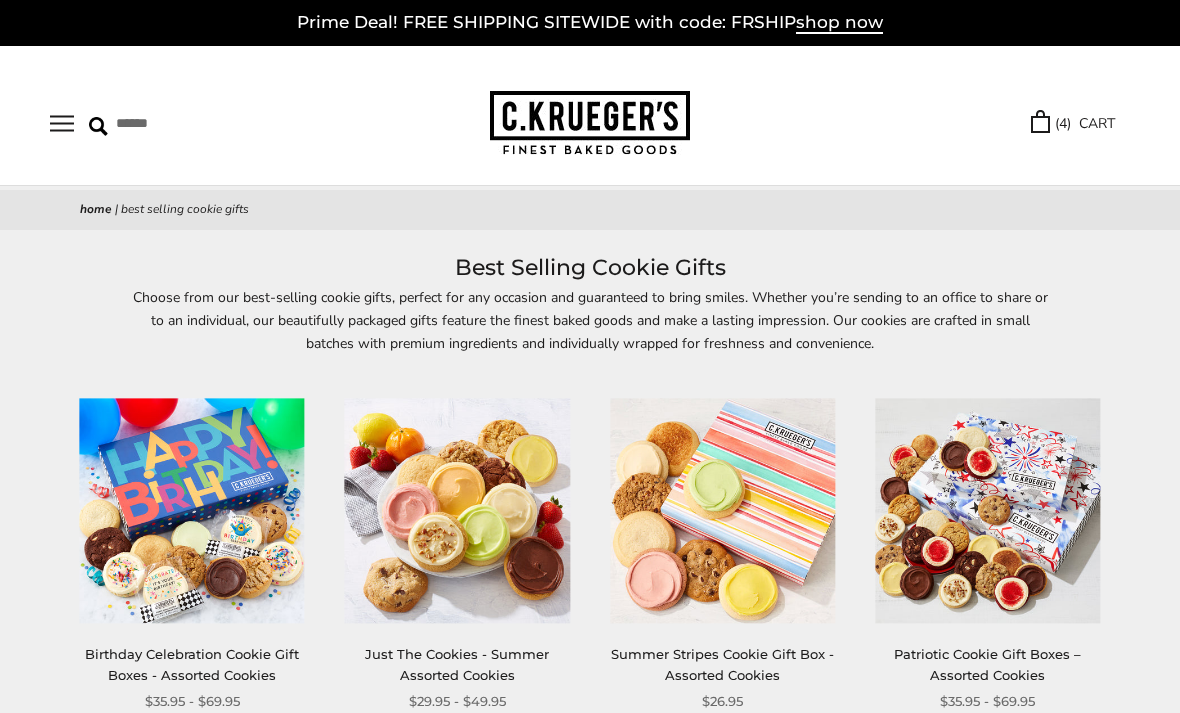 scroll, scrollTop: 0, scrollLeft: 0, axis: both 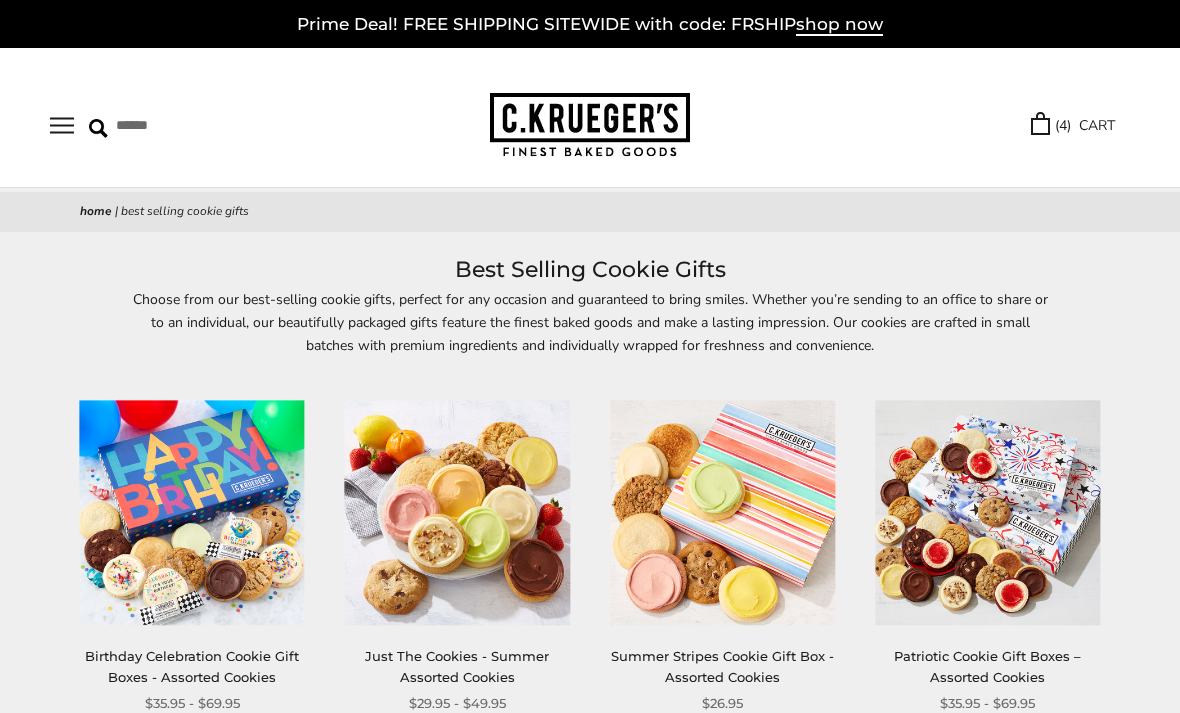 click at bounding box center [200, 125] 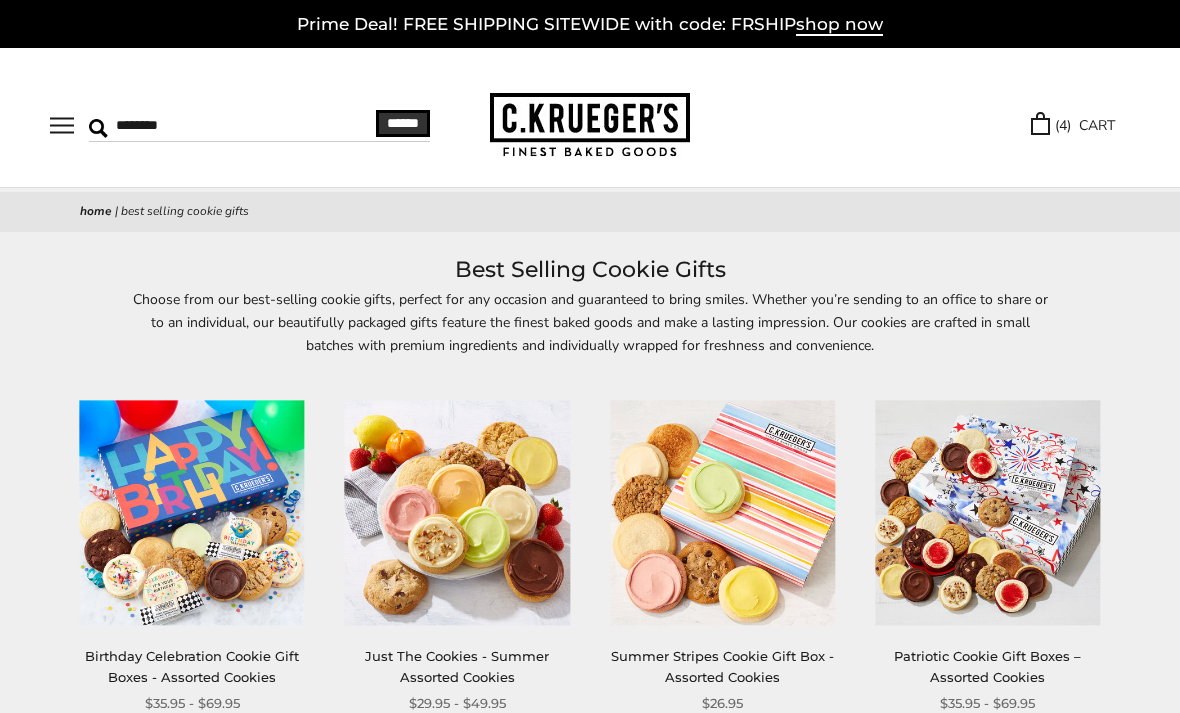 type on "********" 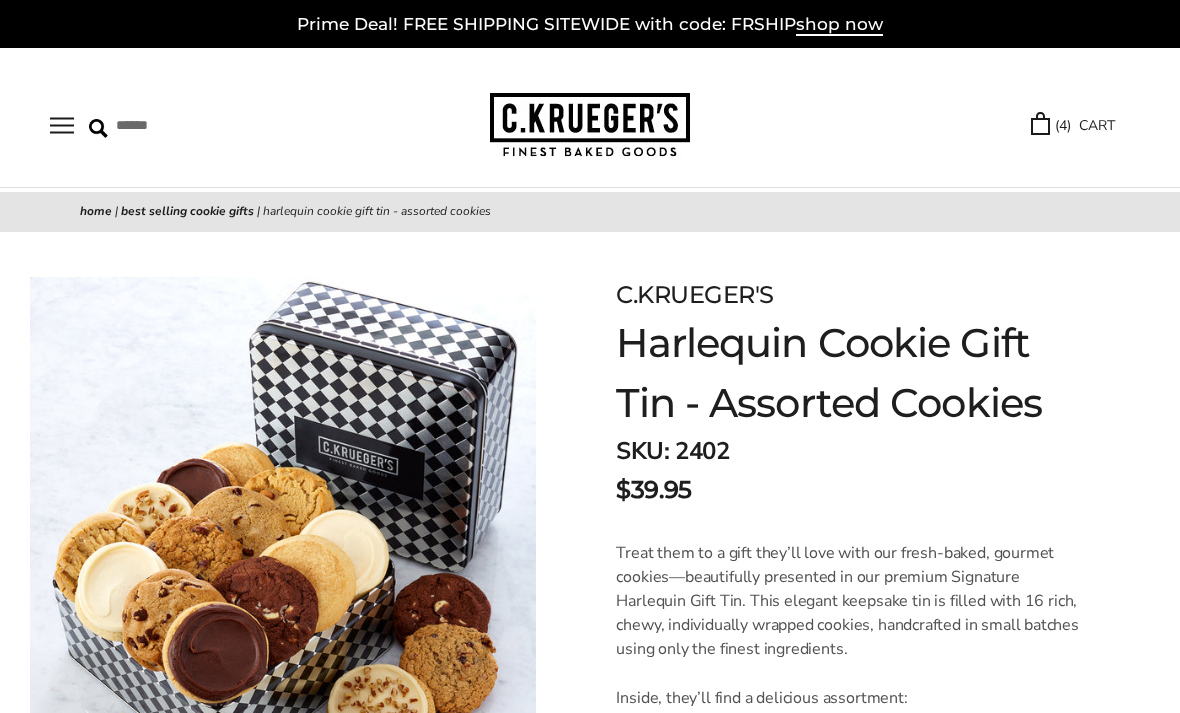 scroll, scrollTop: 0, scrollLeft: 0, axis: both 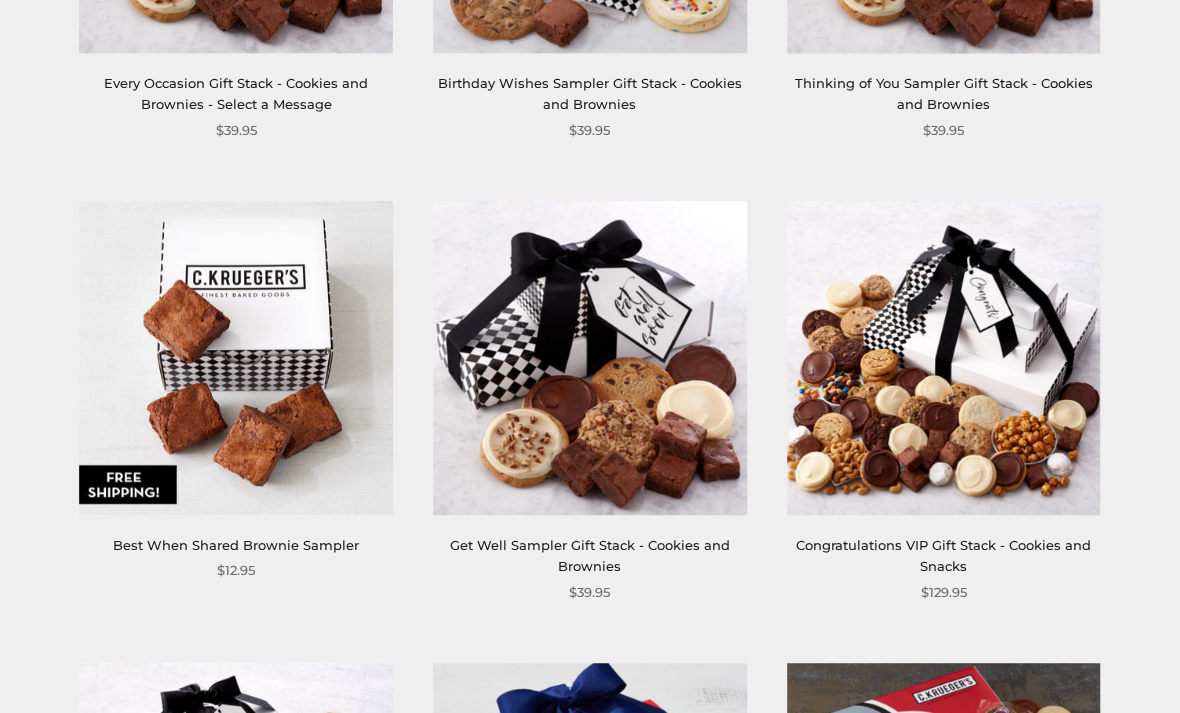 click at bounding box center (237, 359) 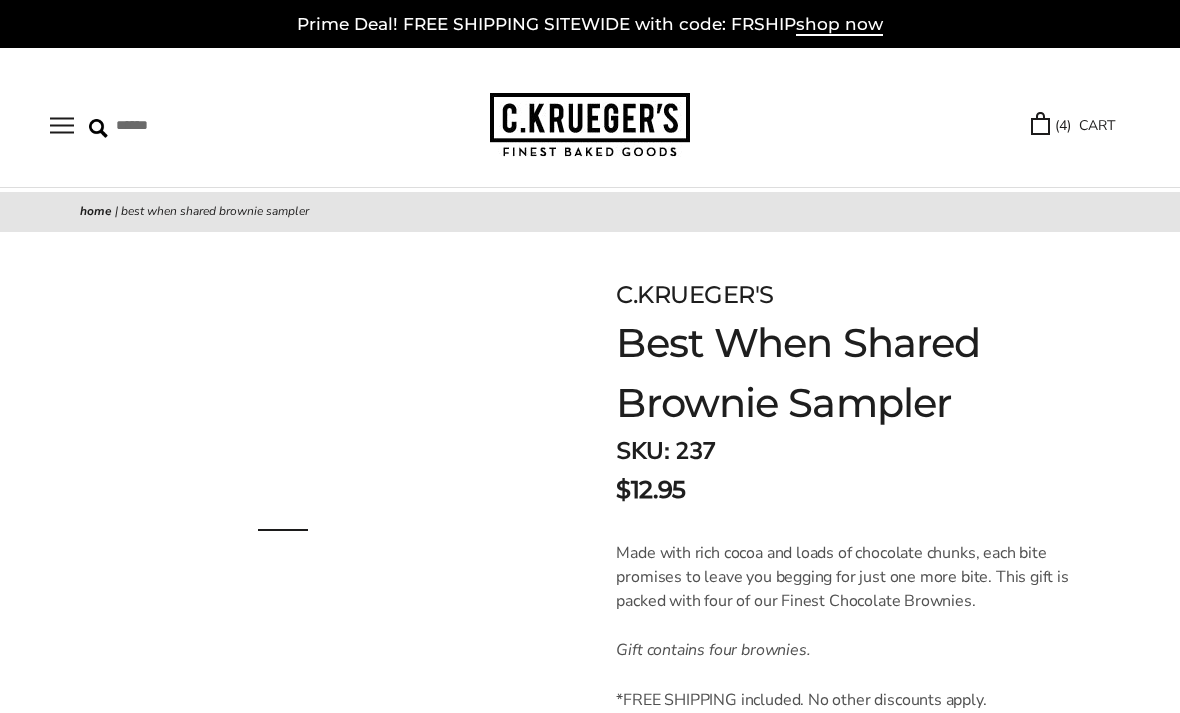scroll, scrollTop: 0, scrollLeft: 0, axis: both 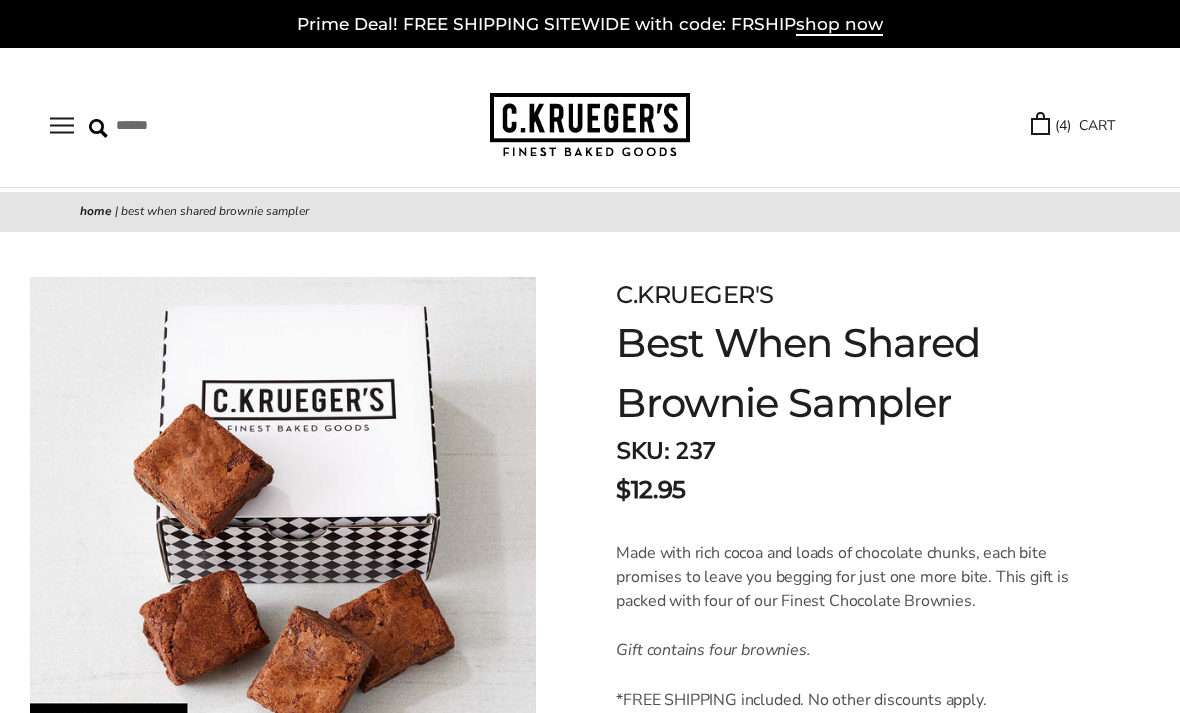 click on "SKU:   237
$12.95" at bounding box center (848, 470) 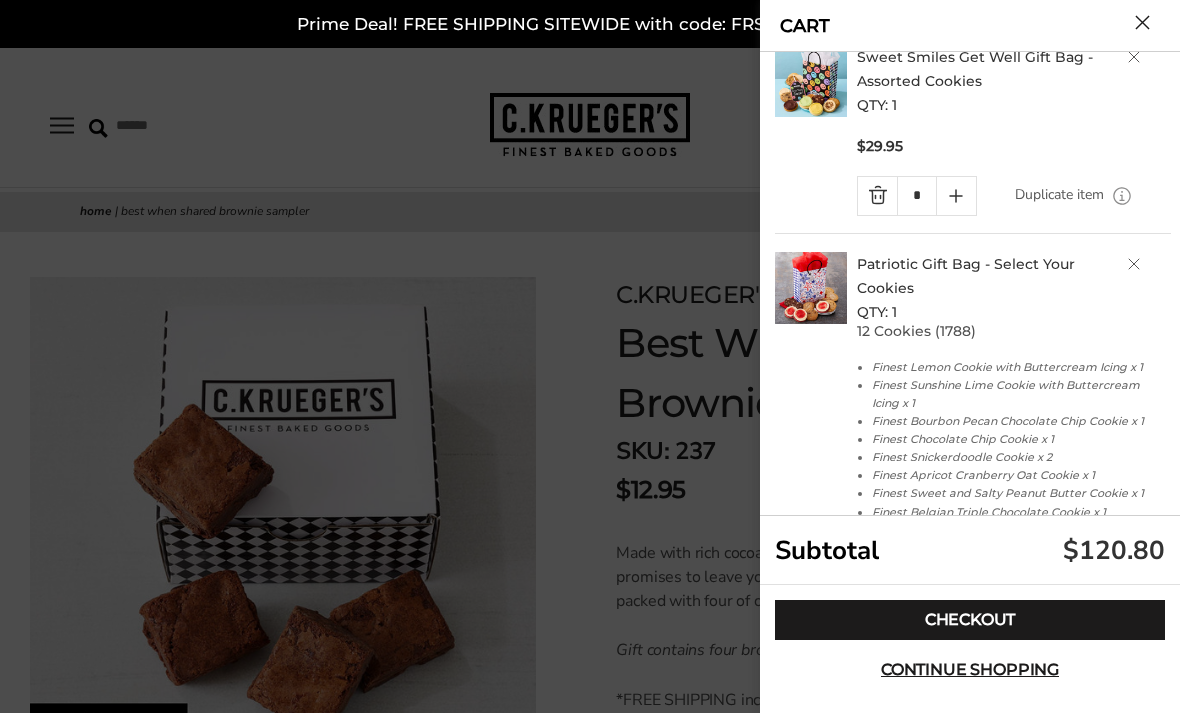 scroll, scrollTop: 488, scrollLeft: 0, axis: vertical 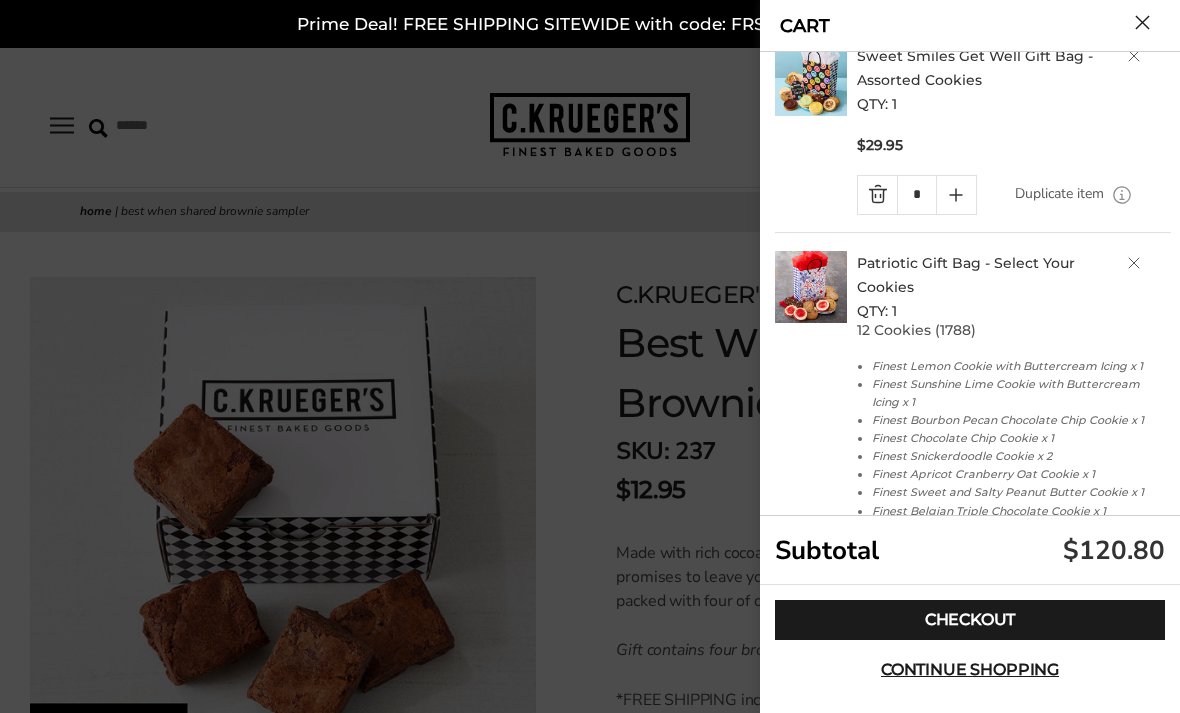 click at bounding box center (1142, 22) 